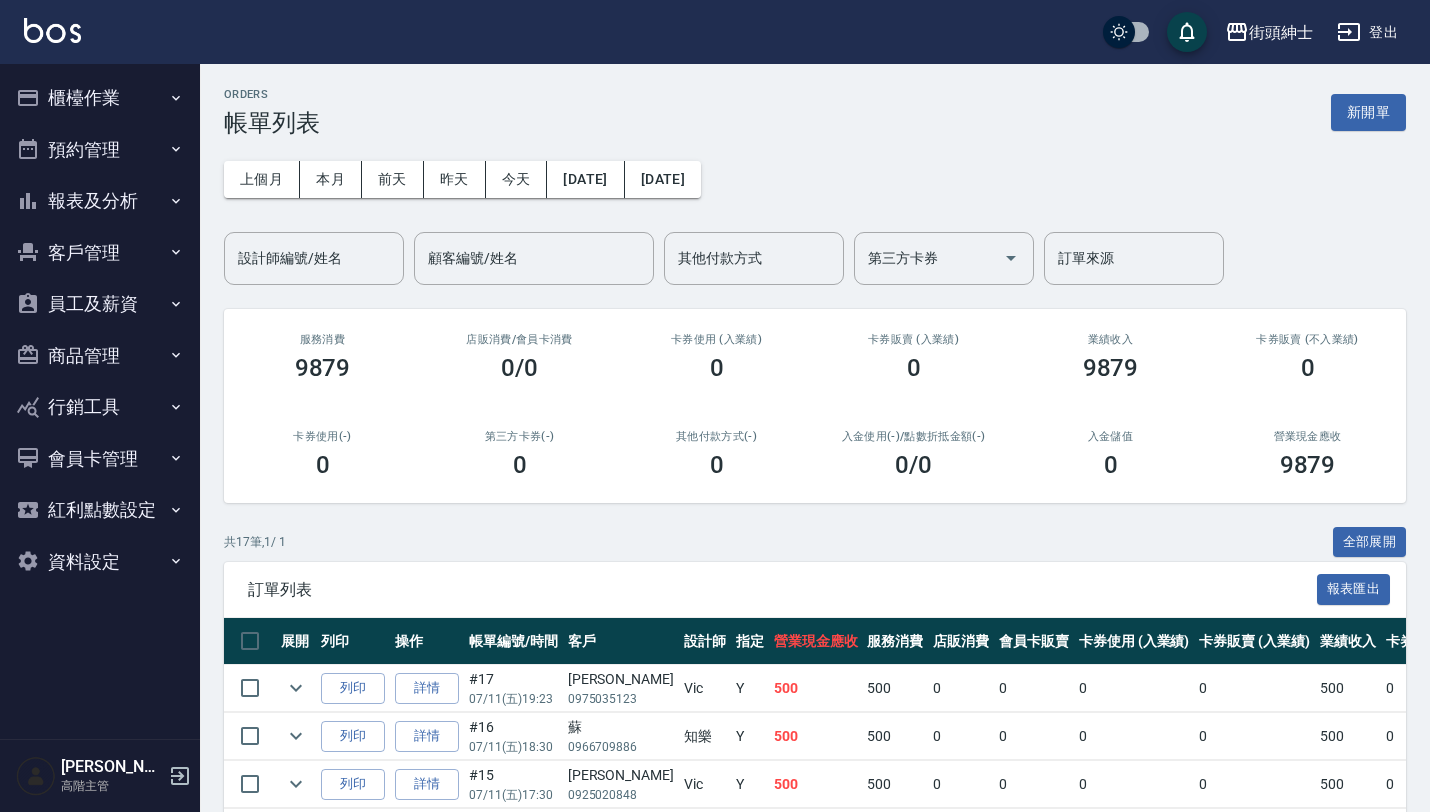 scroll, scrollTop: 763, scrollLeft: 0, axis: vertical 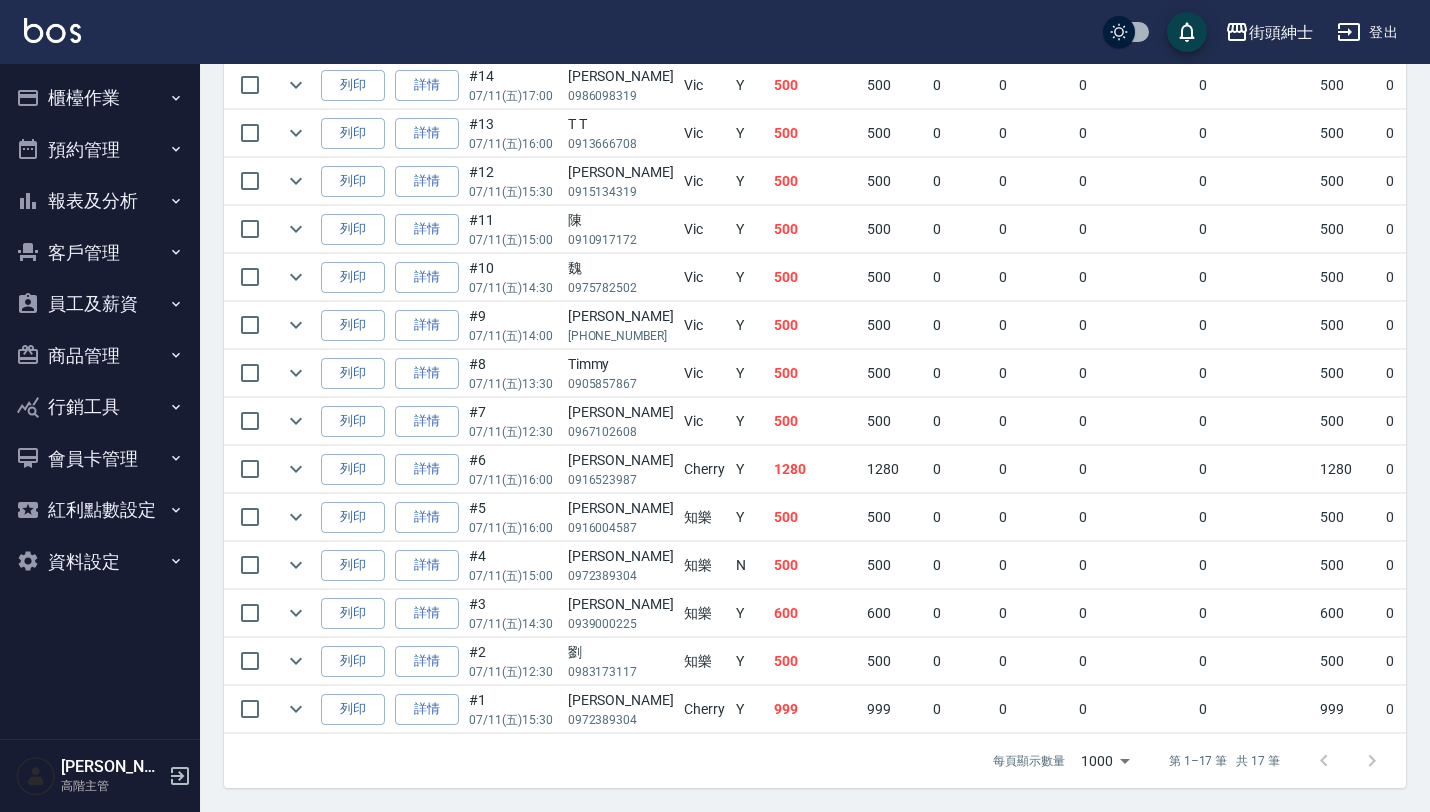 click on "預約管理" at bounding box center [100, 150] 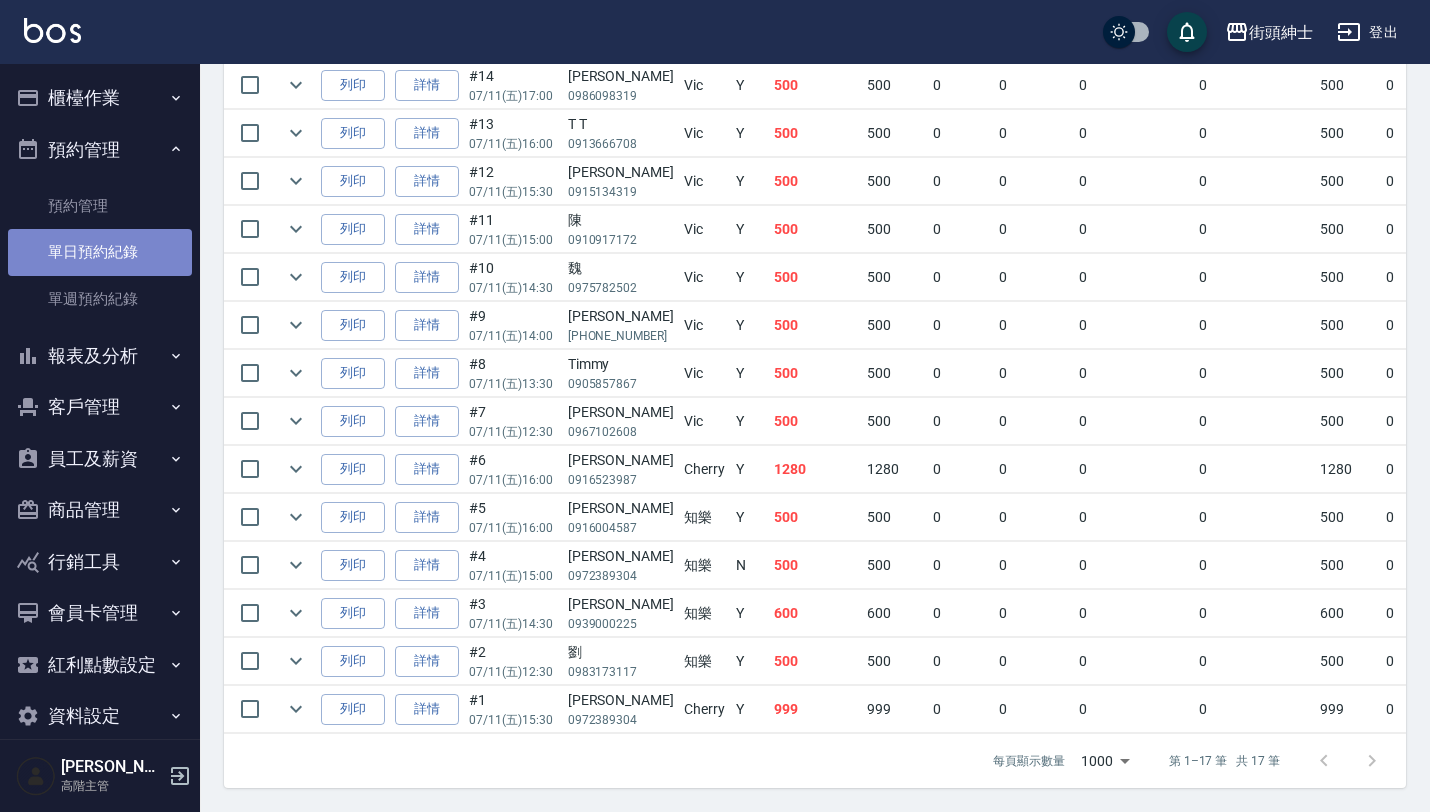click on "單日預約紀錄" at bounding box center (100, 252) 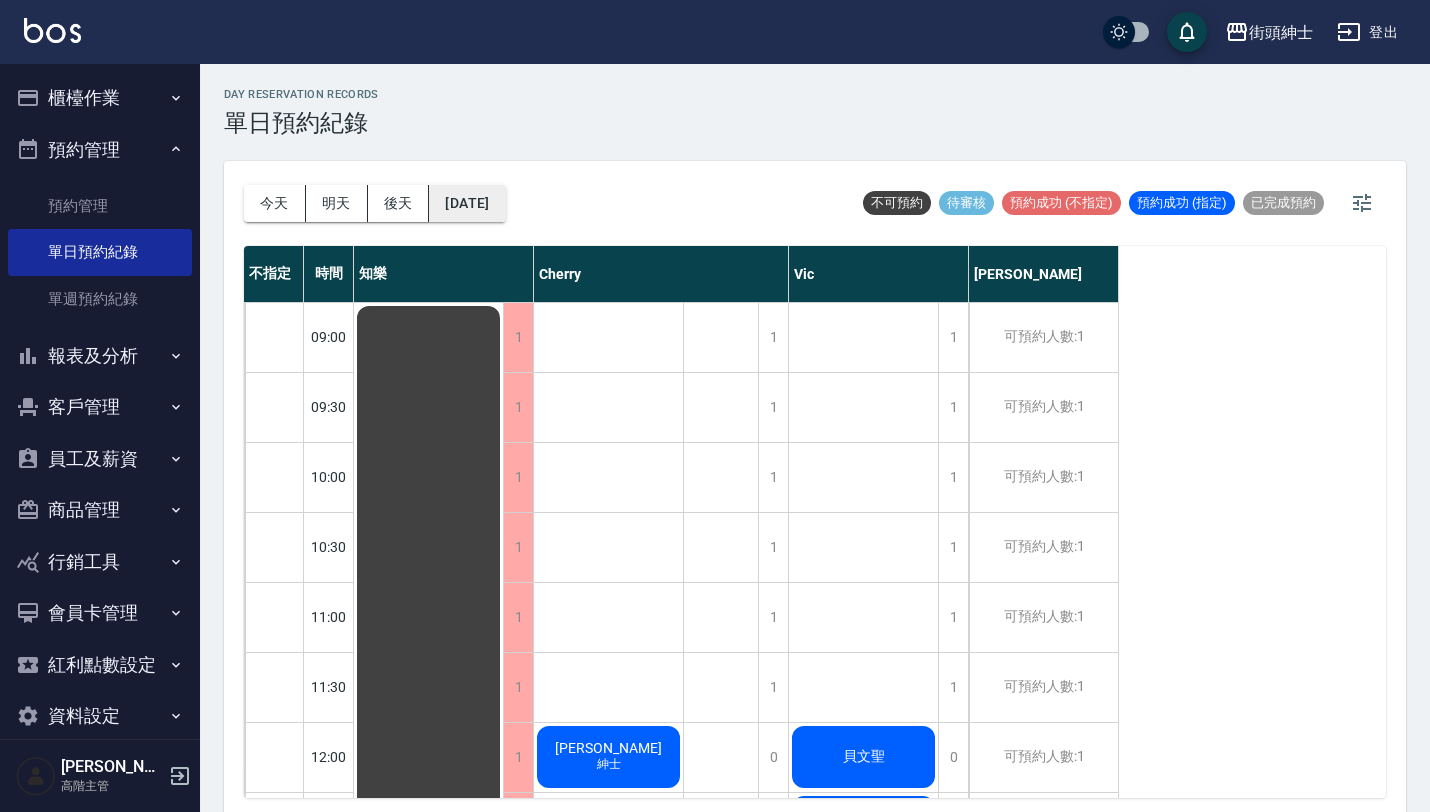 click on "[DATE]" at bounding box center [467, 203] 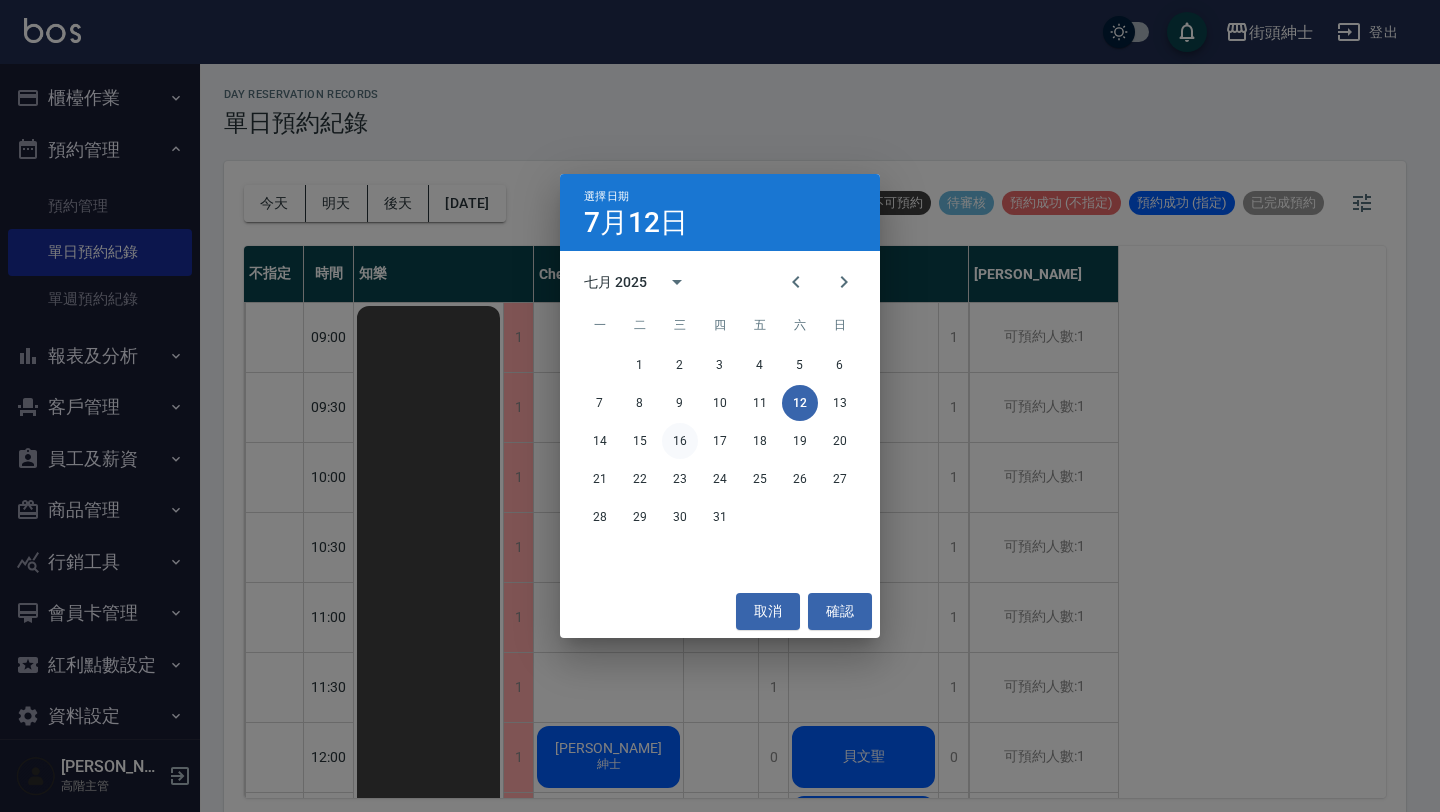 click on "16" at bounding box center [680, 441] 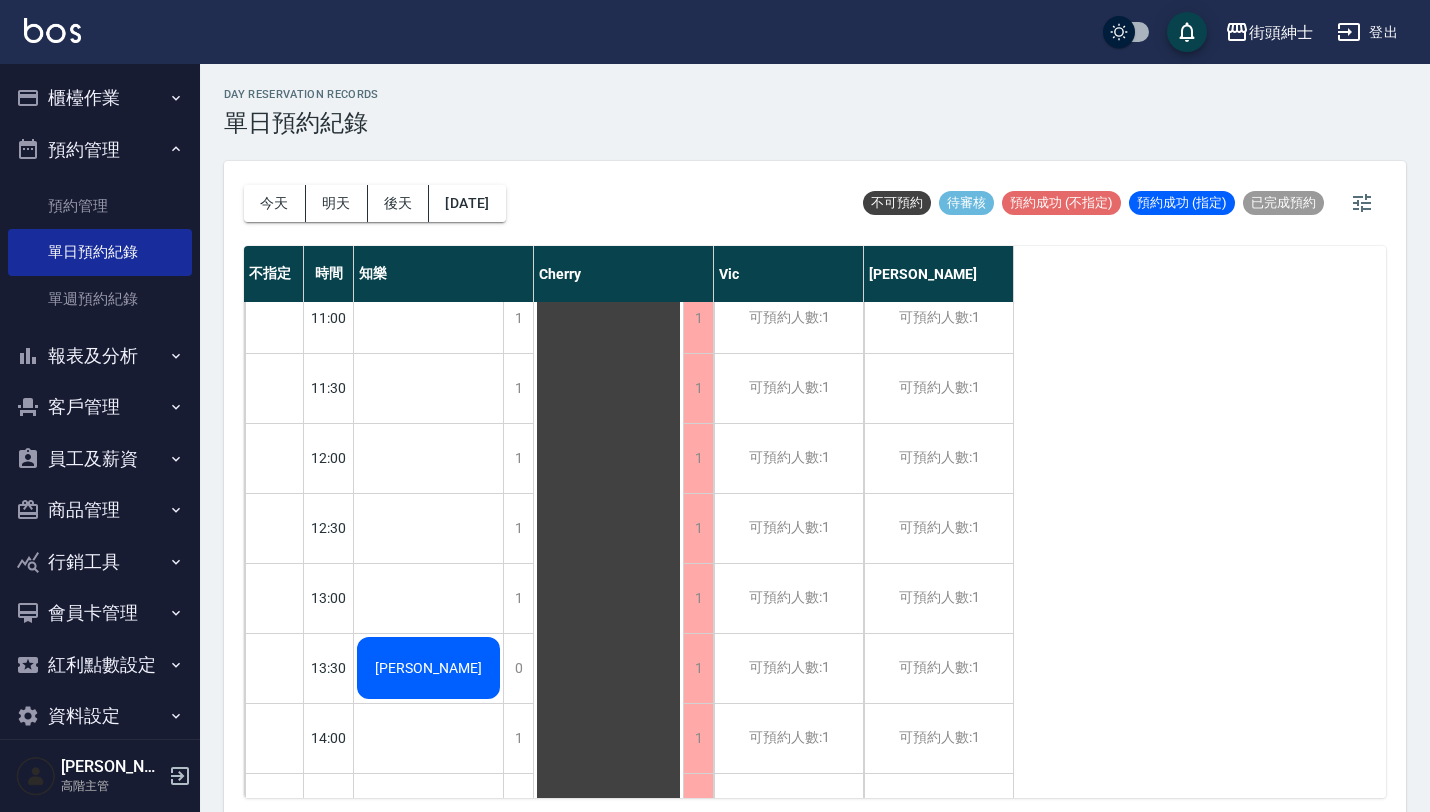 scroll, scrollTop: 307, scrollLeft: 0, axis: vertical 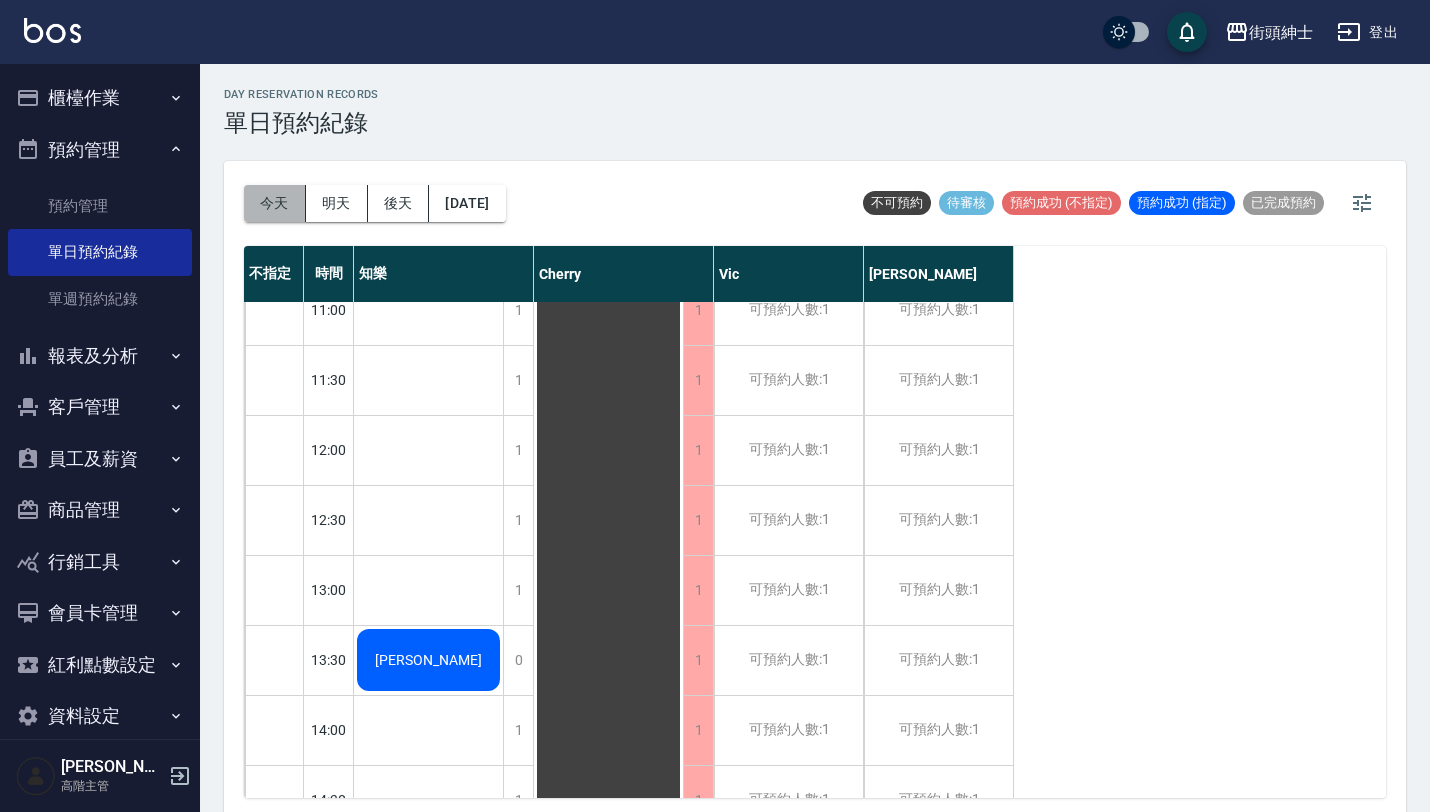 click on "今天" at bounding box center [275, 203] 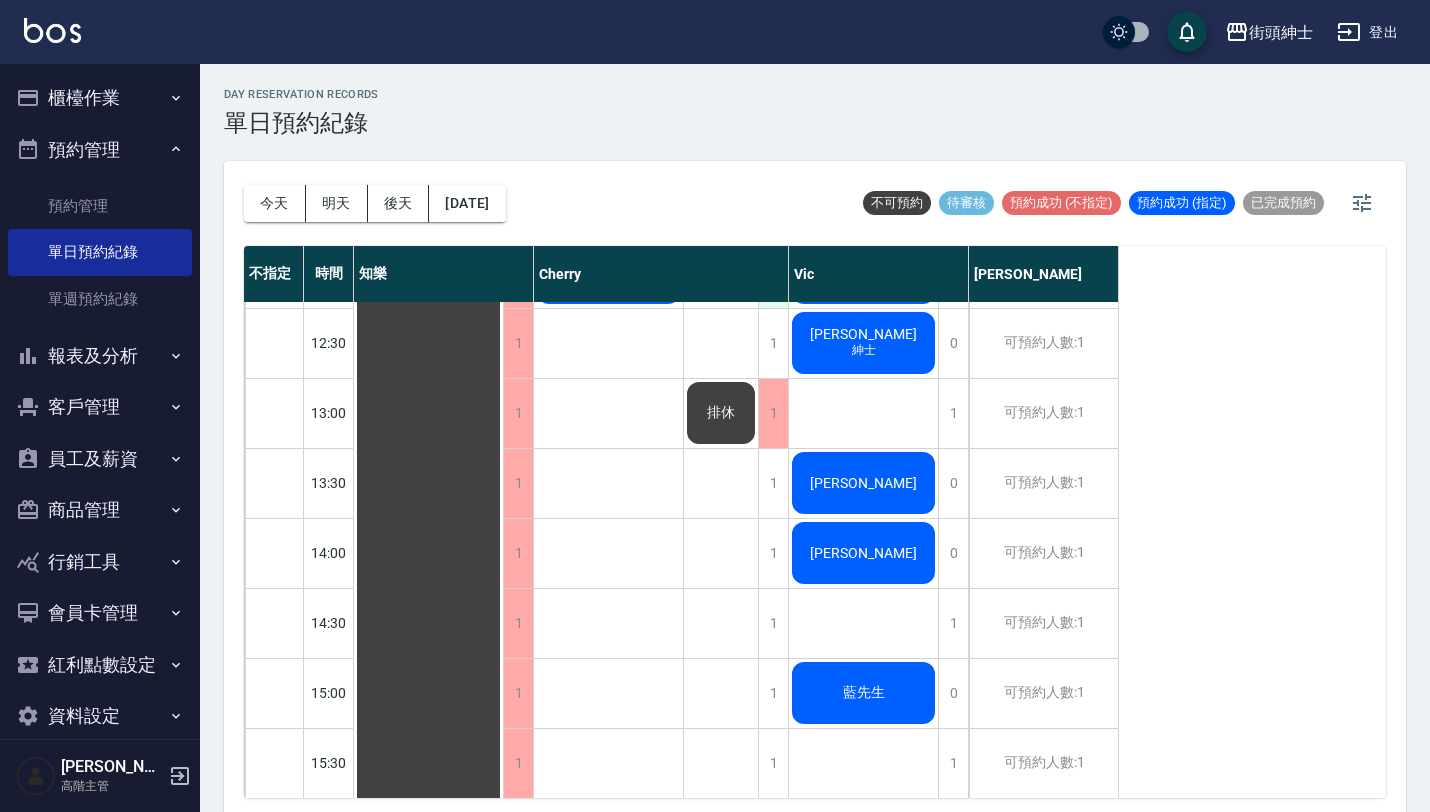 scroll, scrollTop: 481, scrollLeft: 0, axis: vertical 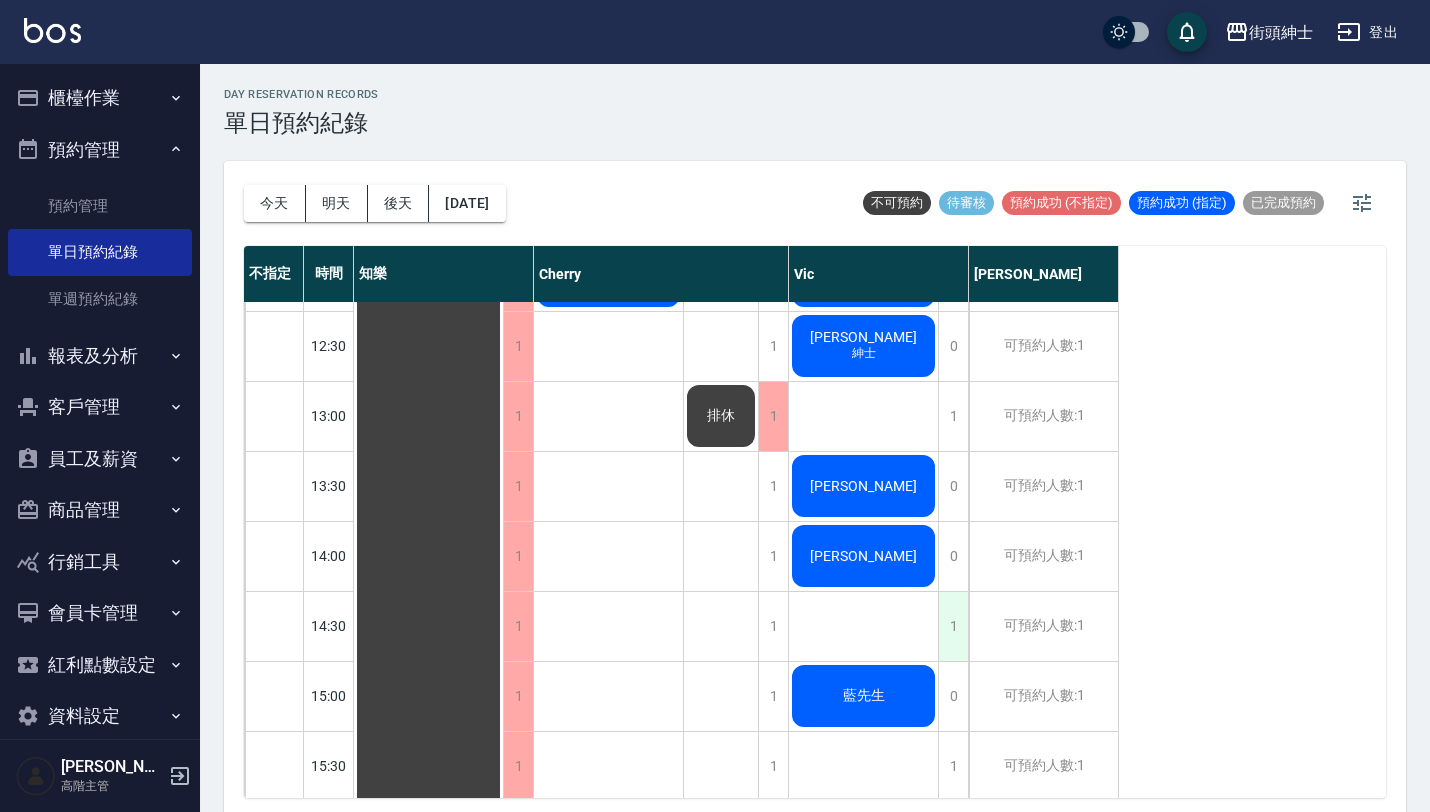 click on "1" at bounding box center [953, 626] 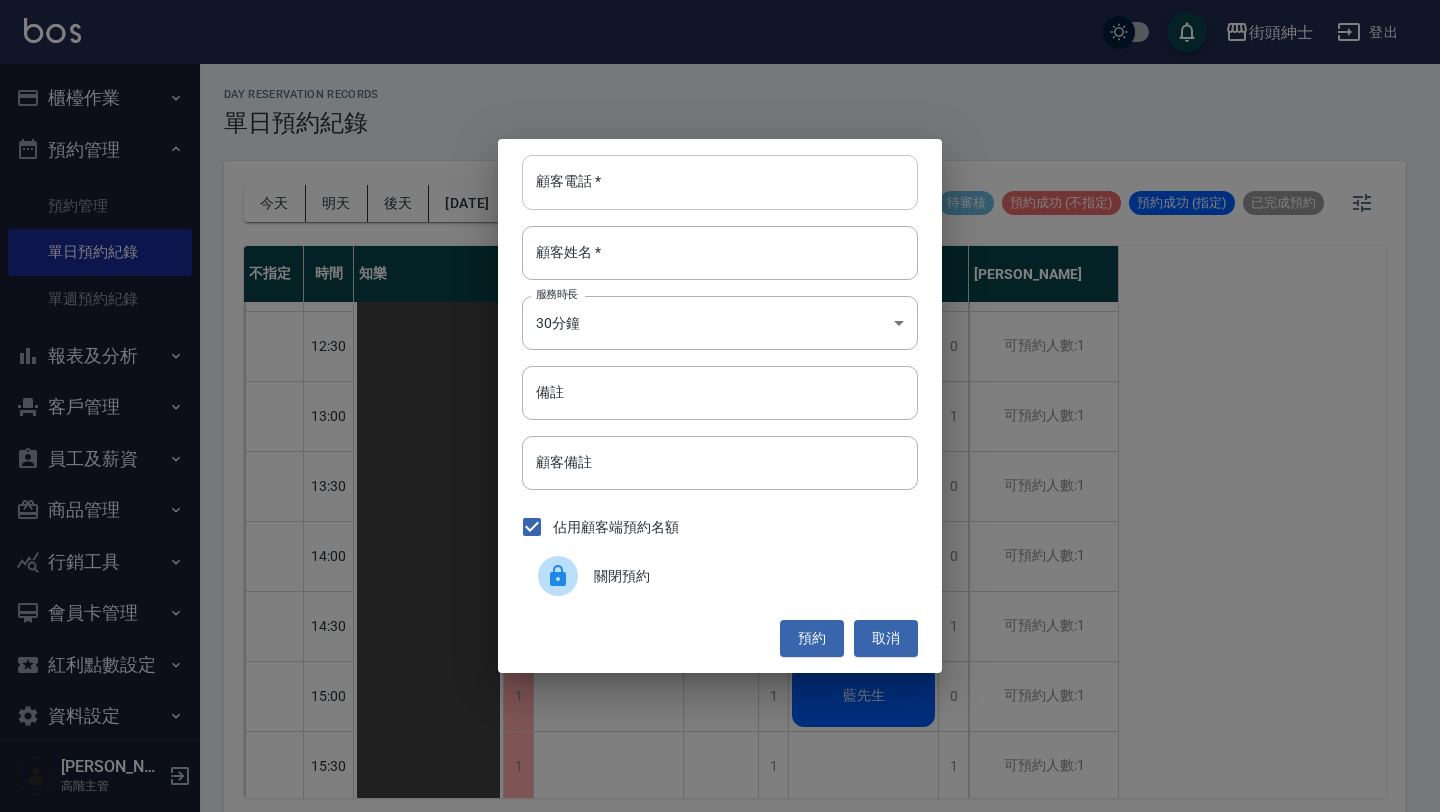 click on "顧客電話   *" at bounding box center (720, 182) 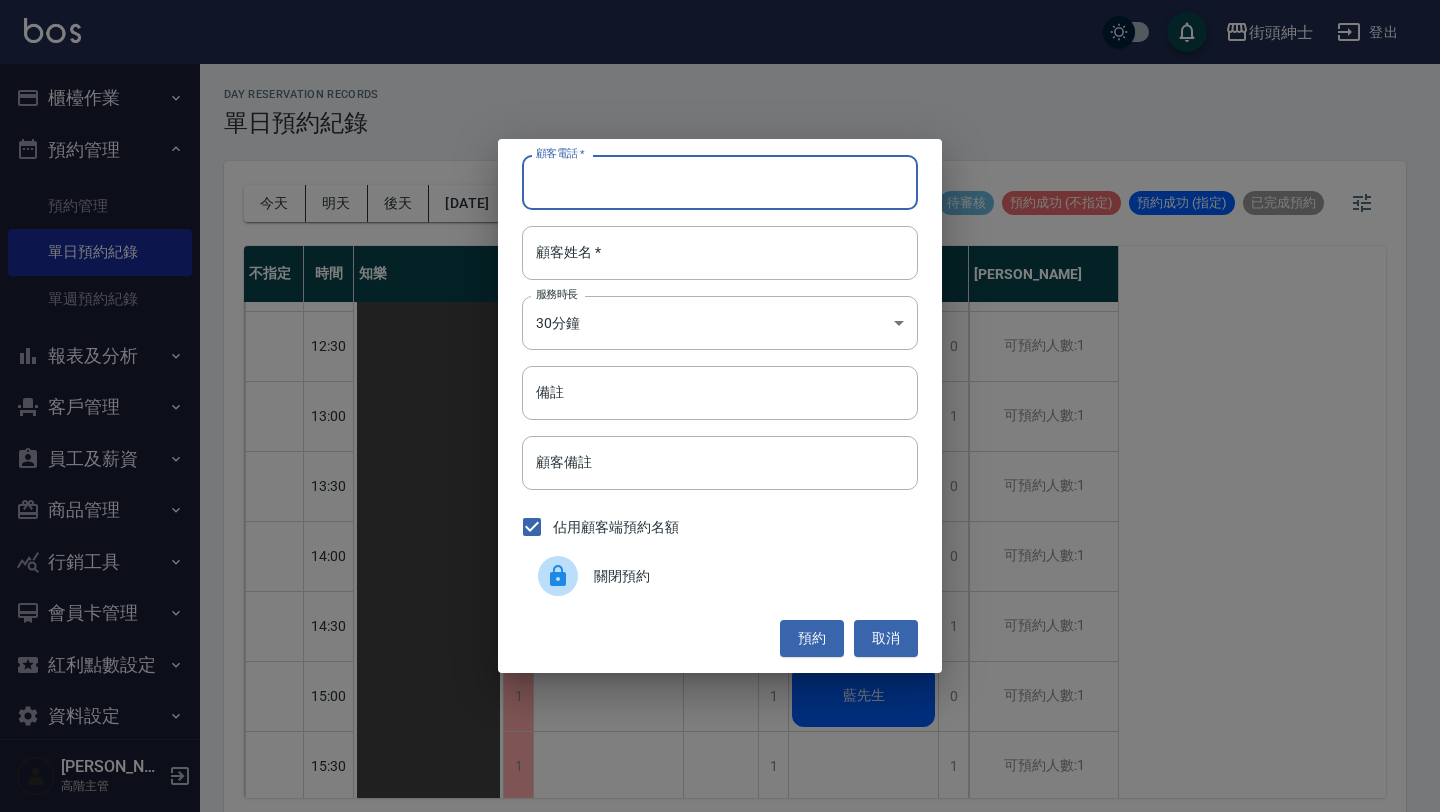 paste on "稱呼：阿廷 電話：[PHONE_NUMBER]" 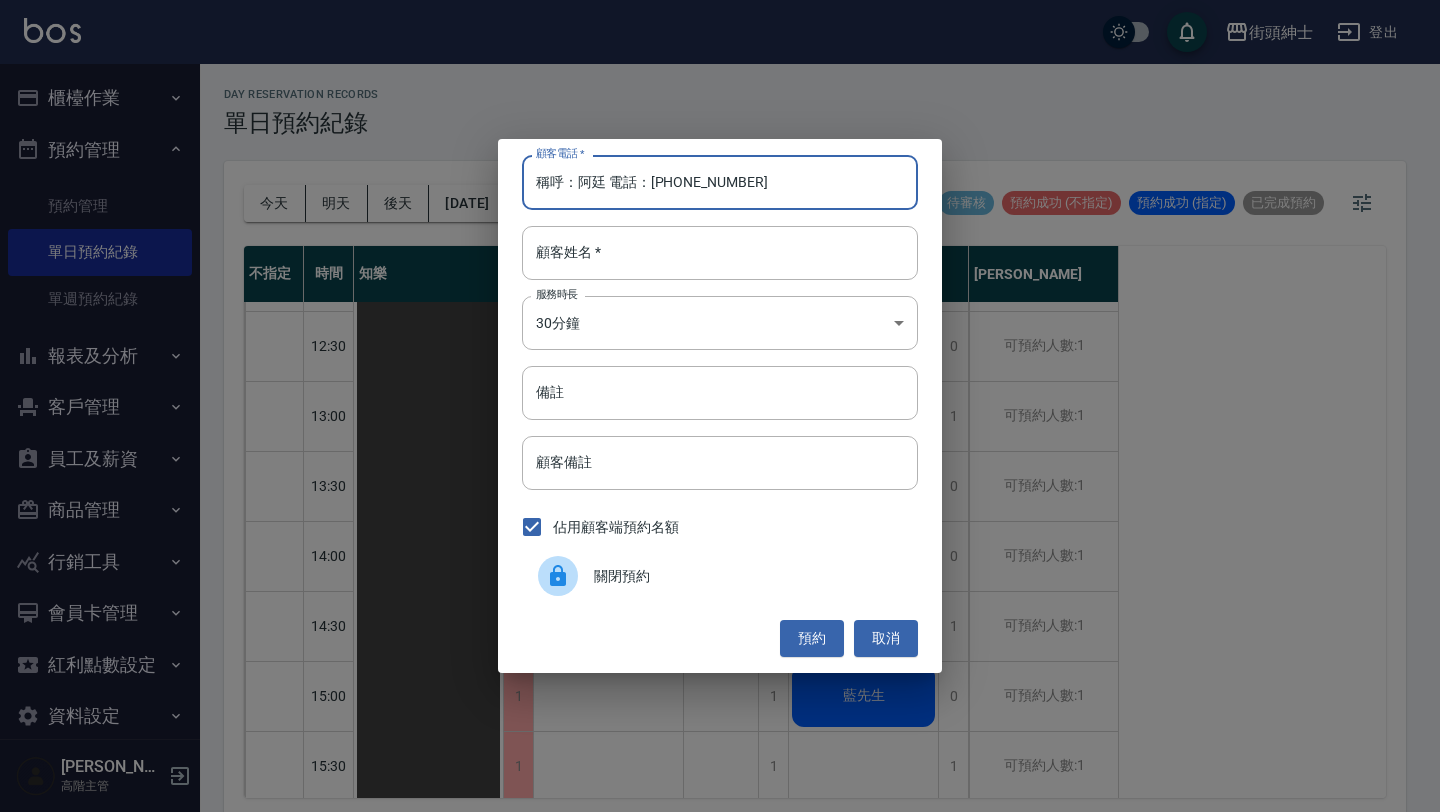 drag, startPoint x: 649, startPoint y: 175, endPoint x: 488, endPoint y: 175, distance: 161 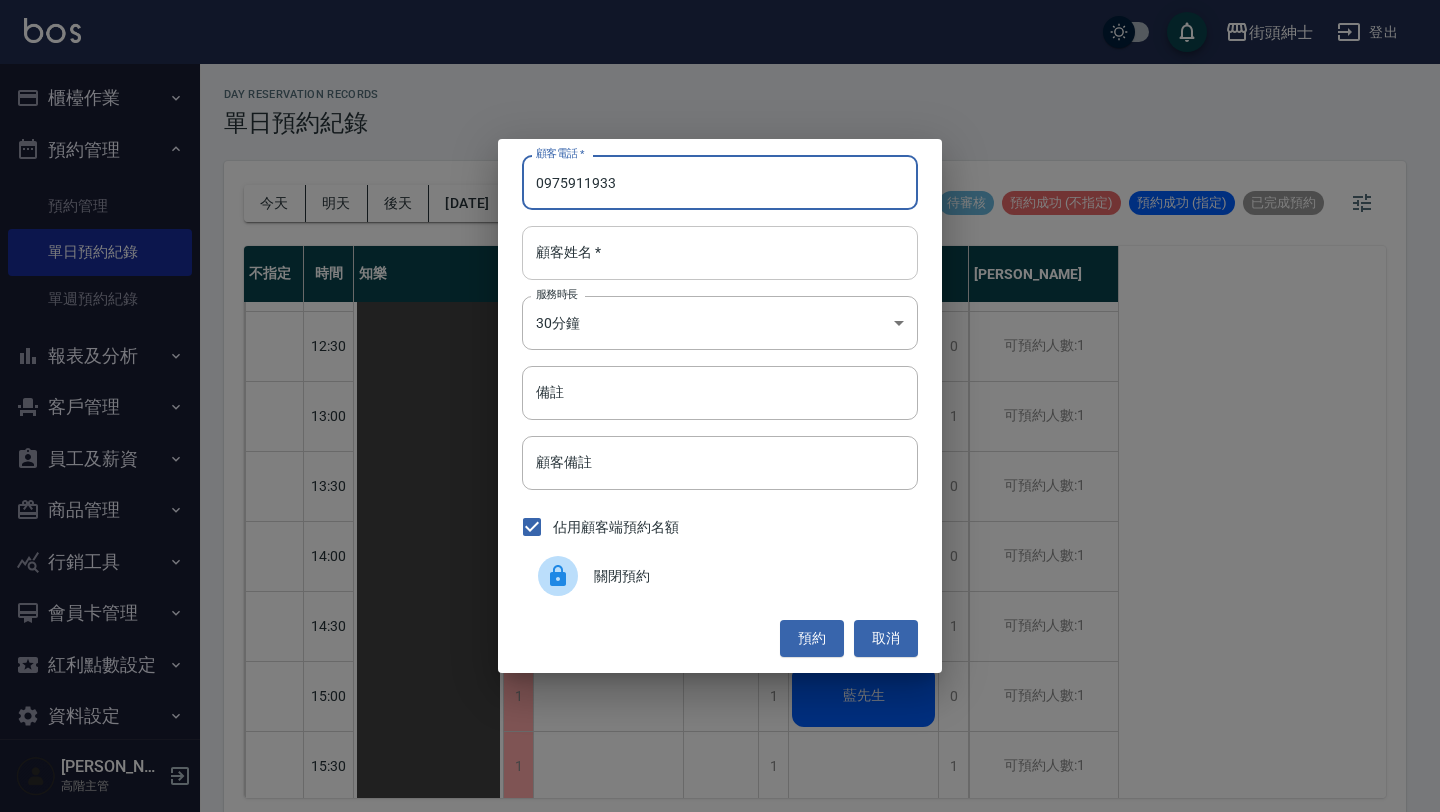 type on "0975911933" 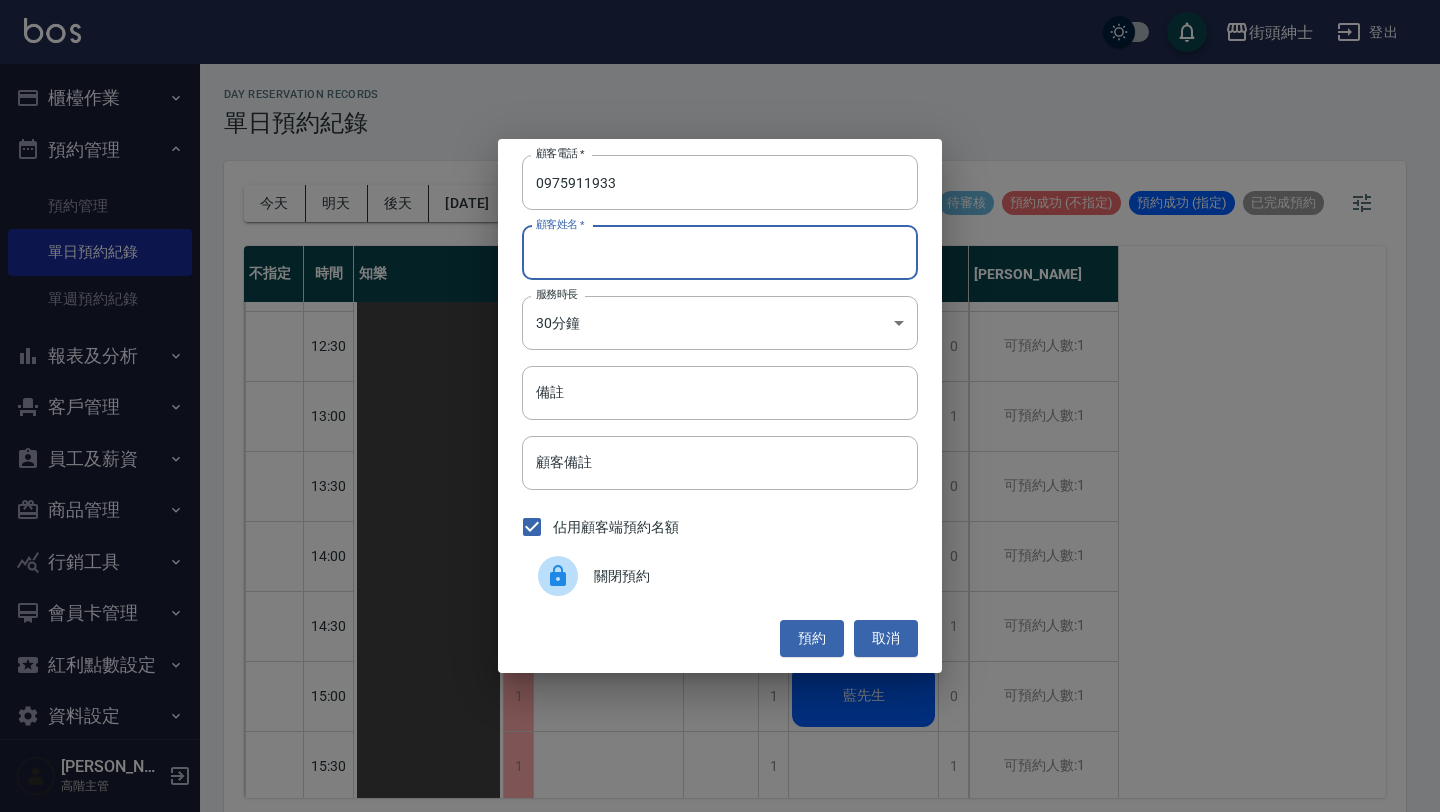 paste on "稱呼：阿廷 電話：[PHONE_NUMBER]" 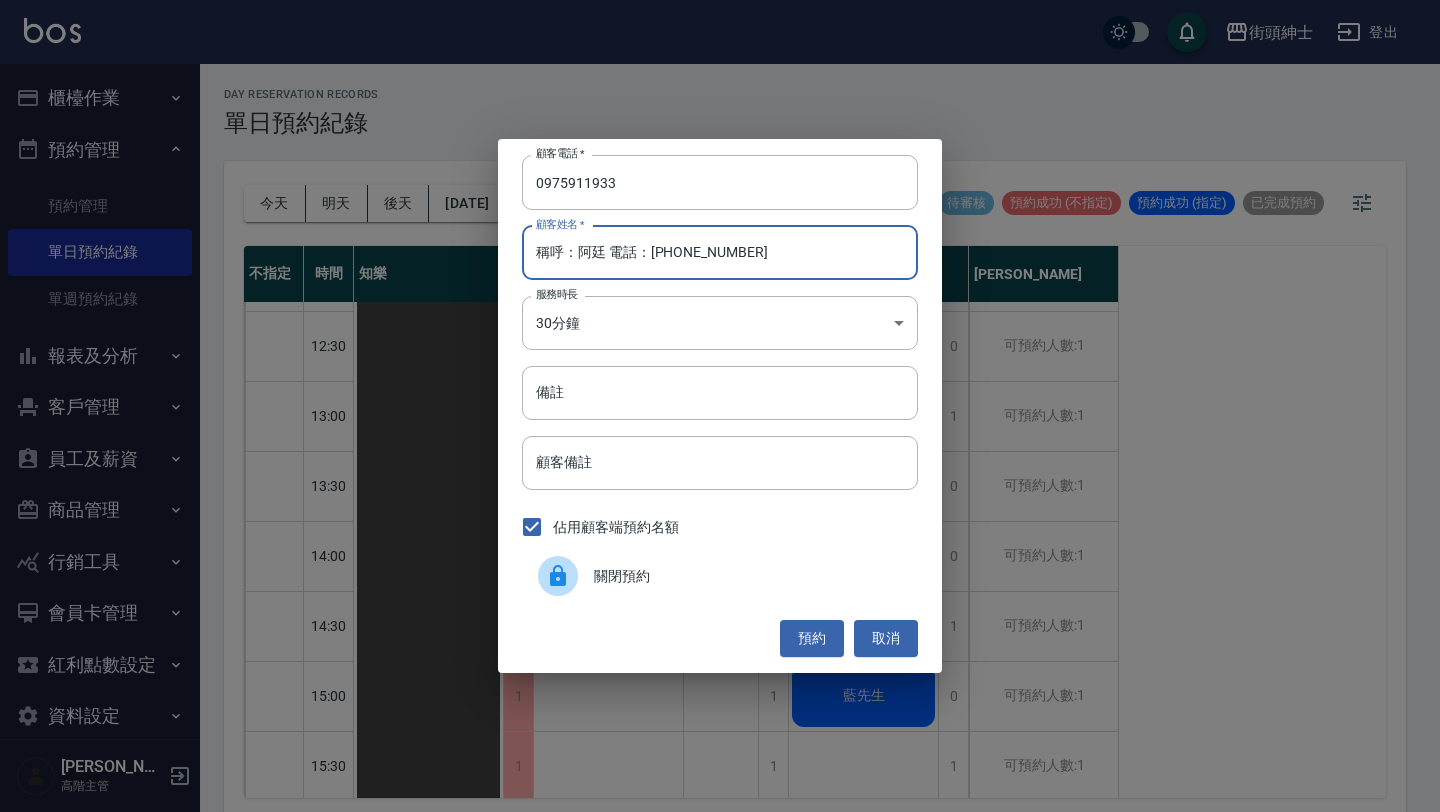 drag, startPoint x: 580, startPoint y: 258, endPoint x: 392, endPoint y: 251, distance: 188.13028 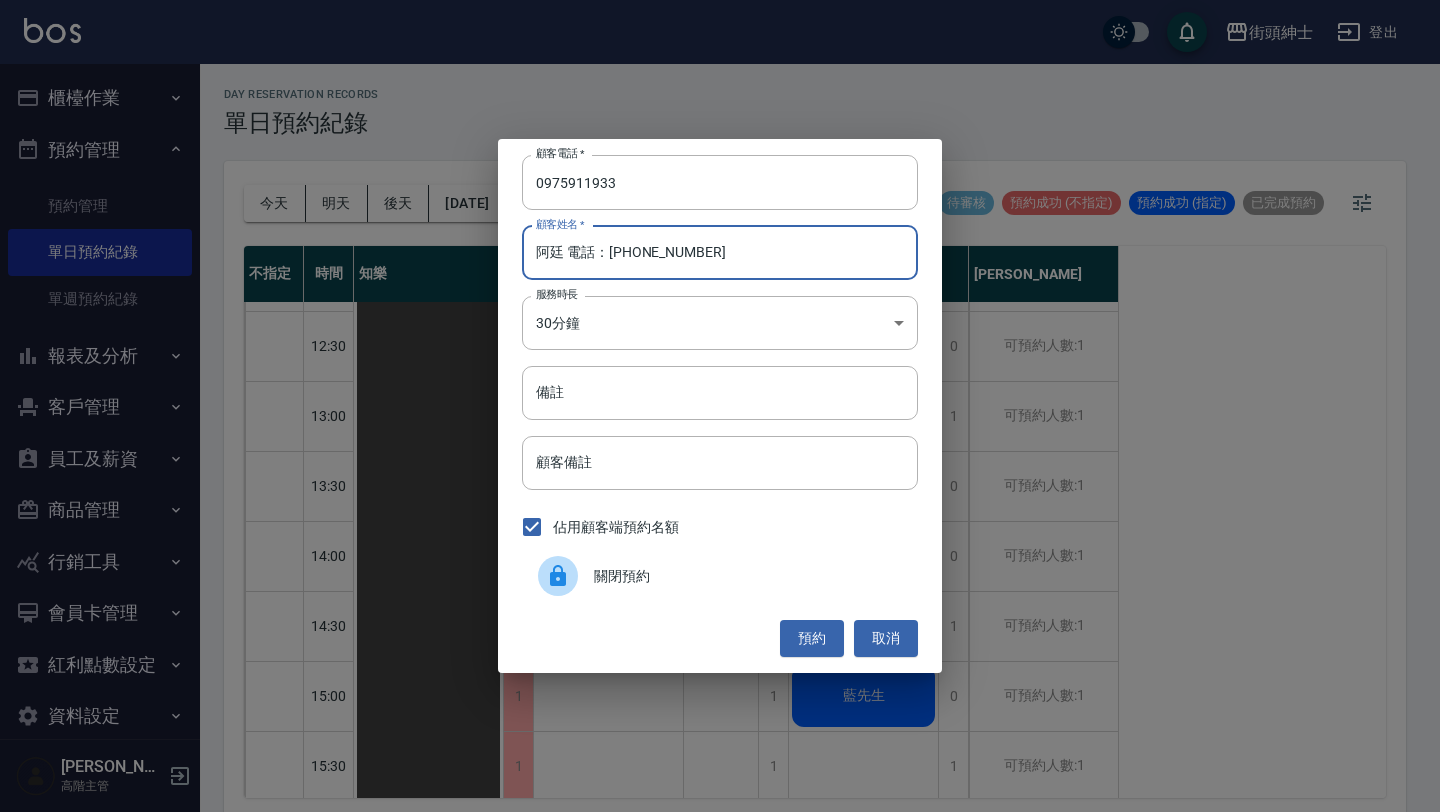 drag, startPoint x: 563, startPoint y: 249, endPoint x: 718, endPoint y: 249, distance: 155 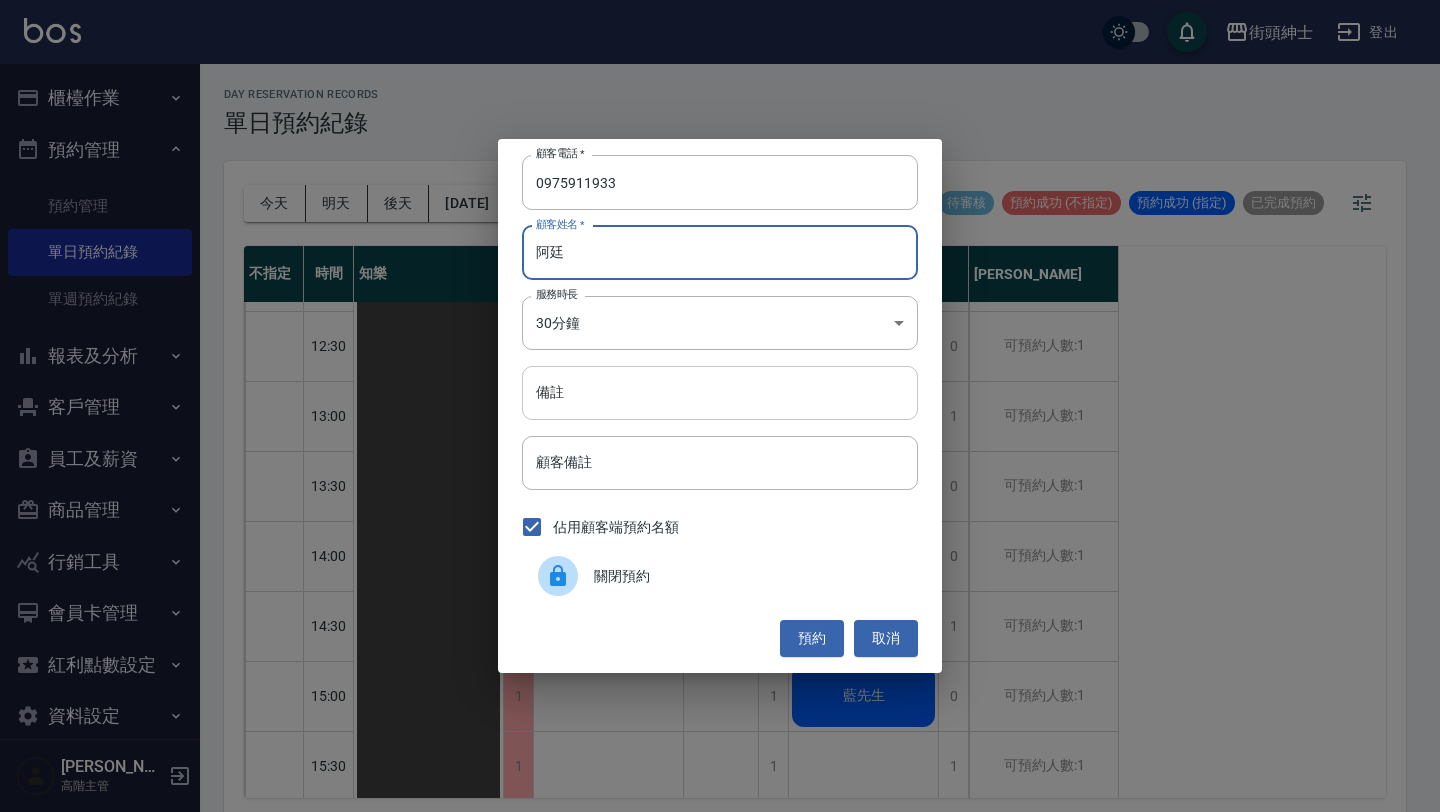 type on "阿廷" 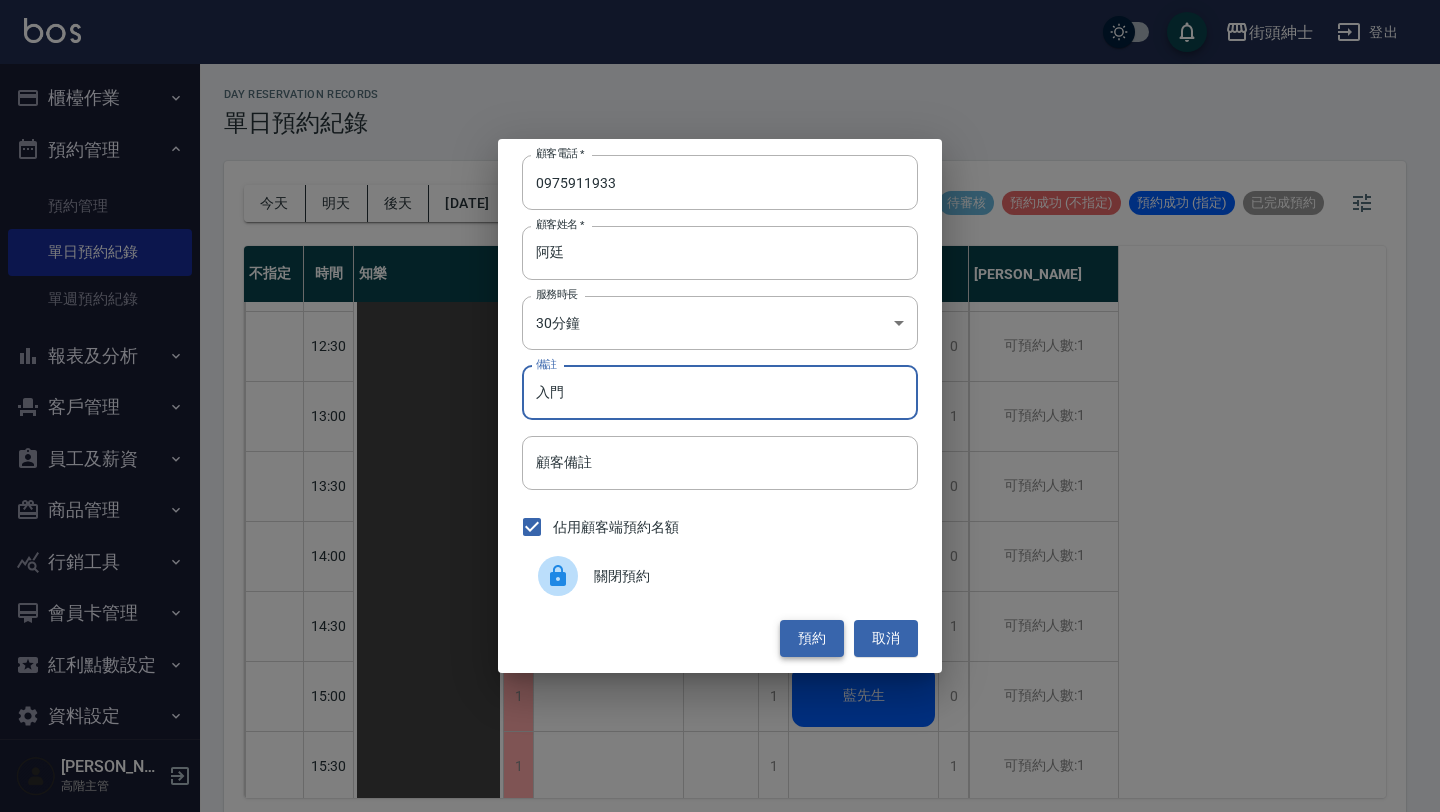 type on "入門" 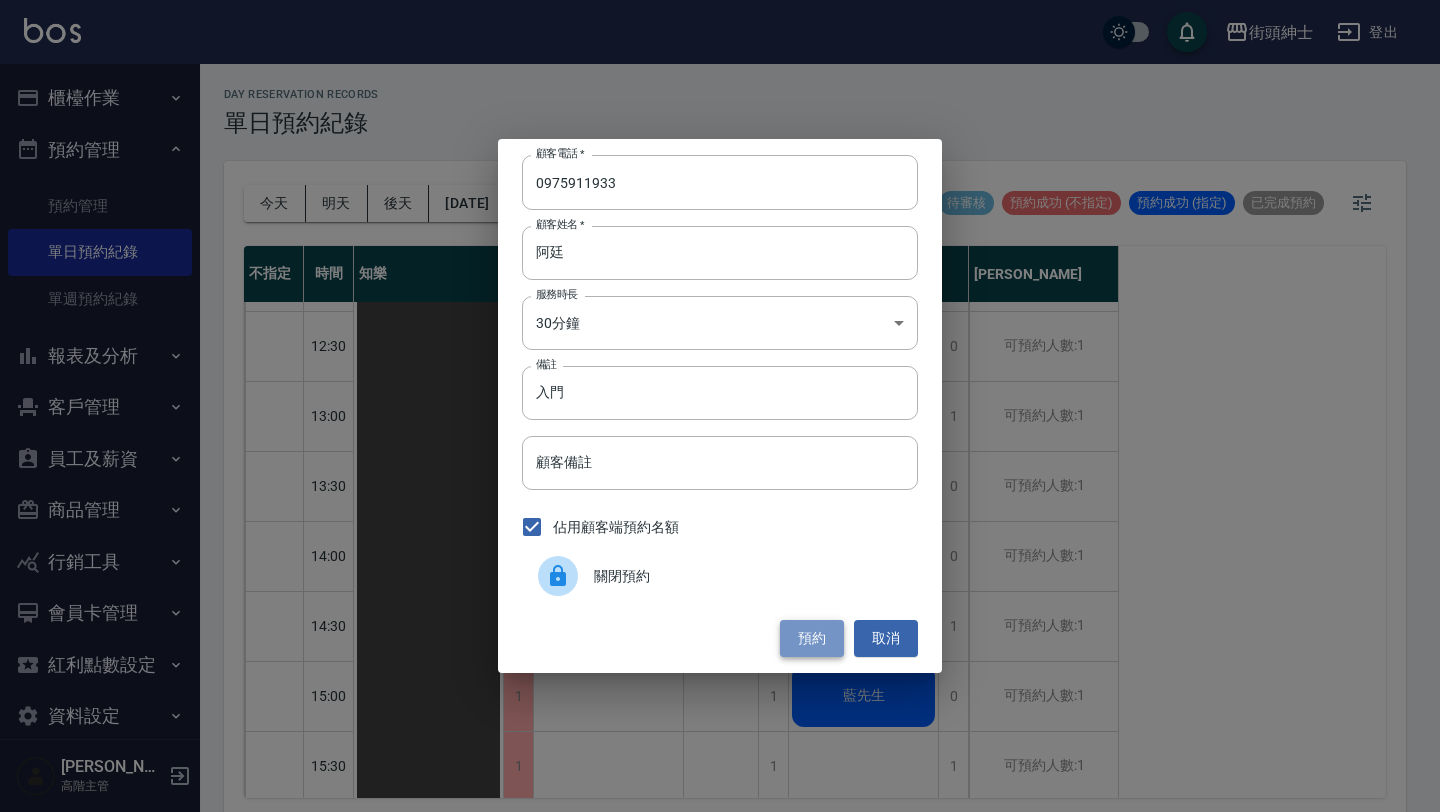 click on "預約" at bounding box center [812, 638] 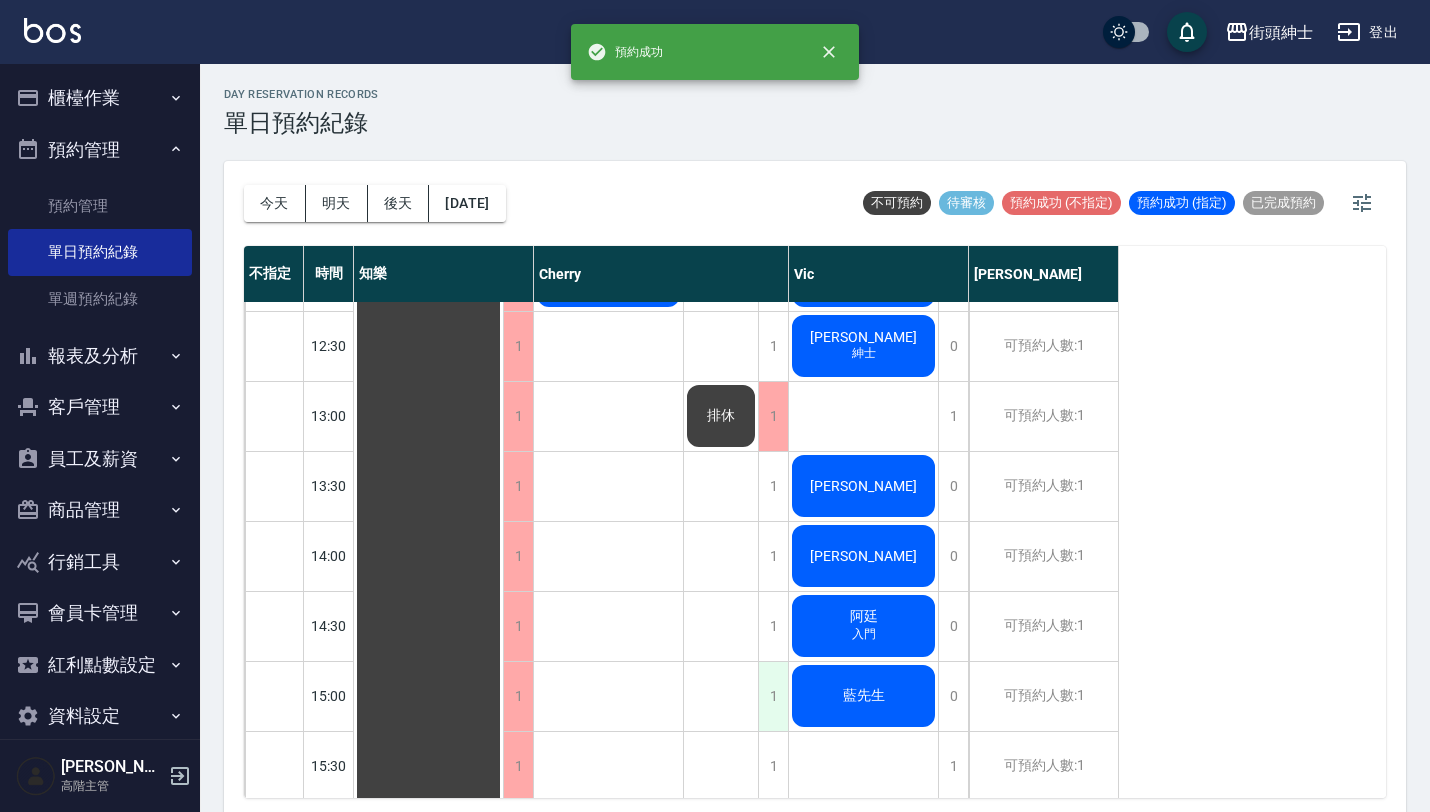 click on "1" at bounding box center [773, 696] 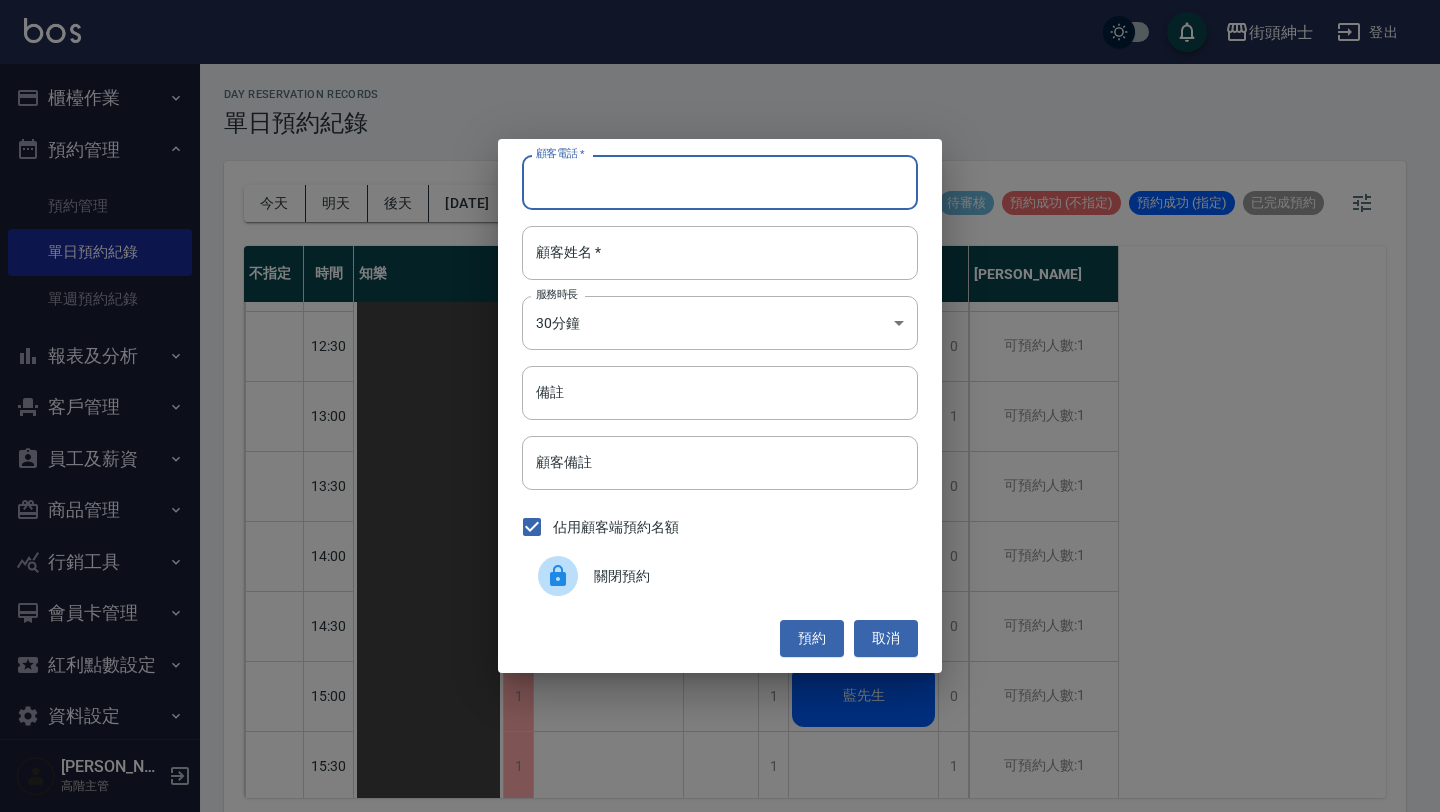 click on "顧客電話   *" at bounding box center (720, 182) 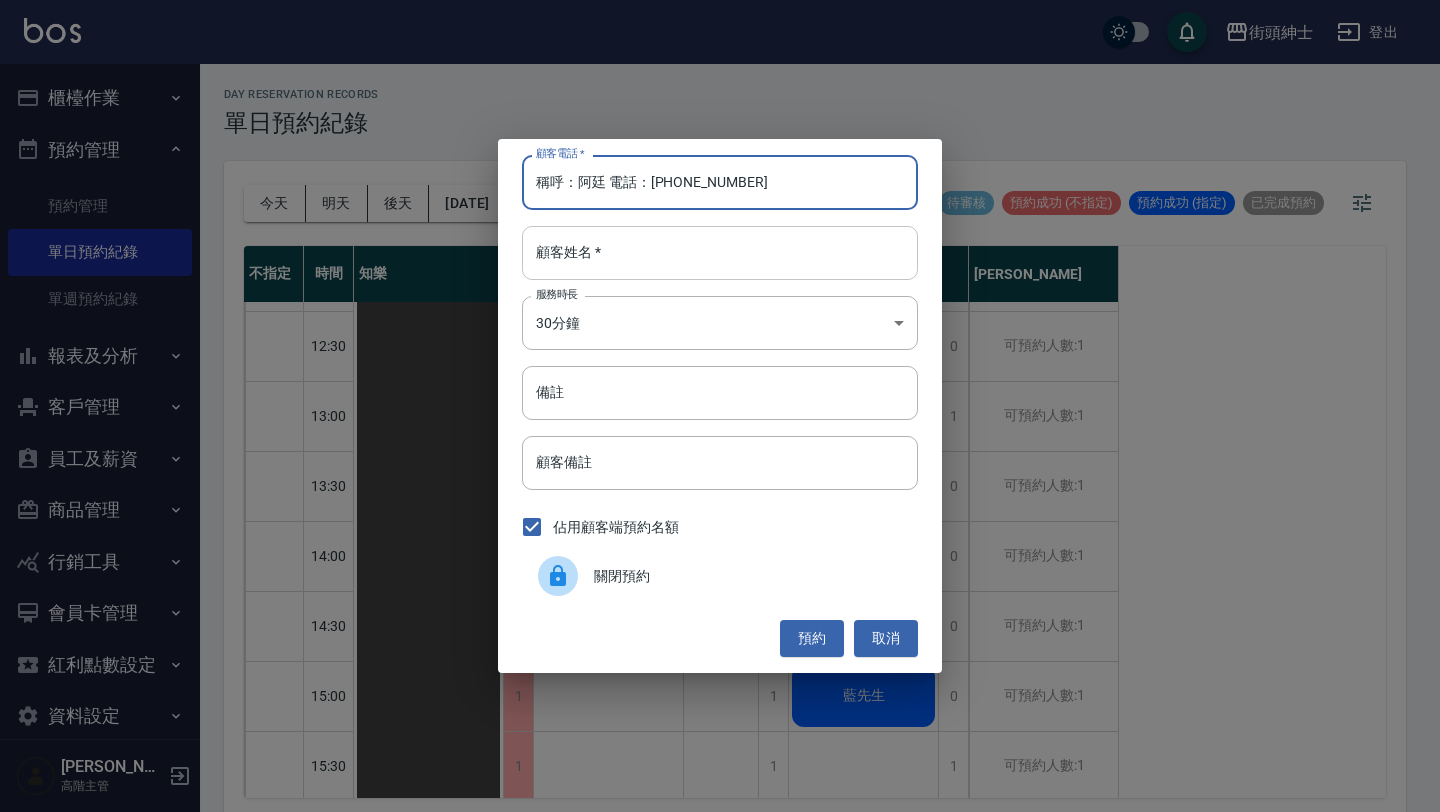 type on "稱呼：阿廷 電話：[PHONE_NUMBER]" 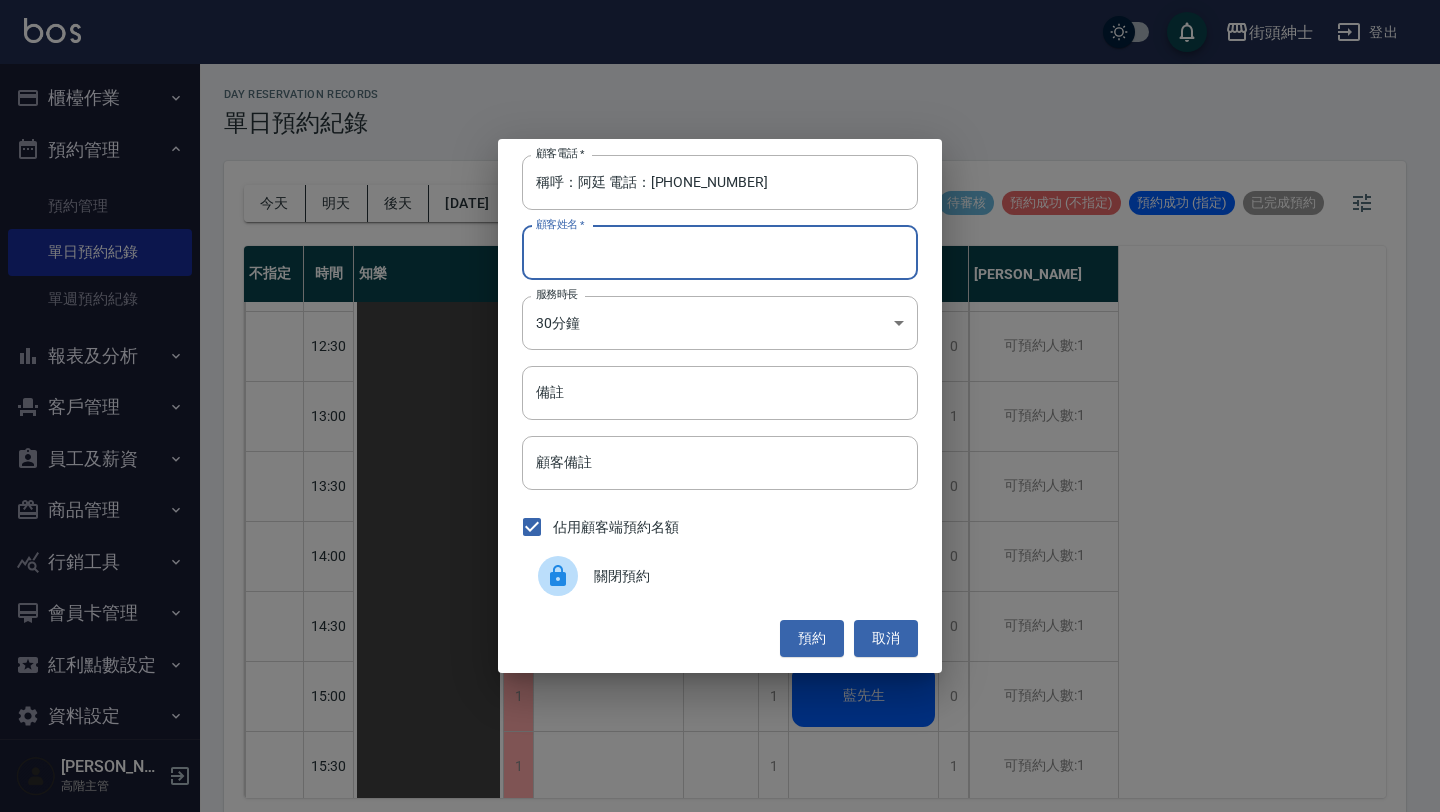 click on "顧客姓名   *" at bounding box center (720, 253) 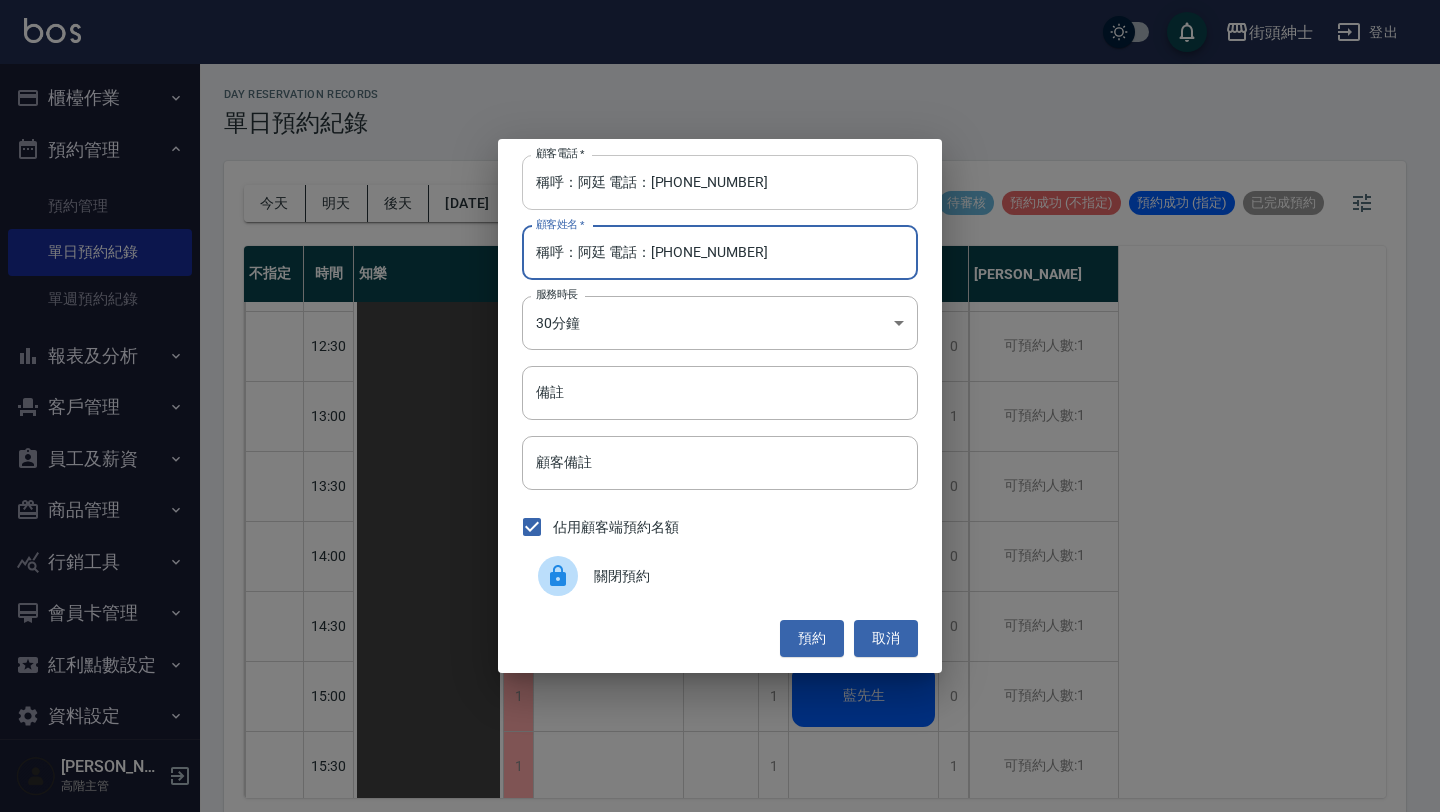 type on "稱呼：阿廷 電話：[PHONE_NUMBER]" 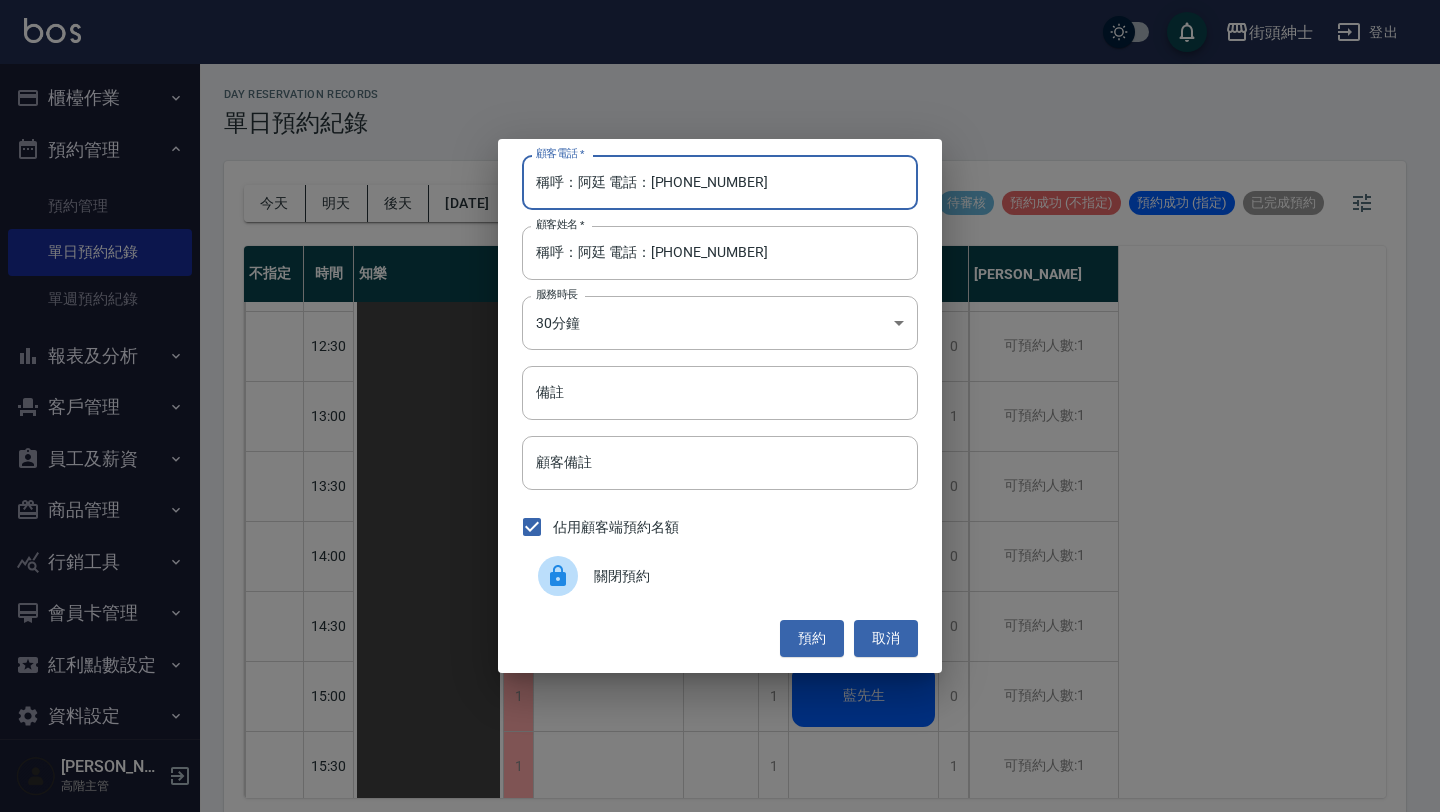 drag, startPoint x: 652, startPoint y: 184, endPoint x: 409, endPoint y: 184, distance: 243 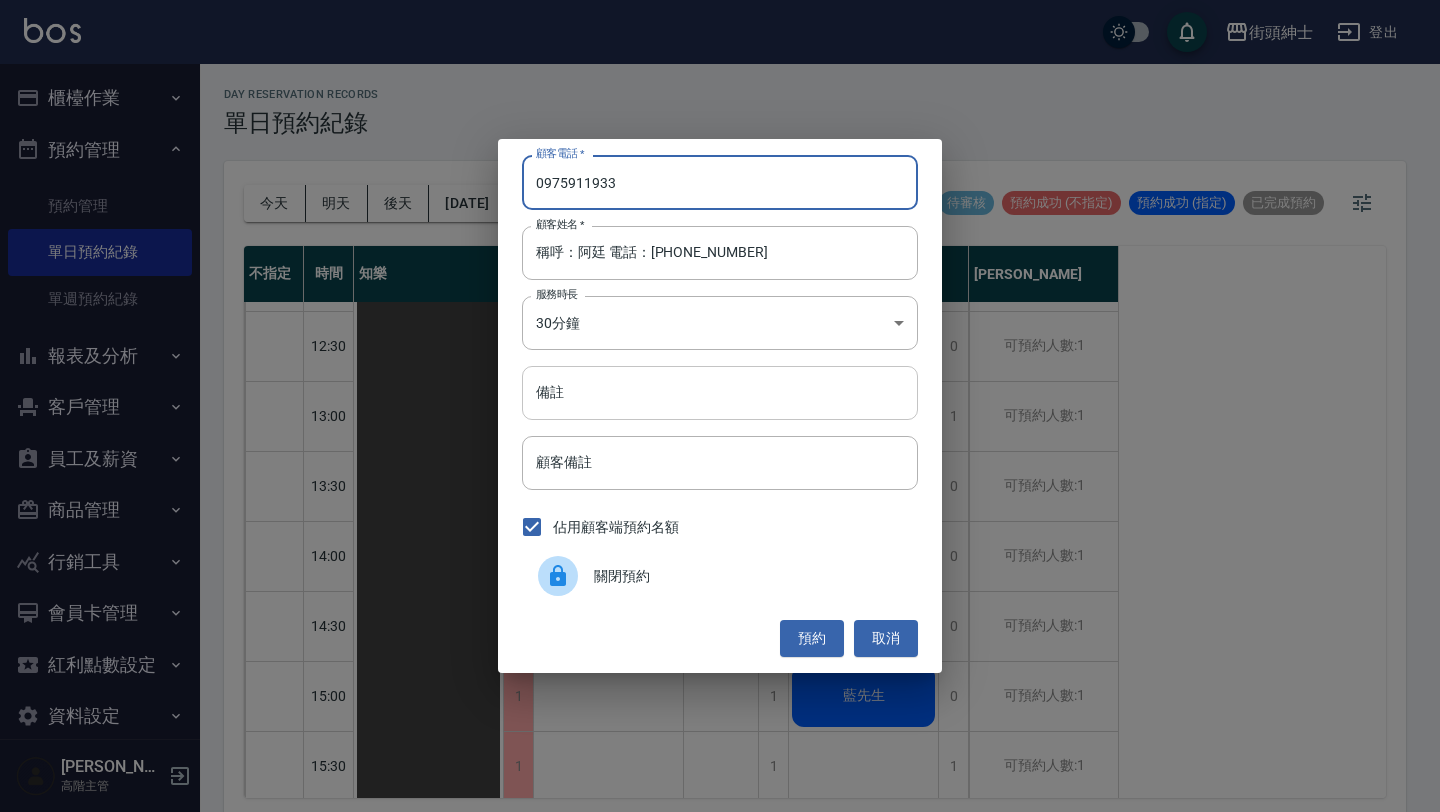 type on "0975911933" 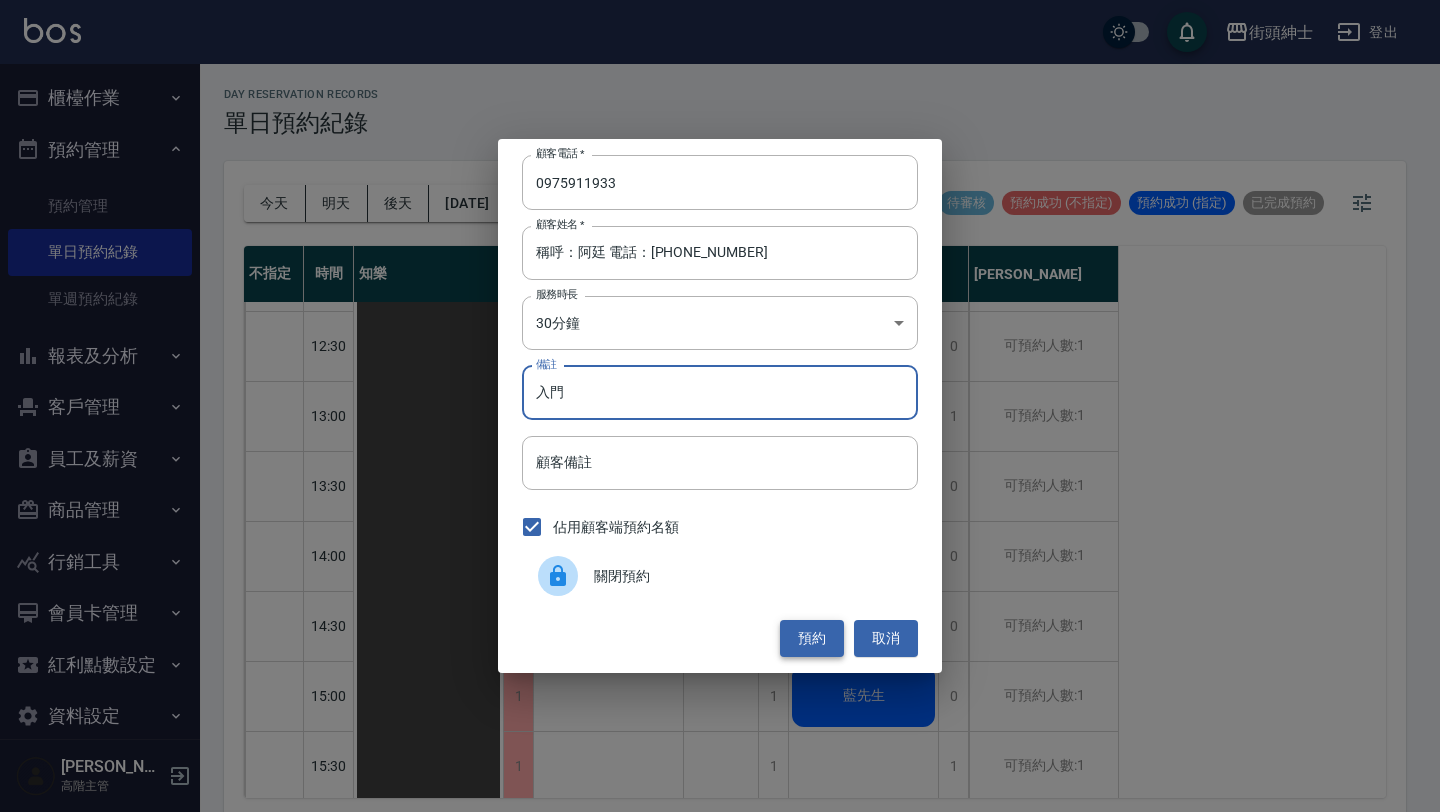 type on "入門" 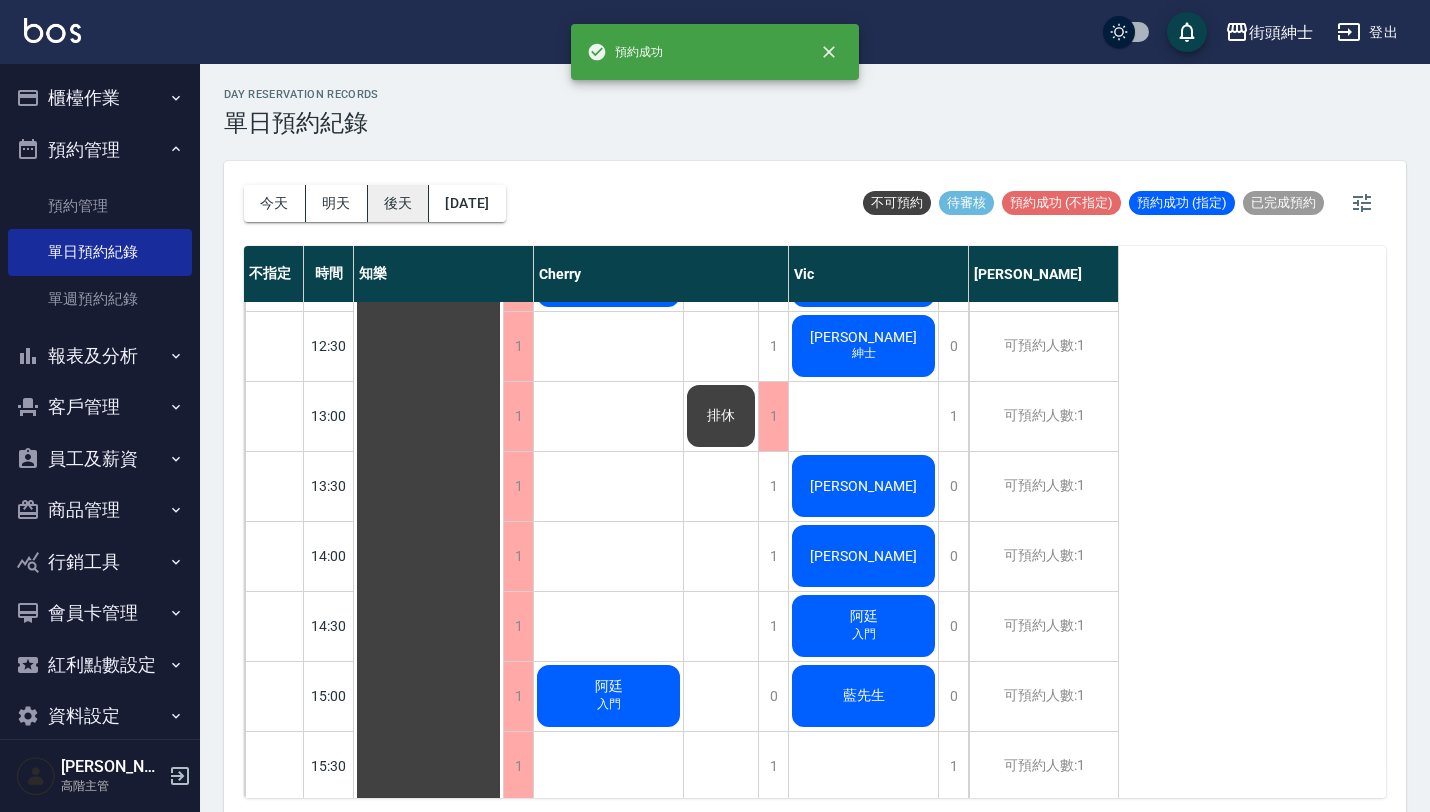 click on "後天" at bounding box center (399, 203) 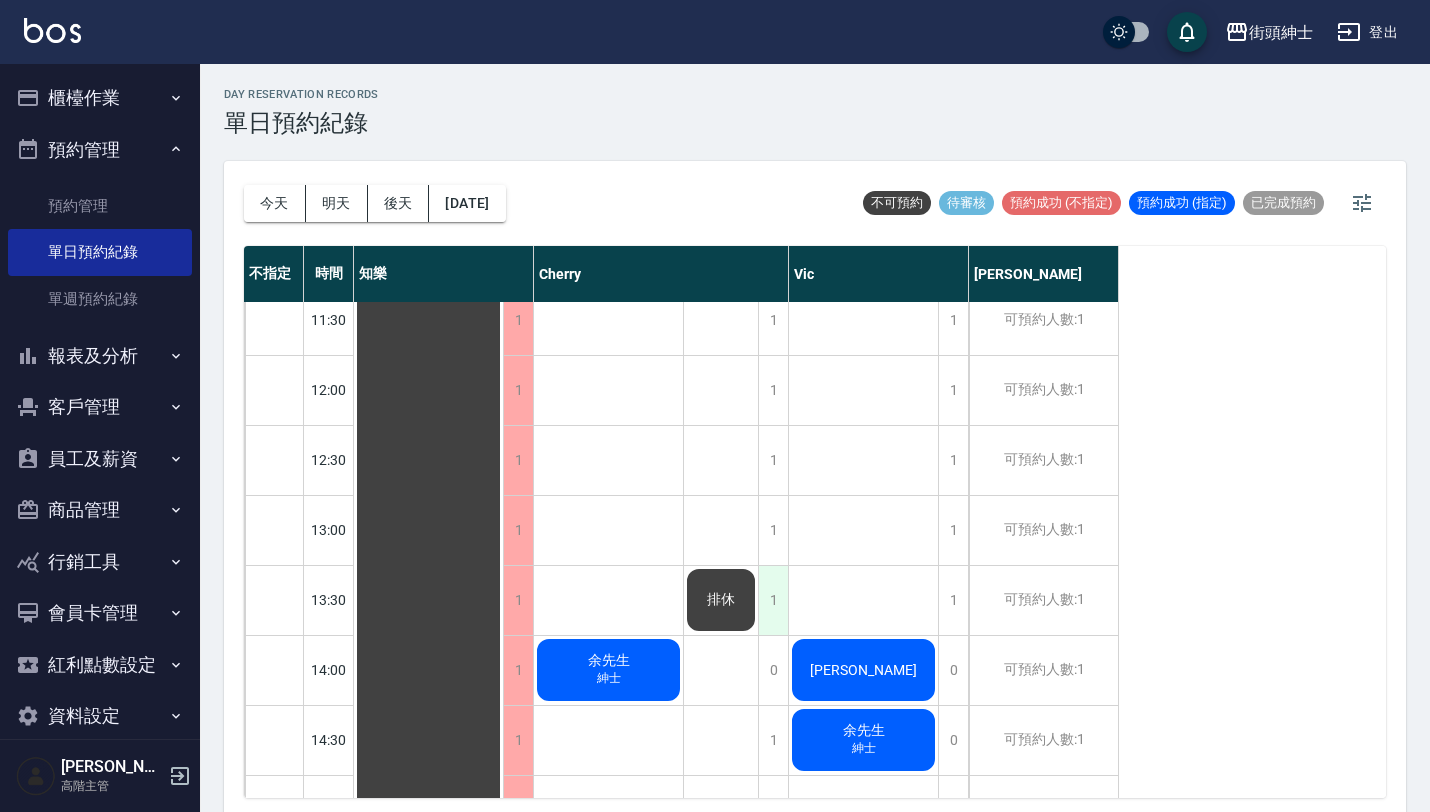 scroll, scrollTop: 365, scrollLeft: 0, axis: vertical 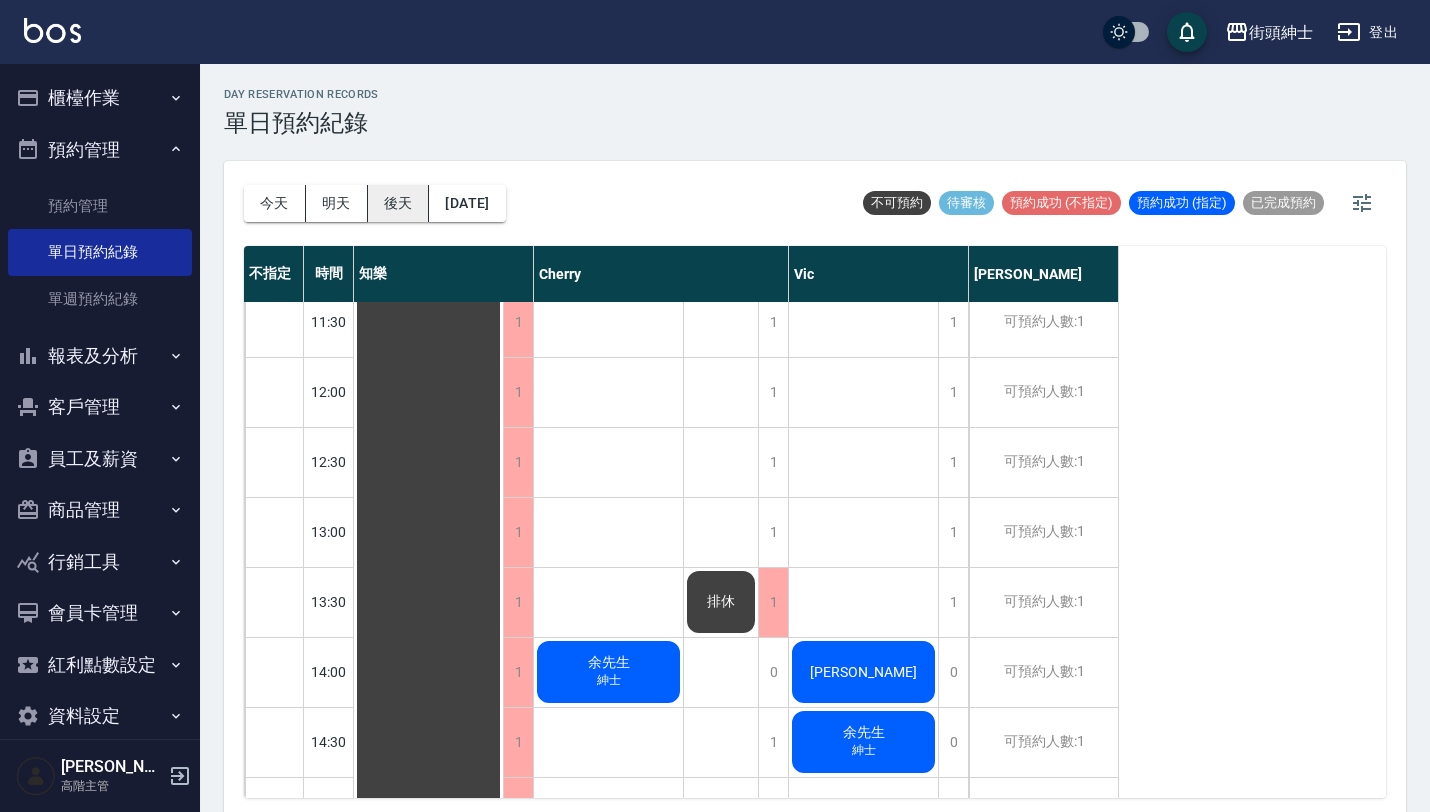 click on "後天" at bounding box center (399, 203) 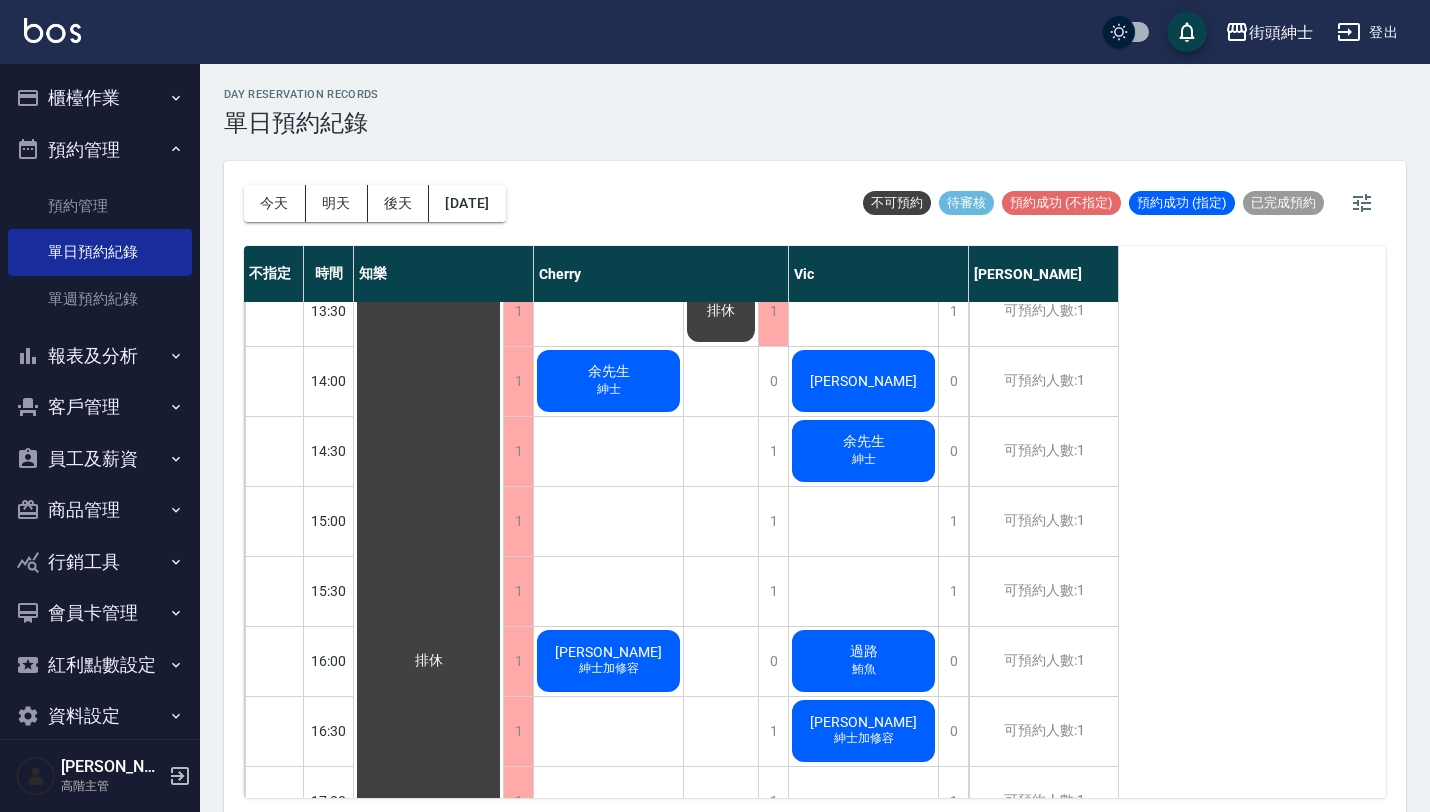 scroll, scrollTop: 662, scrollLeft: 0, axis: vertical 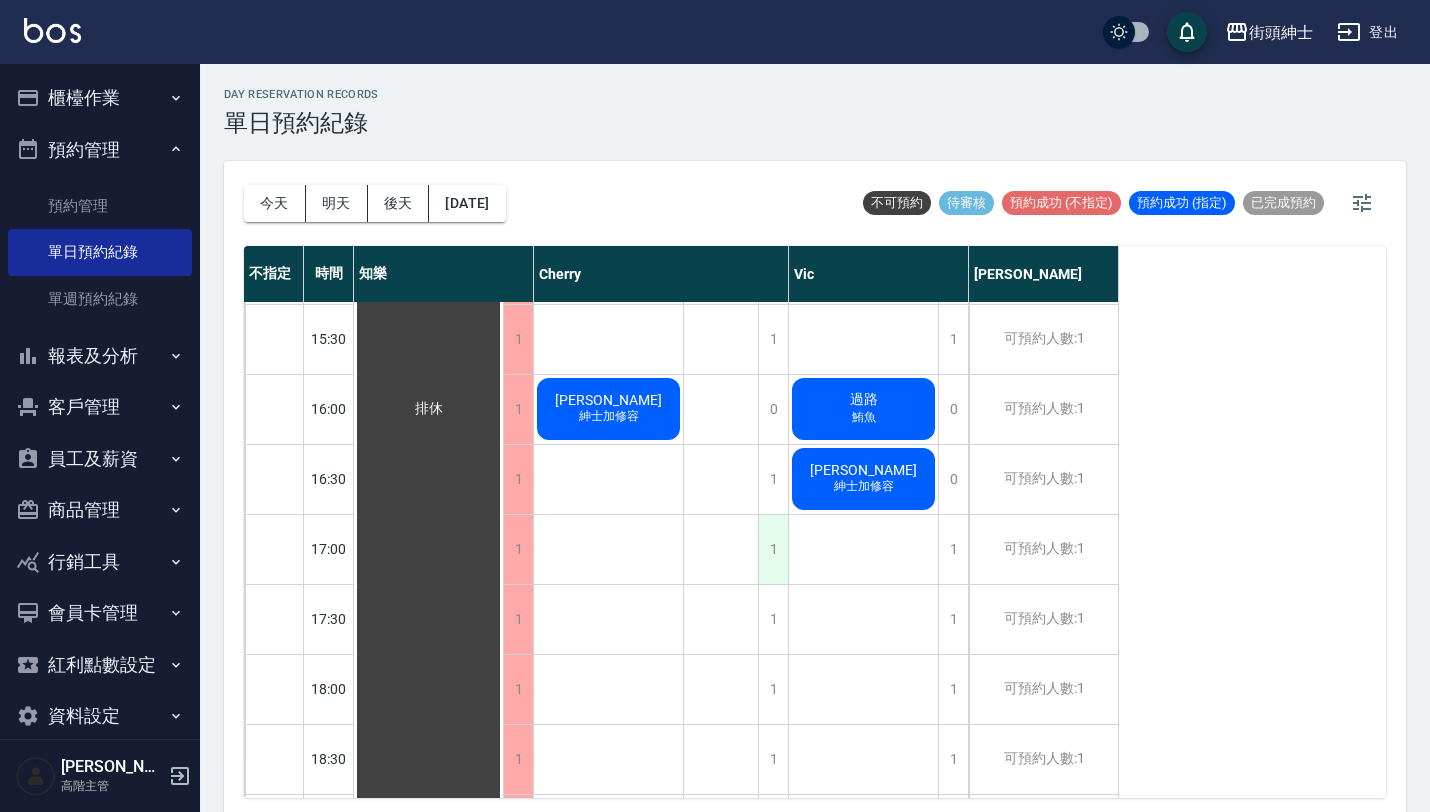click on "1" at bounding box center (773, 549) 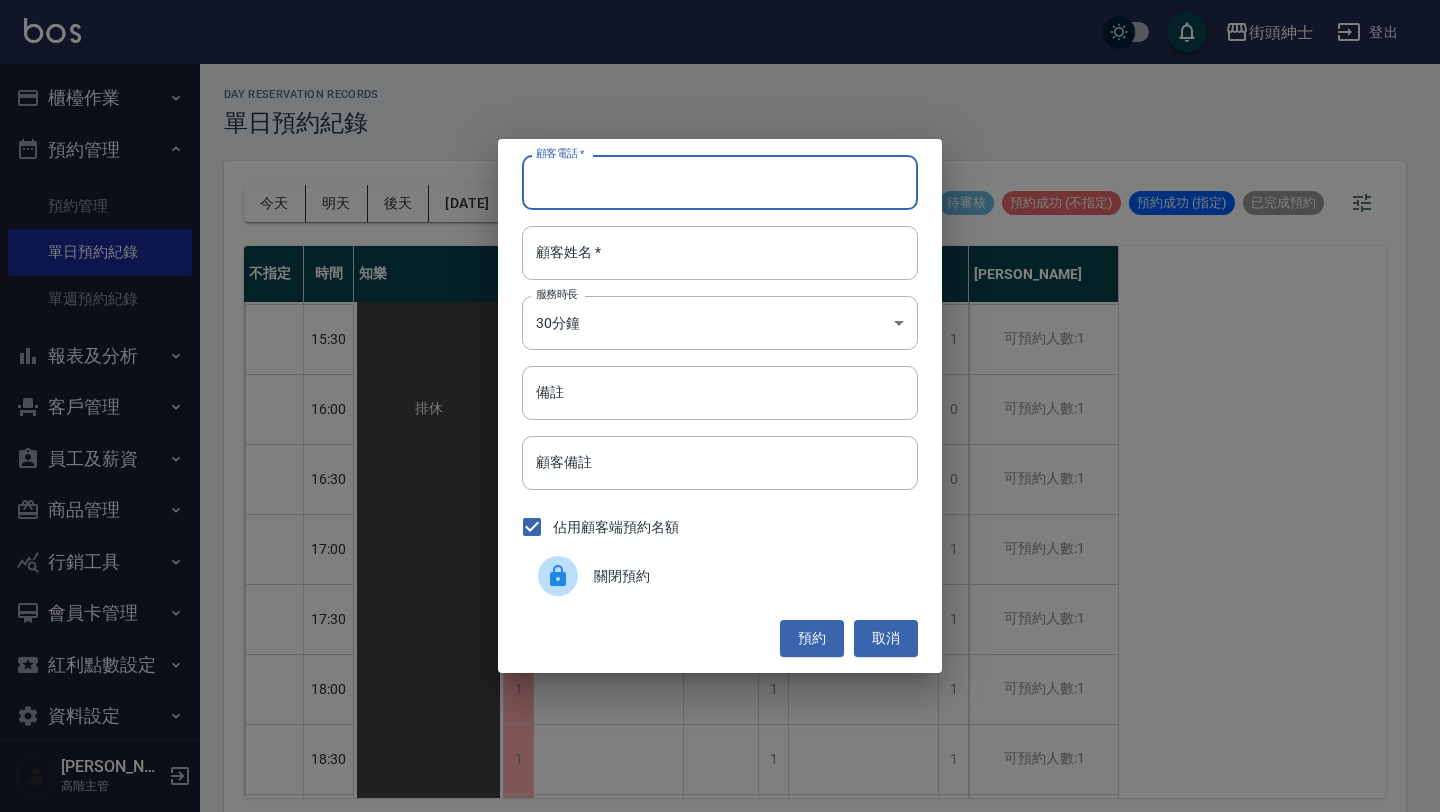 click on "顧客電話   *" at bounding box center [720, 182] 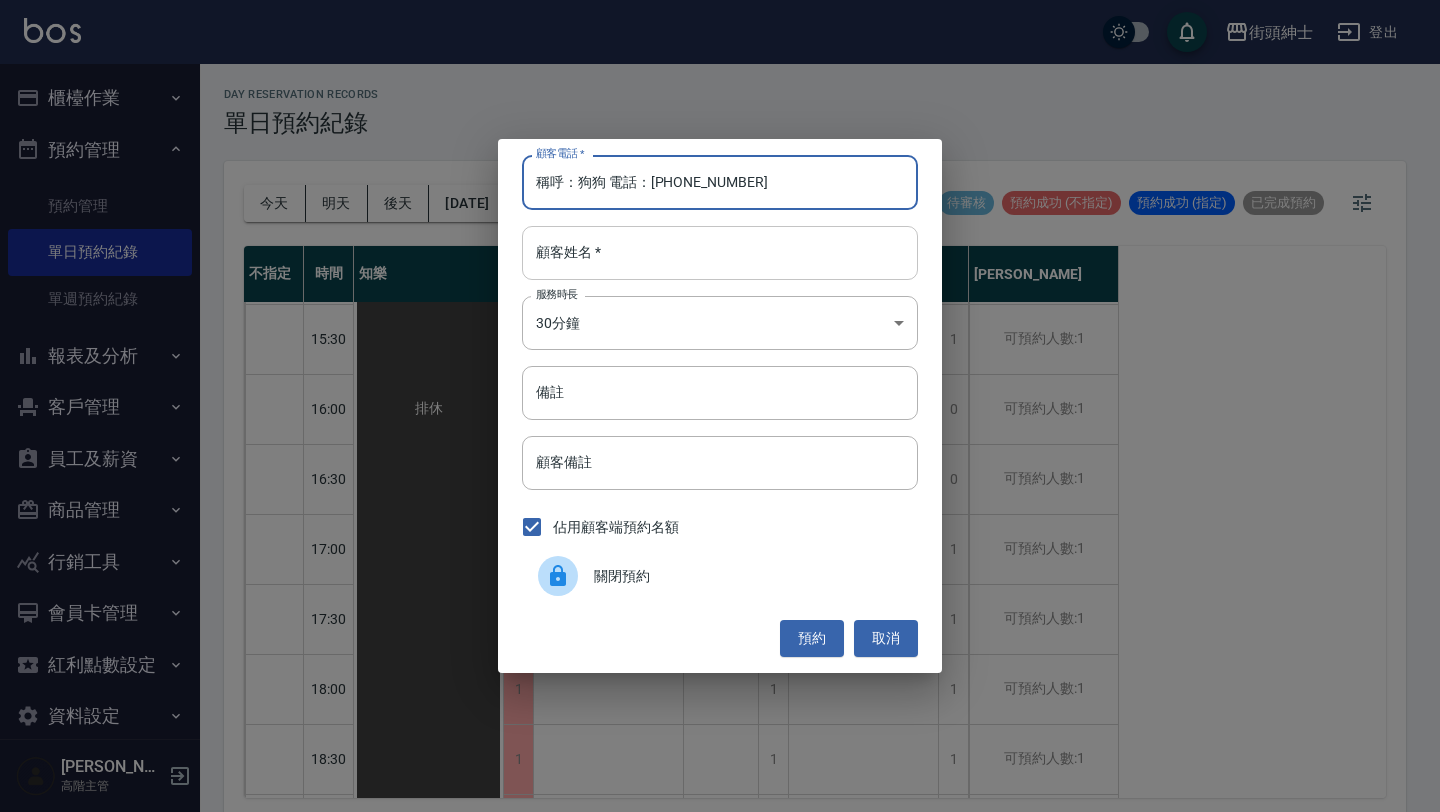 type on "稱呼：狗狗 電話：[PHONE_NUMBER]" 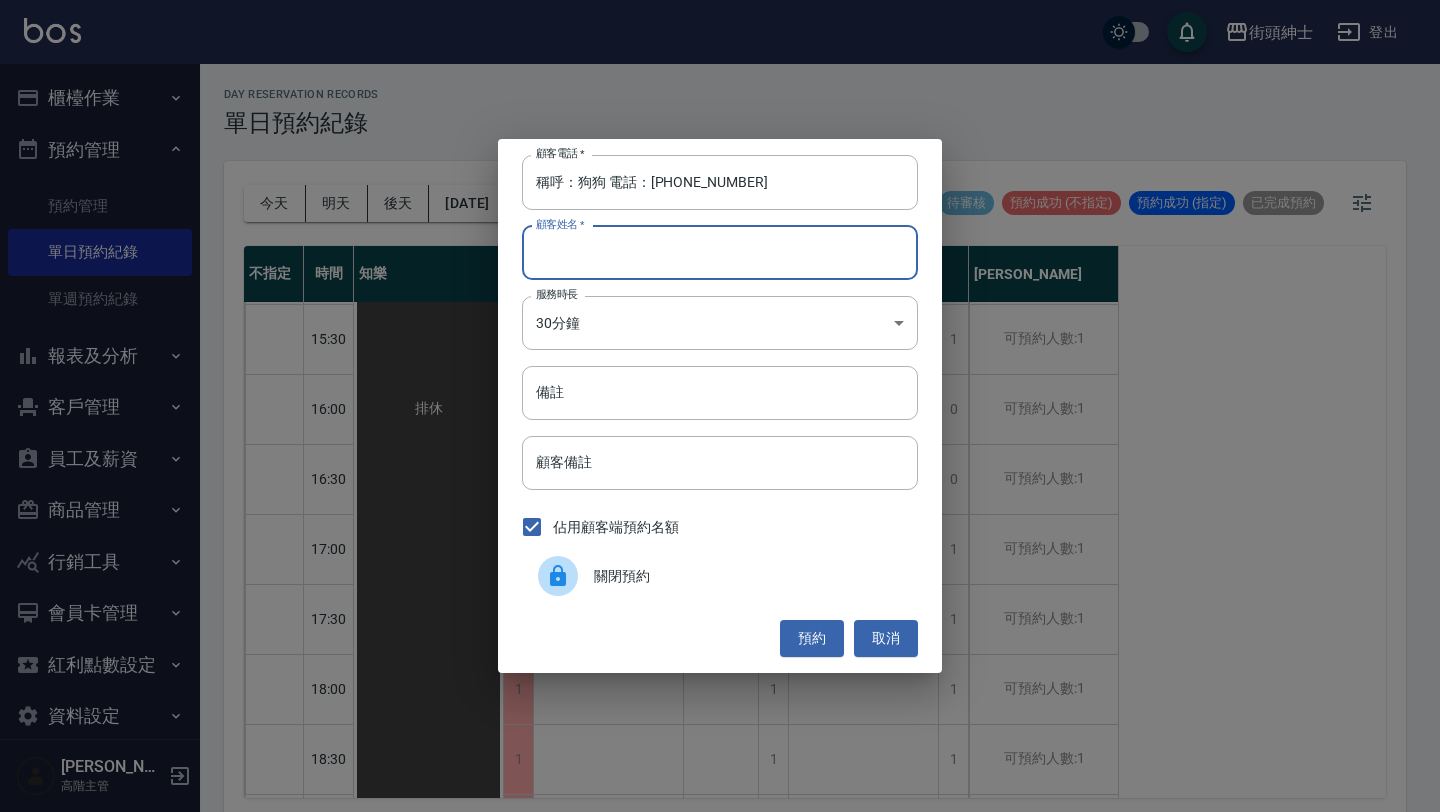 click on "顧客姓名   *" at bounding box center [720, 253] 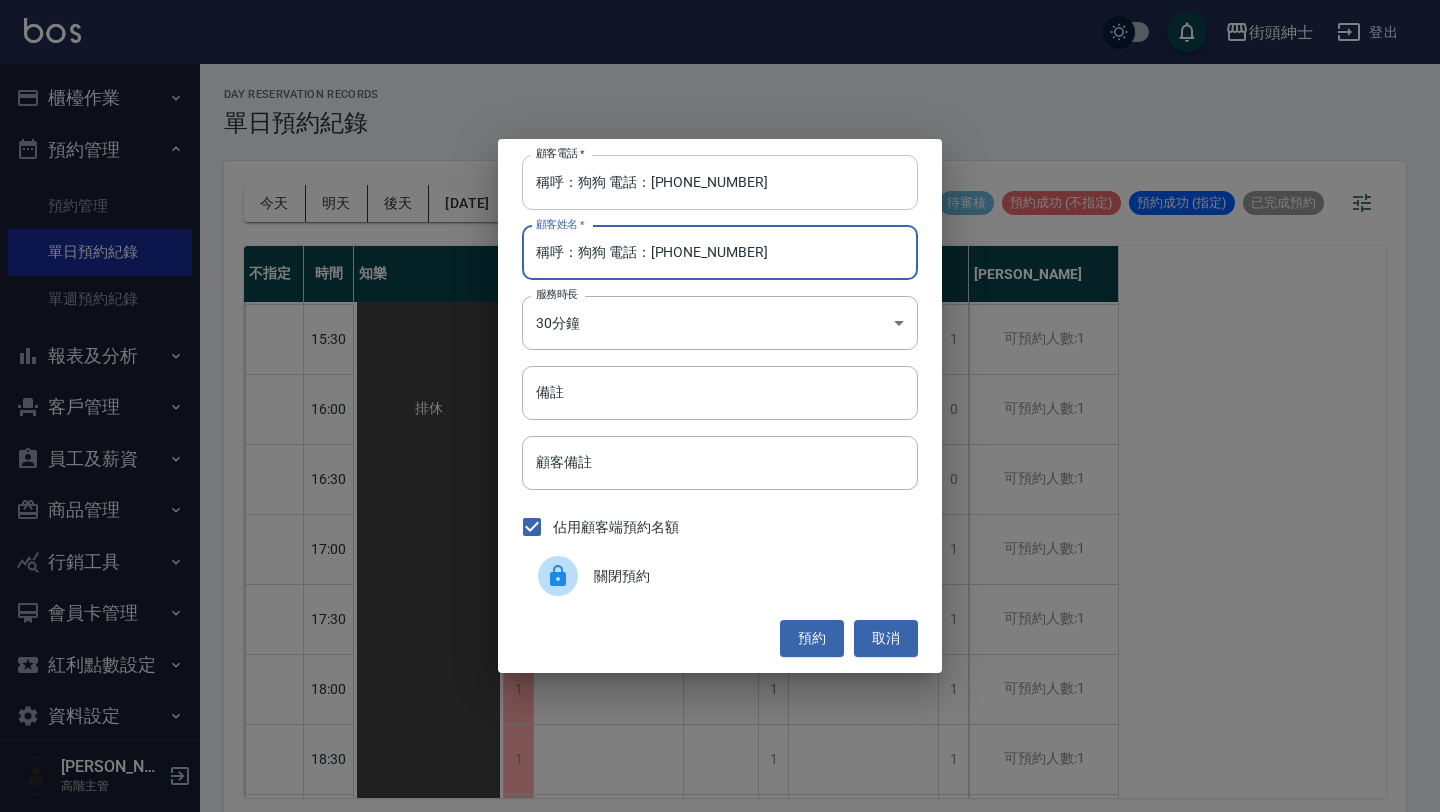 type on "稱呼：狗狗 電話：[PHONE_NUMBER]" 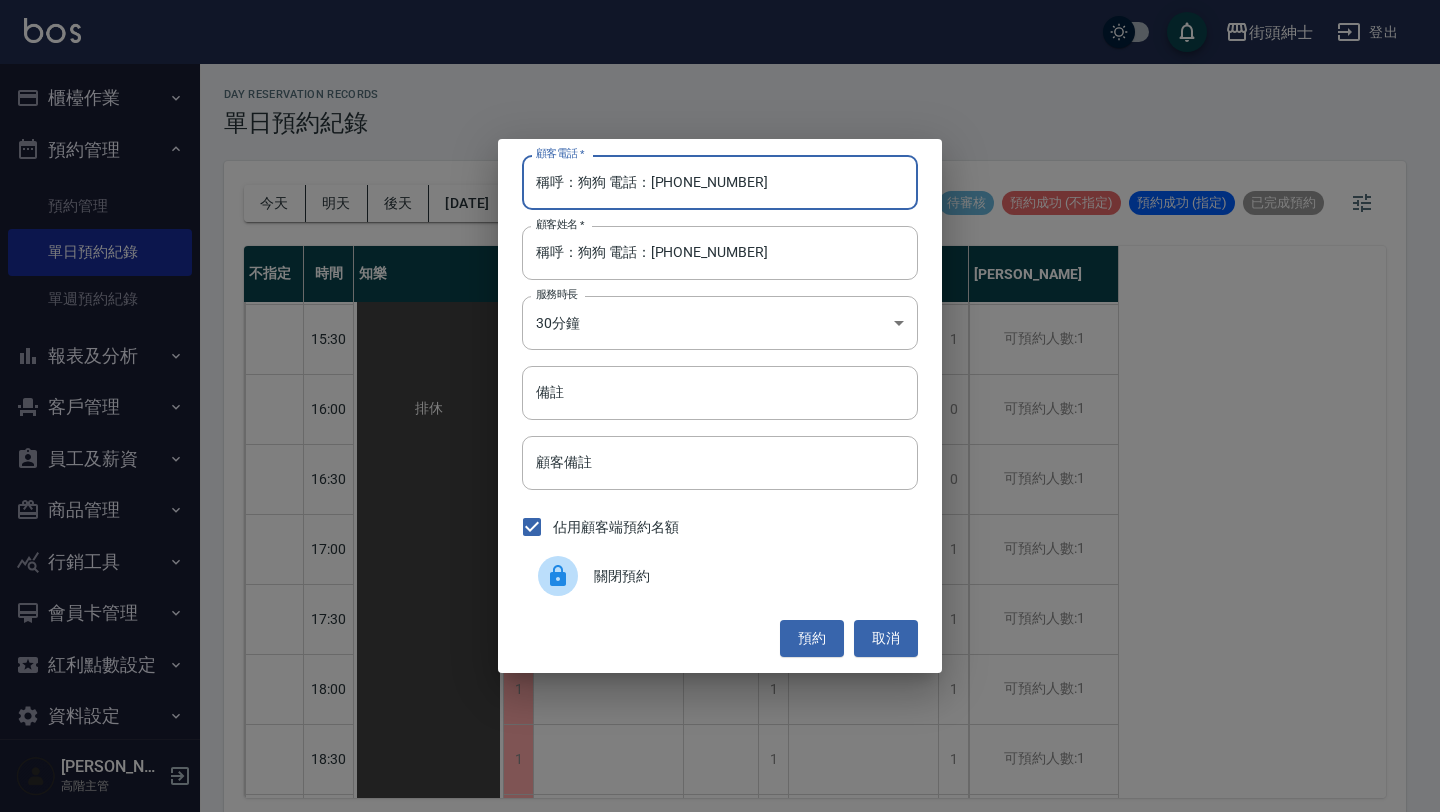 drag, startPoint x: 651, startPoint y: 188, endPoint x: 470, endPoint y: 188, distance: 181 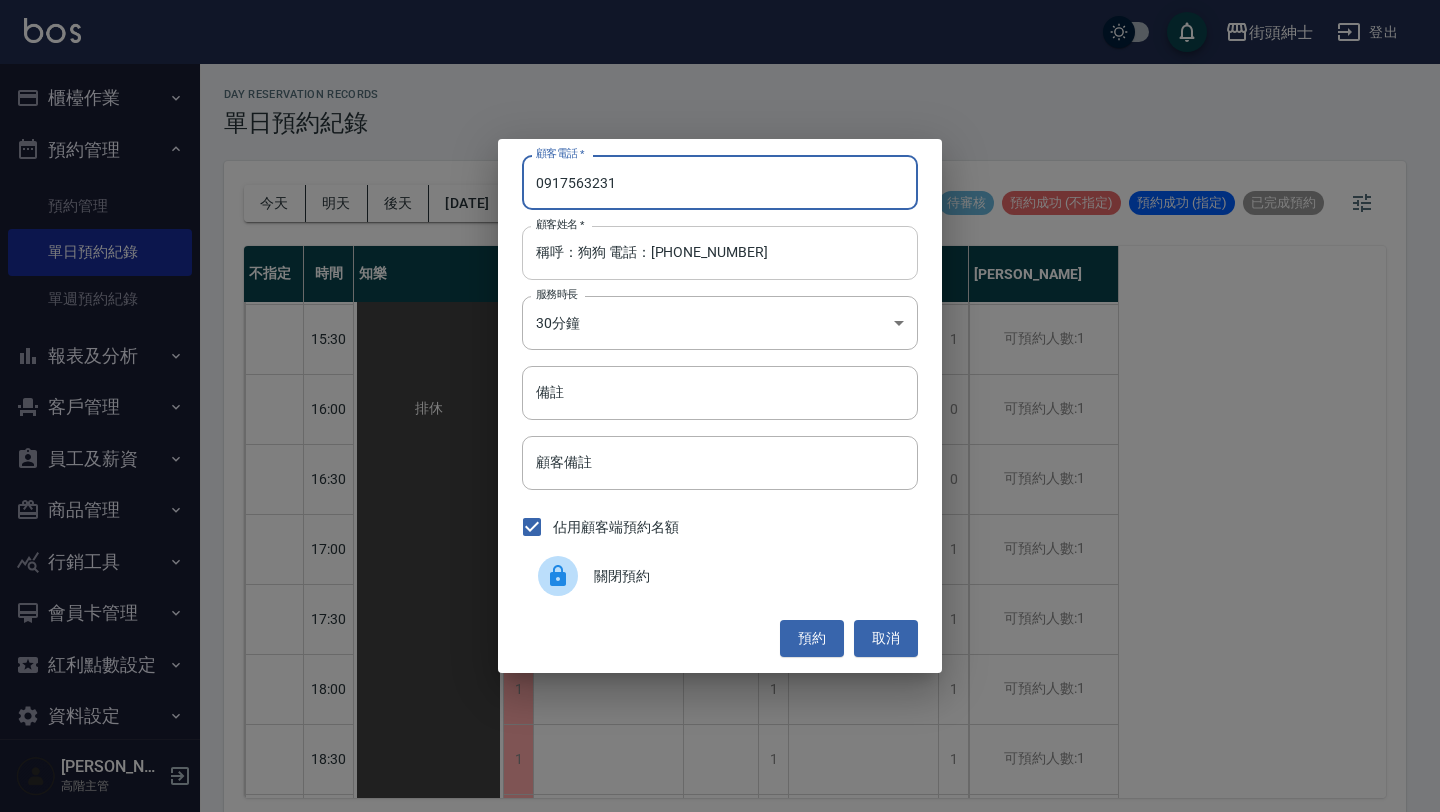 type on "0917563231" 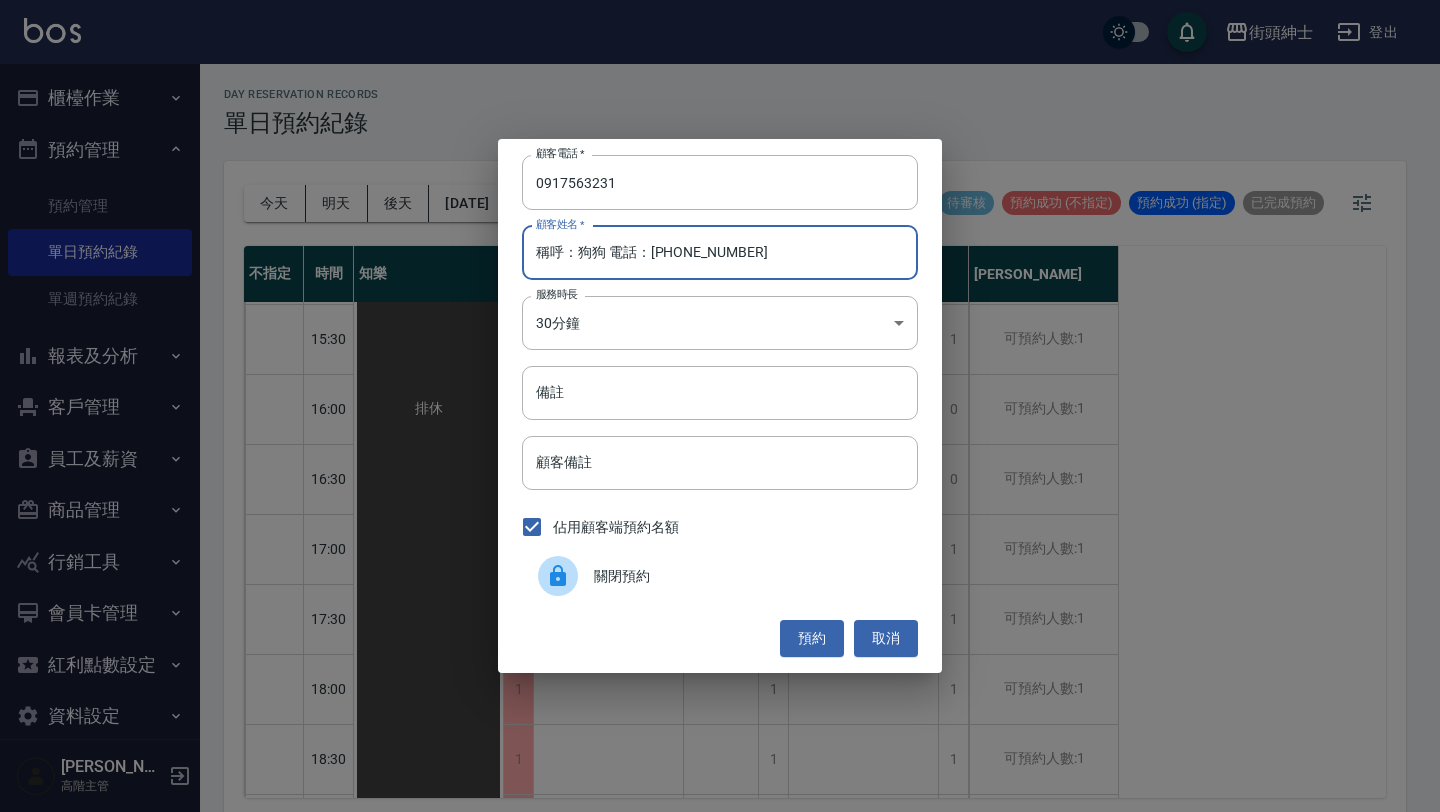 drag, startPoint x: 580, startPoint y: 255, endPoint x: 435, endPoint y: 255, distance: 145 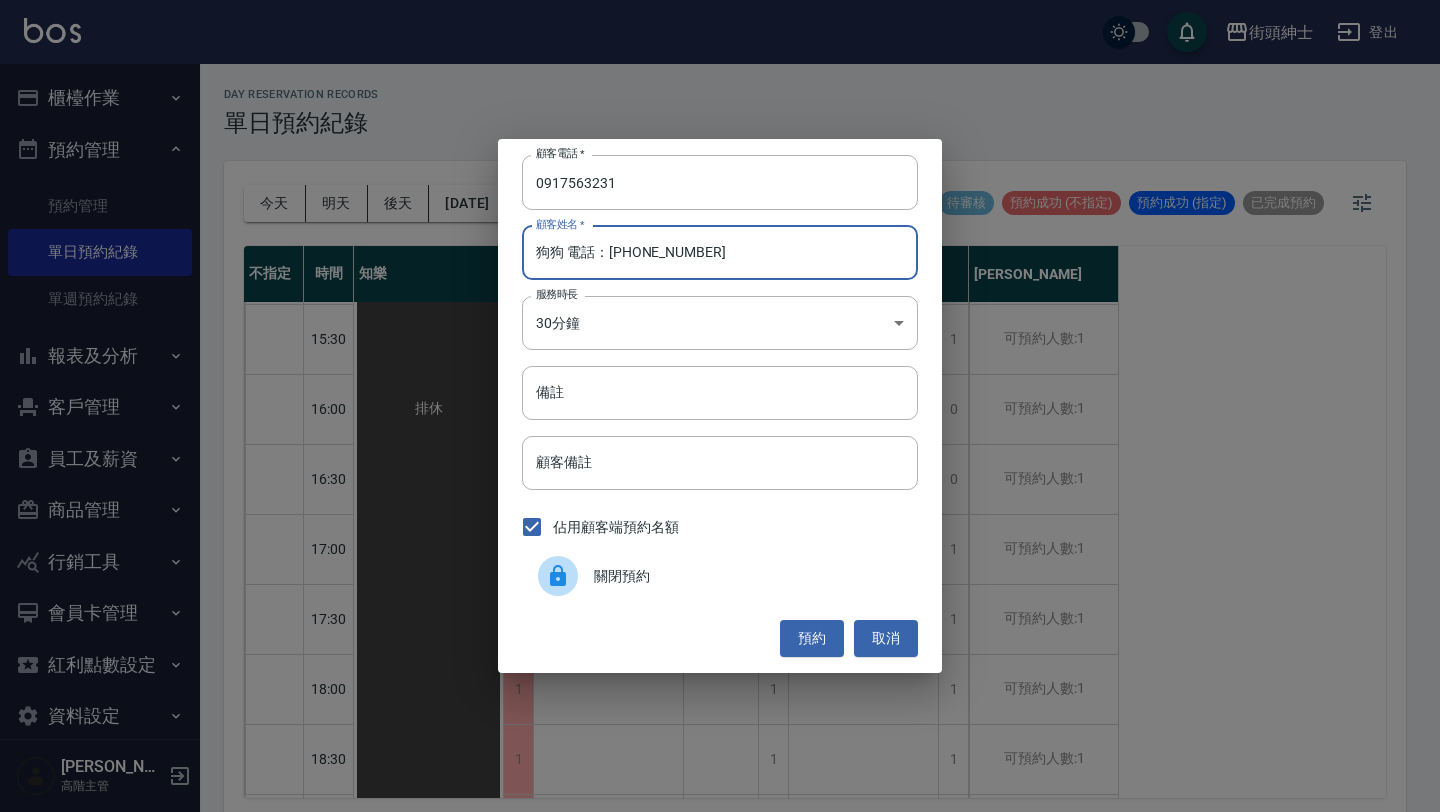 drag, startPoint x: 561, startPoint y: 258, endPoint x: 762, endPoint y: 258, distance: 201 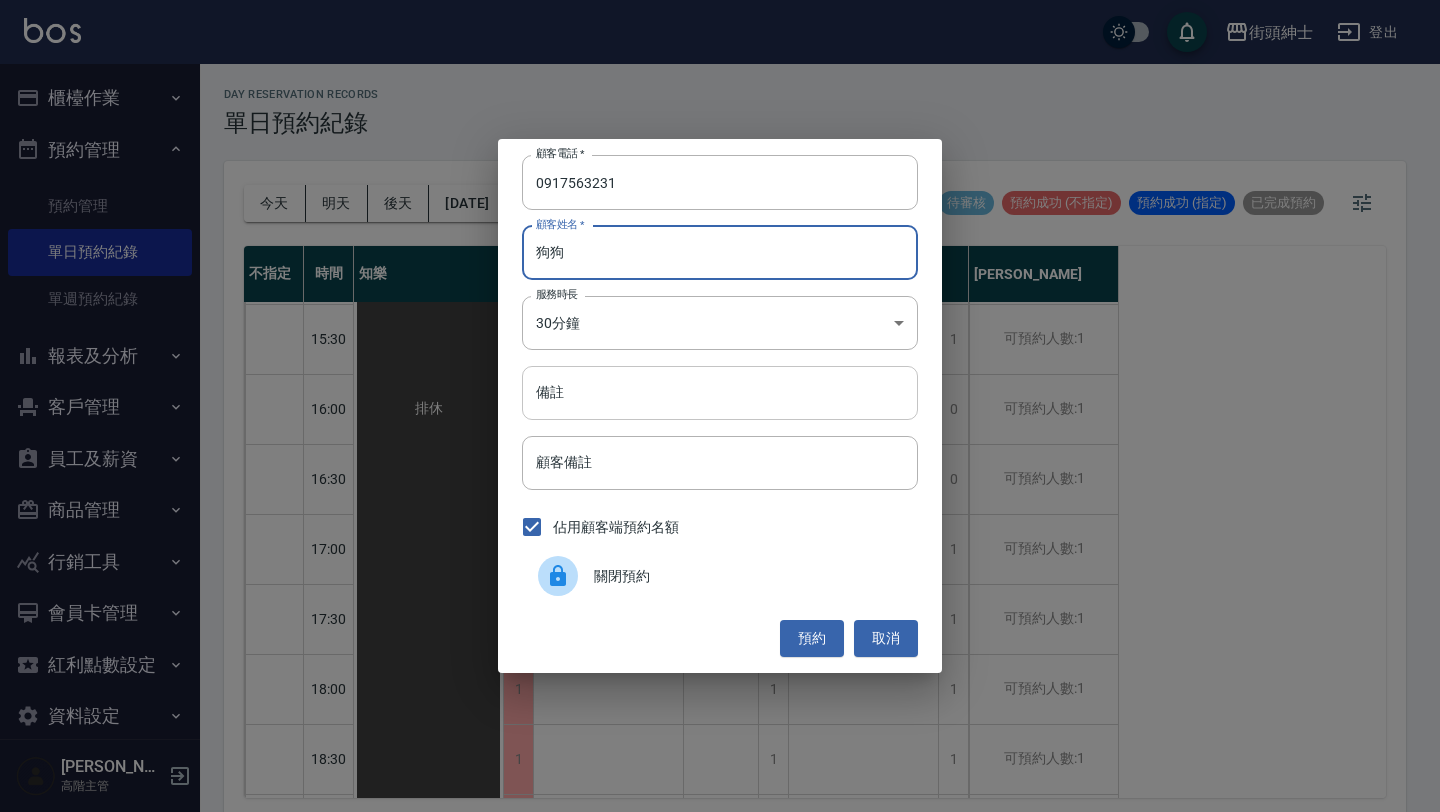 type on "狗狗" 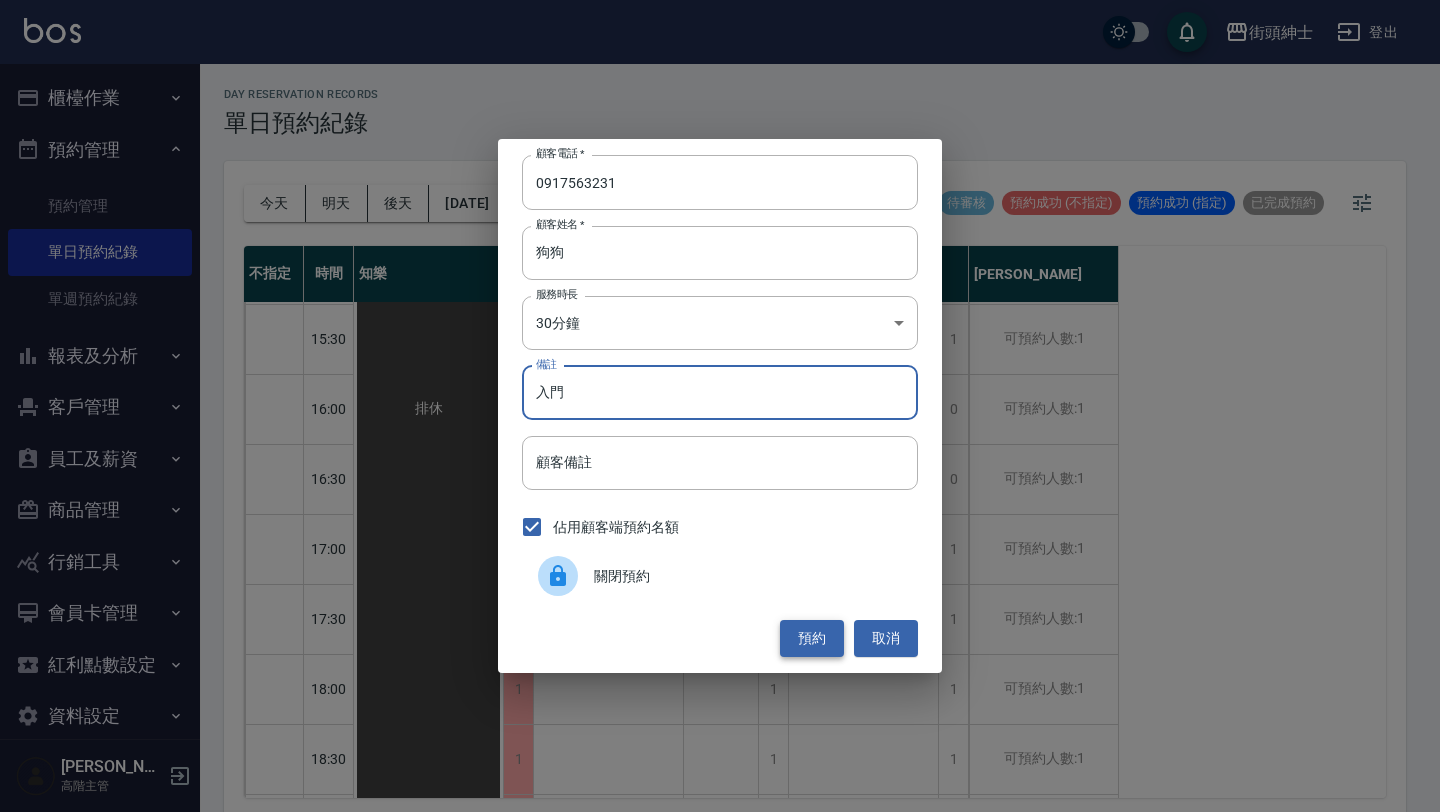 type on "入門" 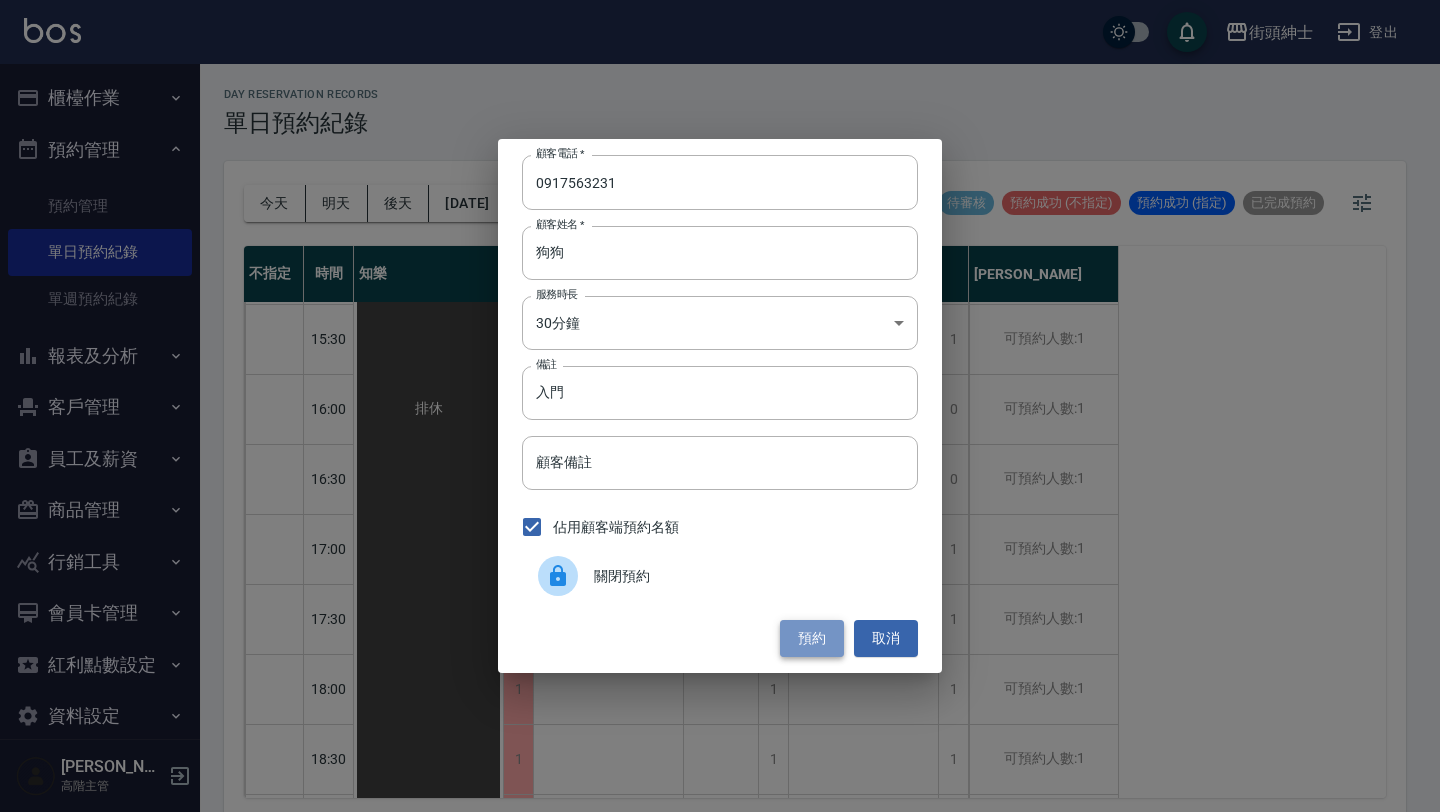 click on "預約" at bounding box center [812, 638] 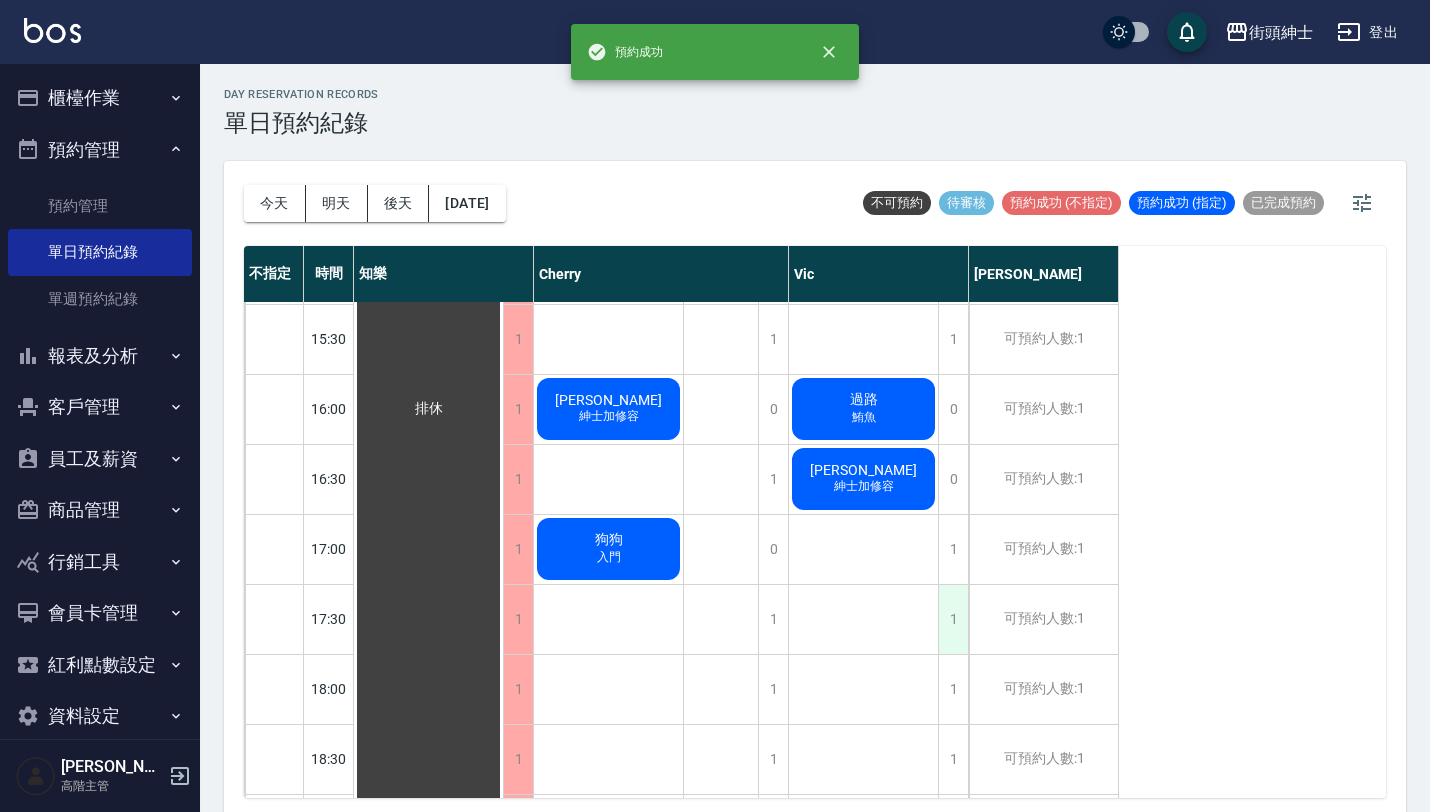 click on "1" at bounding box center (953, 619) 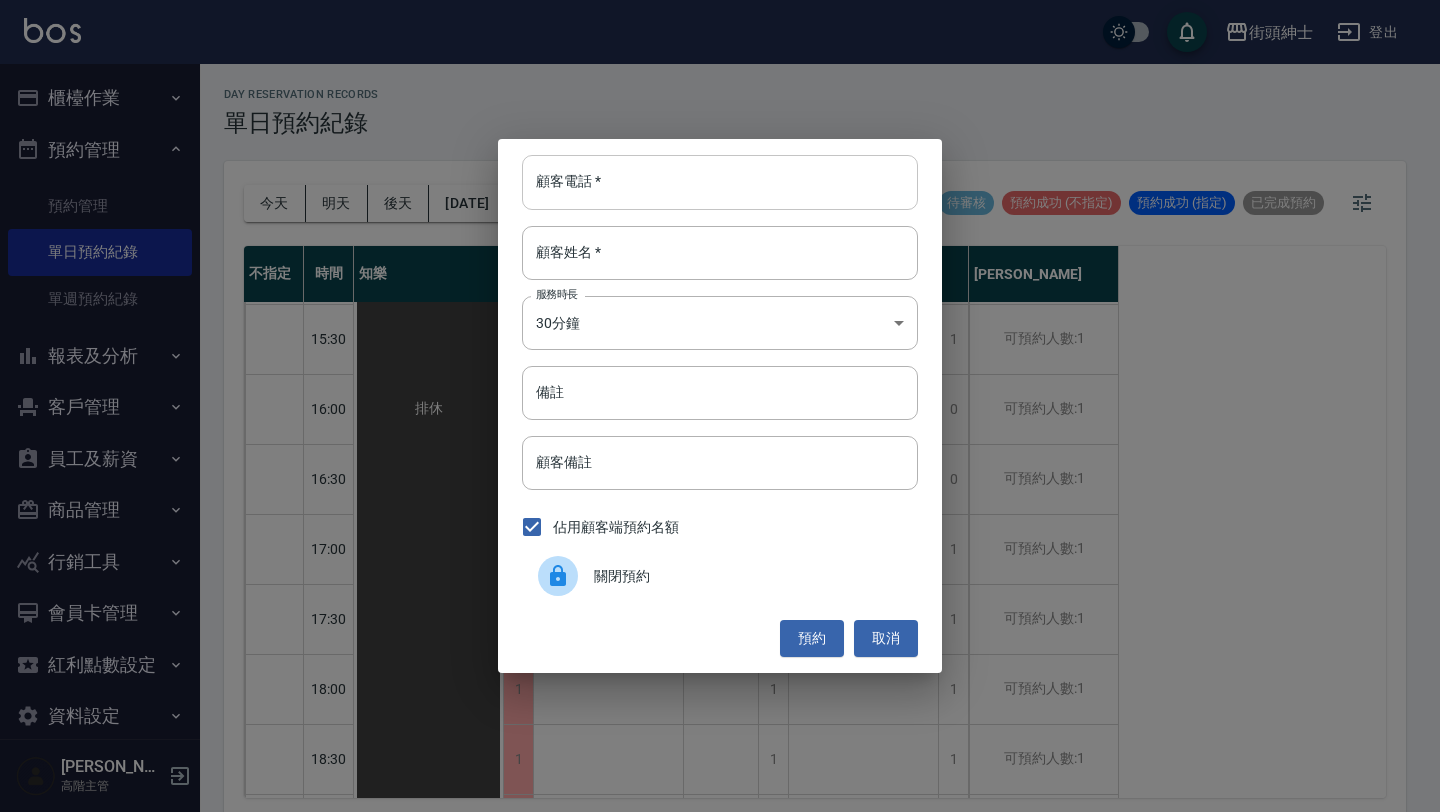 click on "顧客電話   *" at bounding box center [720, 182] 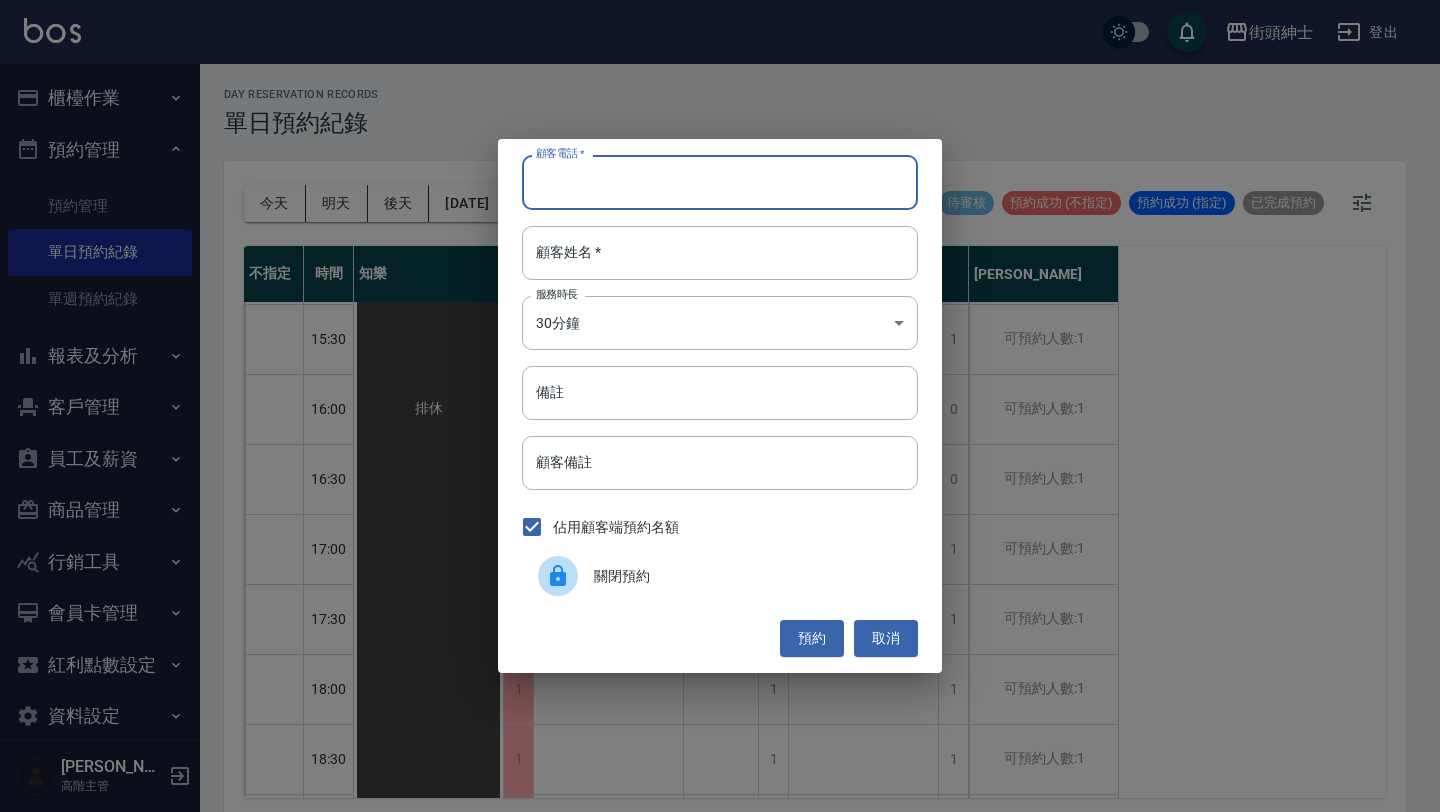 paste on "稱呼：狗狗 電話：[PHONE_NUMBER]" 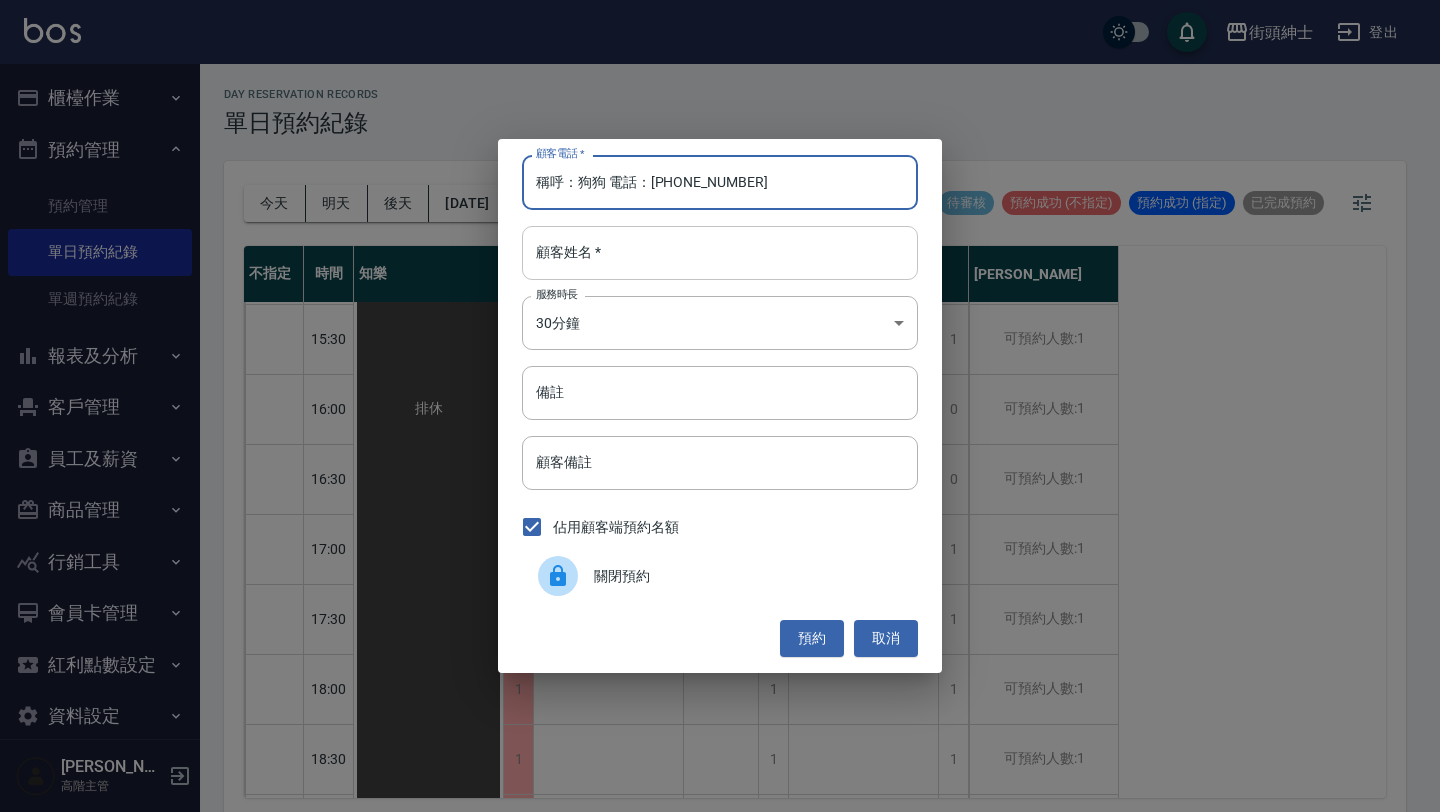 type on "稱呼：狗狗 電話：[PHONE_NUMBER]" 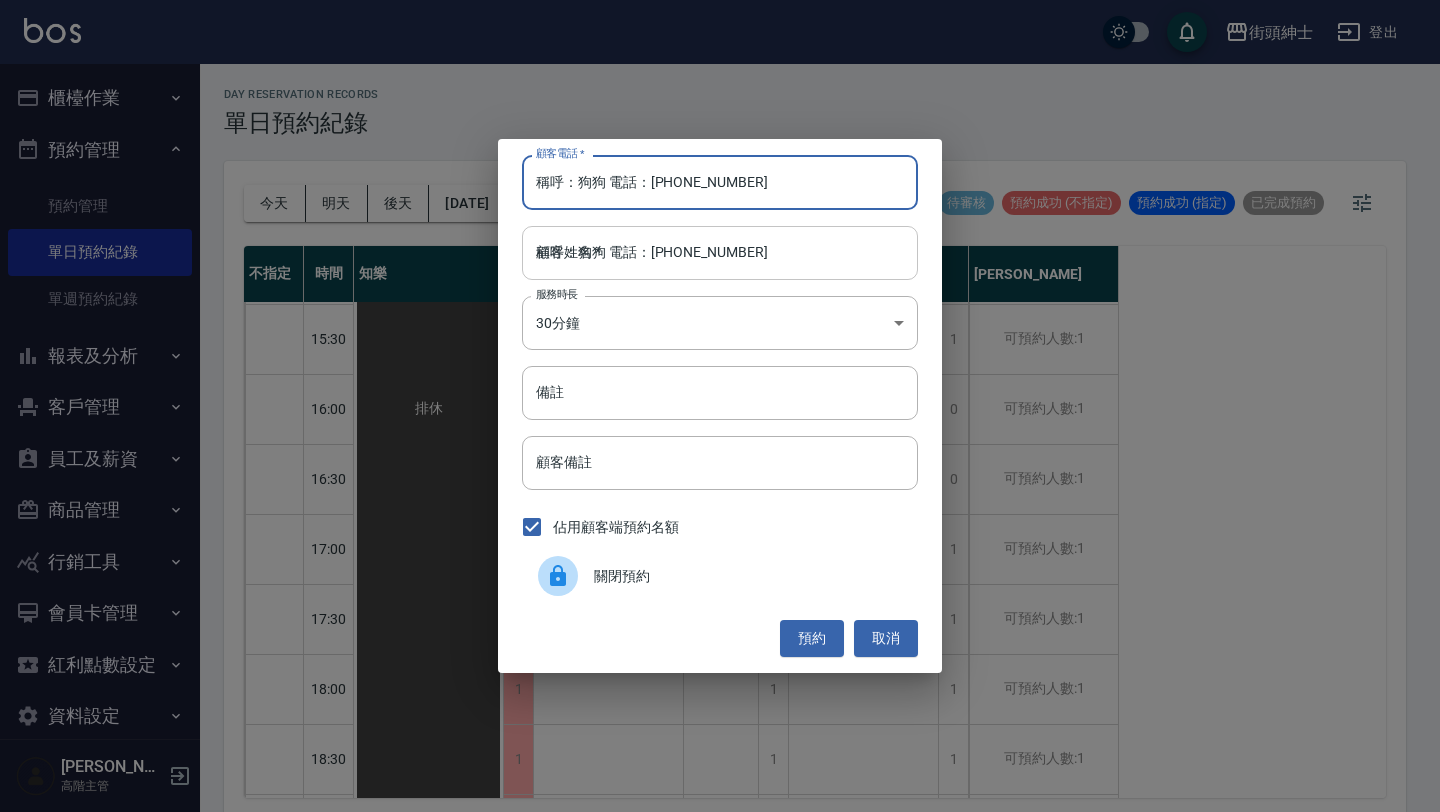 click on "稱呼：狗狗 電話：[PHONE_NUMBER]" at bounding box center (720, 253) 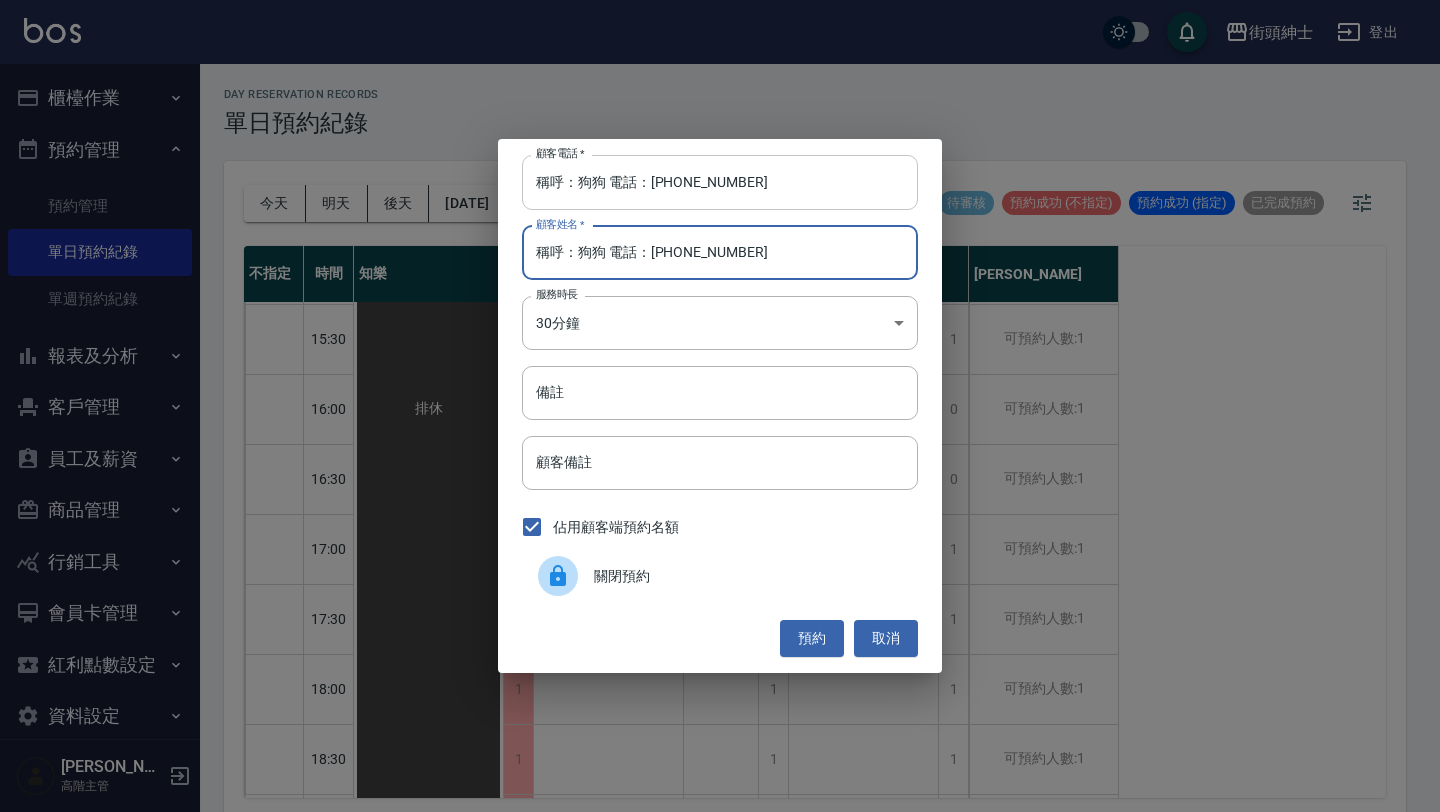 type on "稱呼：狗狗 電話：[PHONE_NUMBER]" 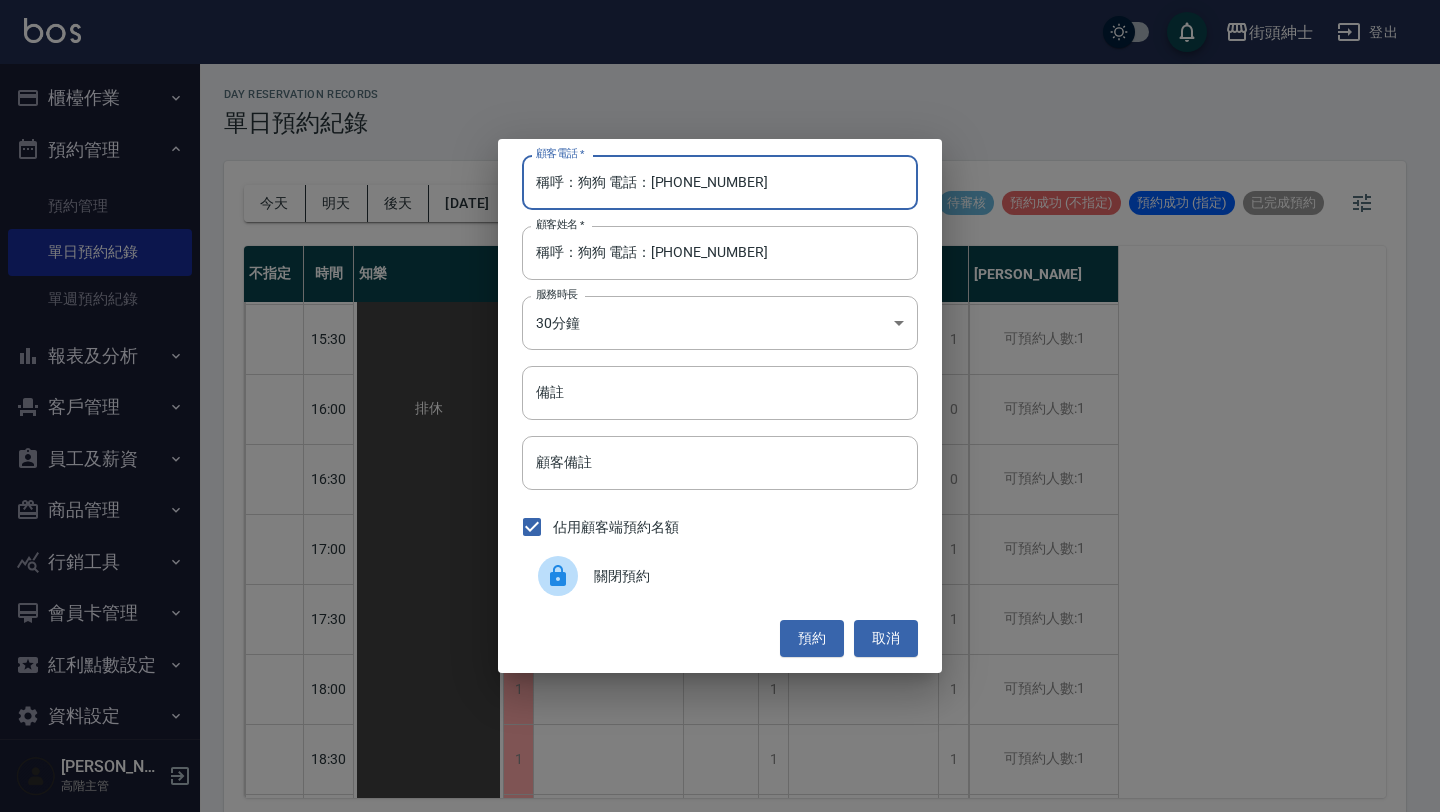 drag, startPoint x: 651, startPoint y: 188, endPoint x: 469, endPoint y: 187, distance: 182.00275 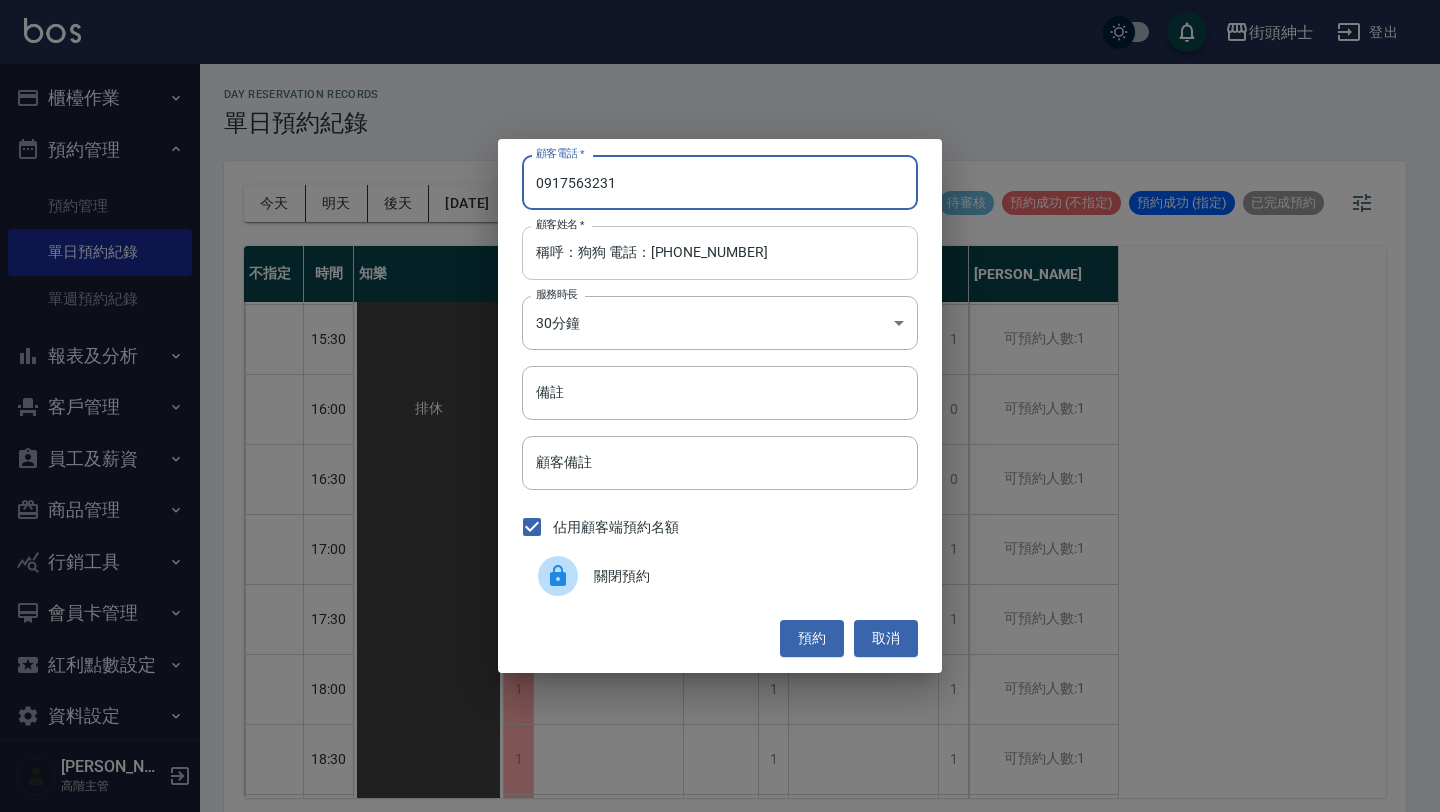 type on "0917563231" 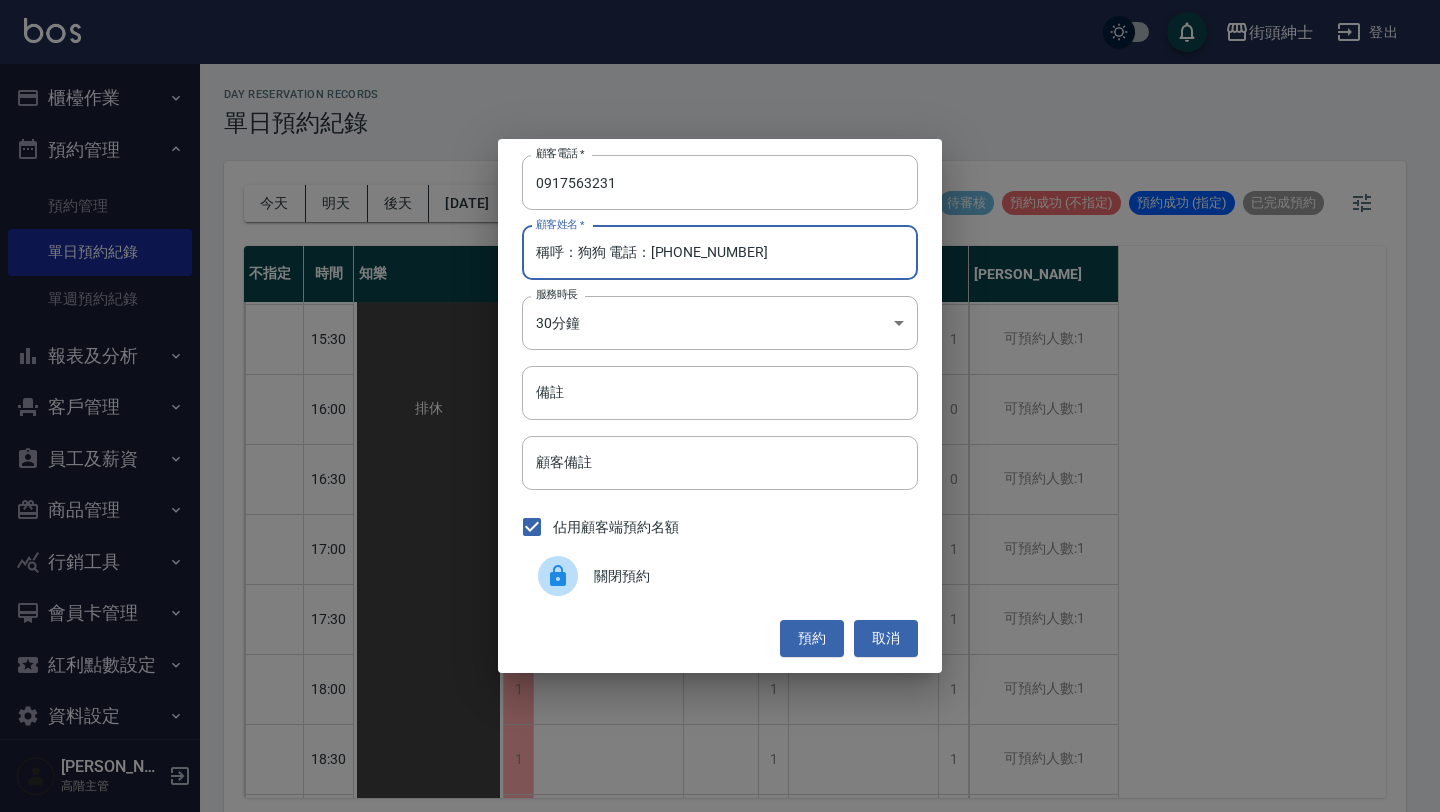 drag, startPoint x: 579, startPoint y: 251, endPoint x: 425, endPoint y: 242, distance: 154.26276 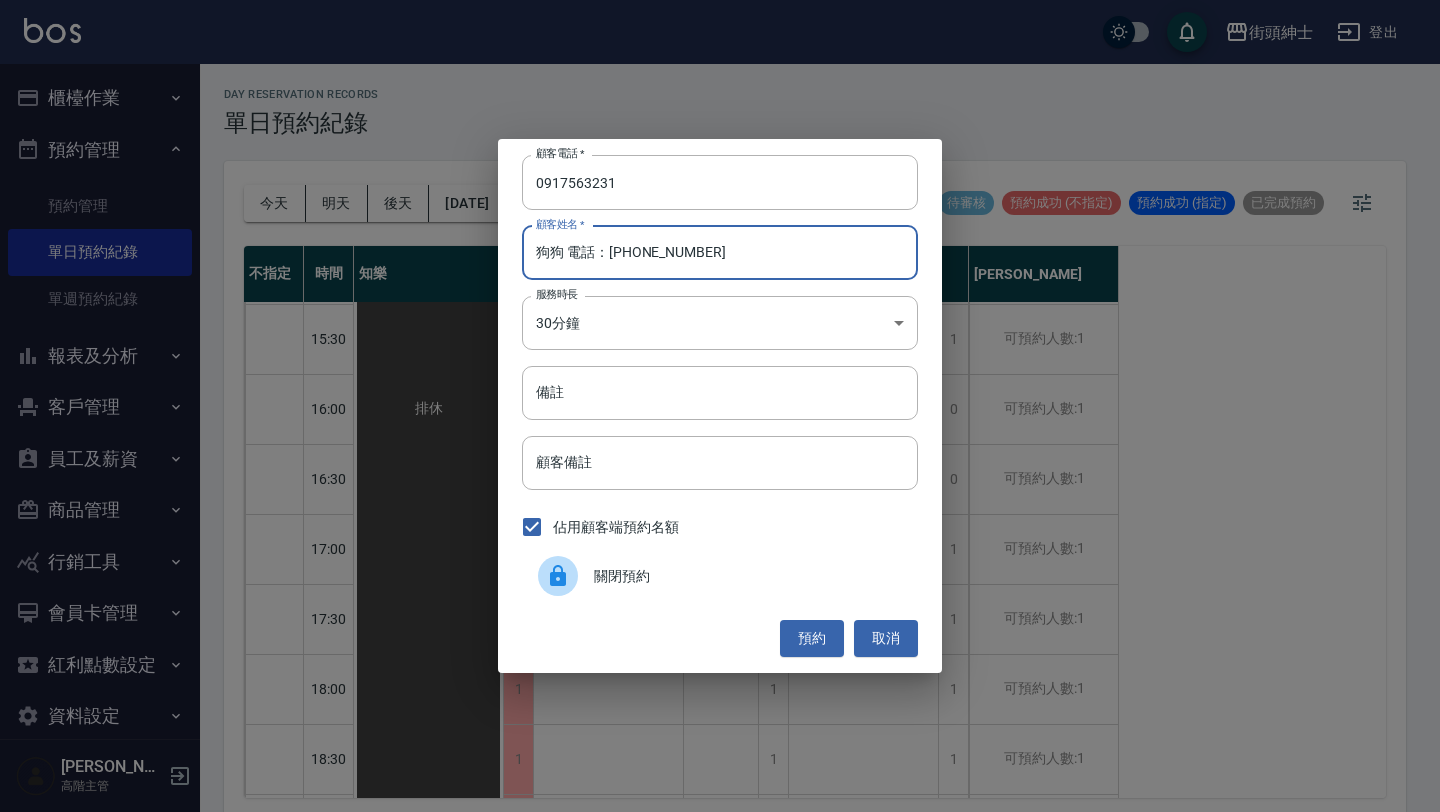 drag, startPoint x: 562, startPoint y: 250, endPoint x: 790, endPoint y: 250, distance: 228 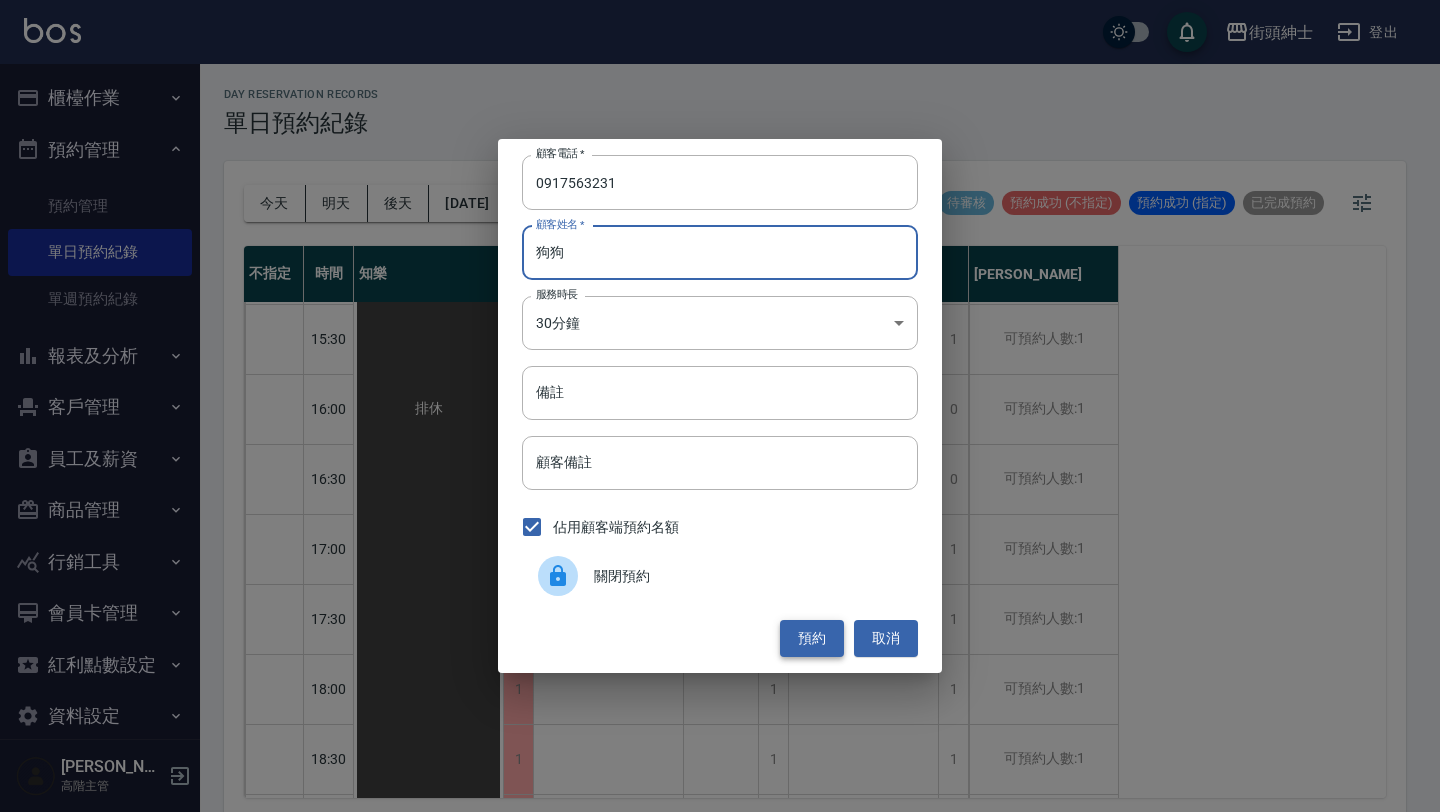 type on "狗狗" 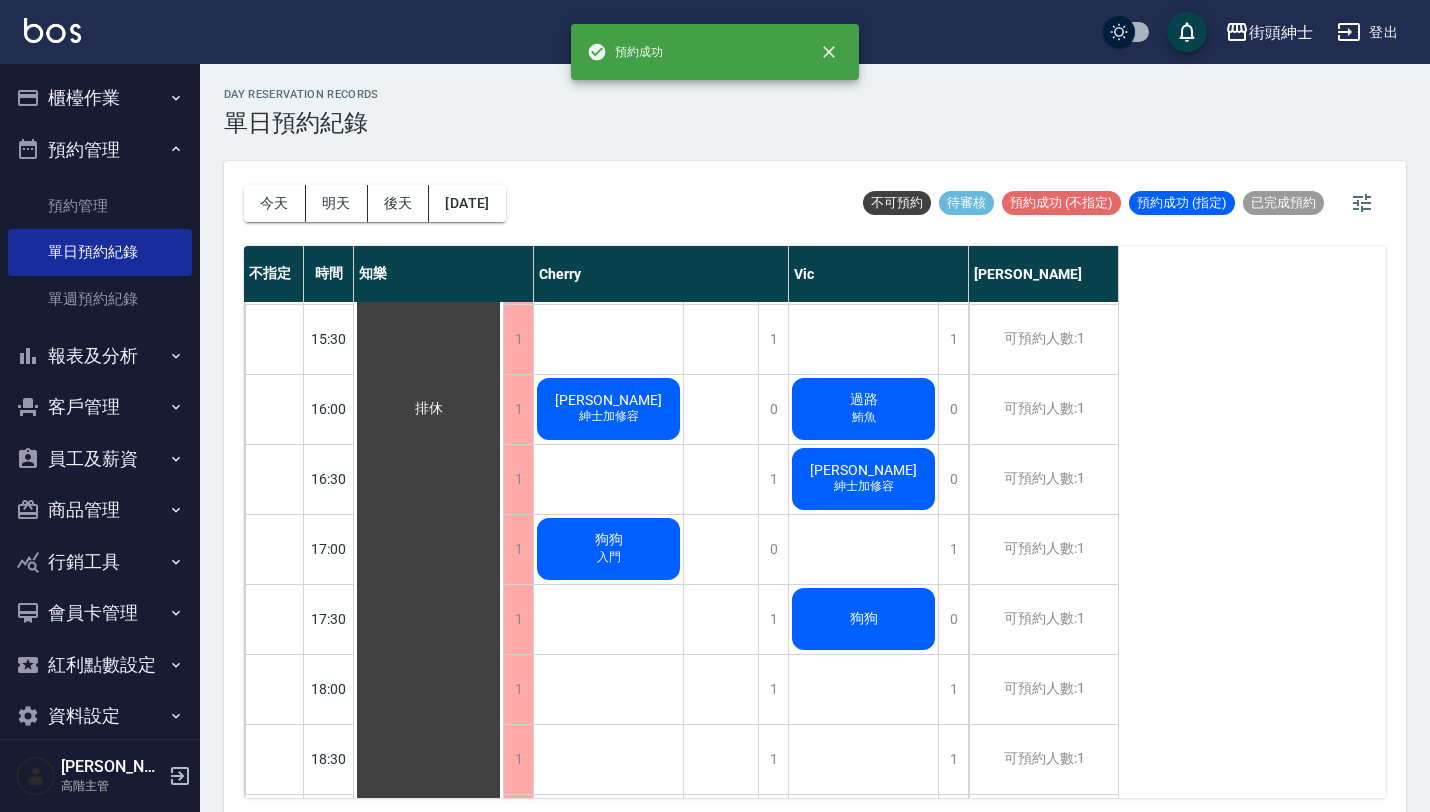 click on "狗狗" at bounding box center [429, 409] 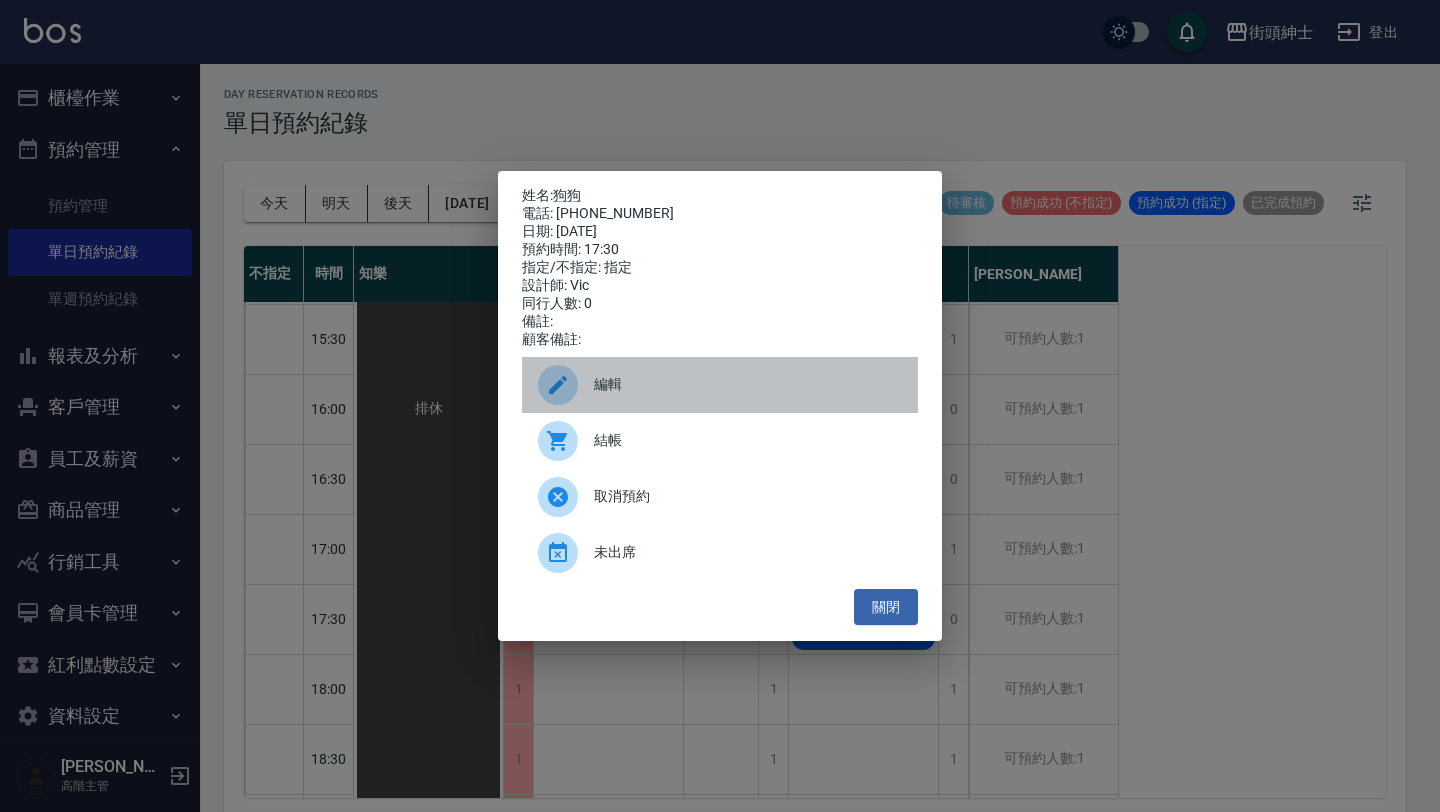 click on "編輯" at bounding box center [720, 385] 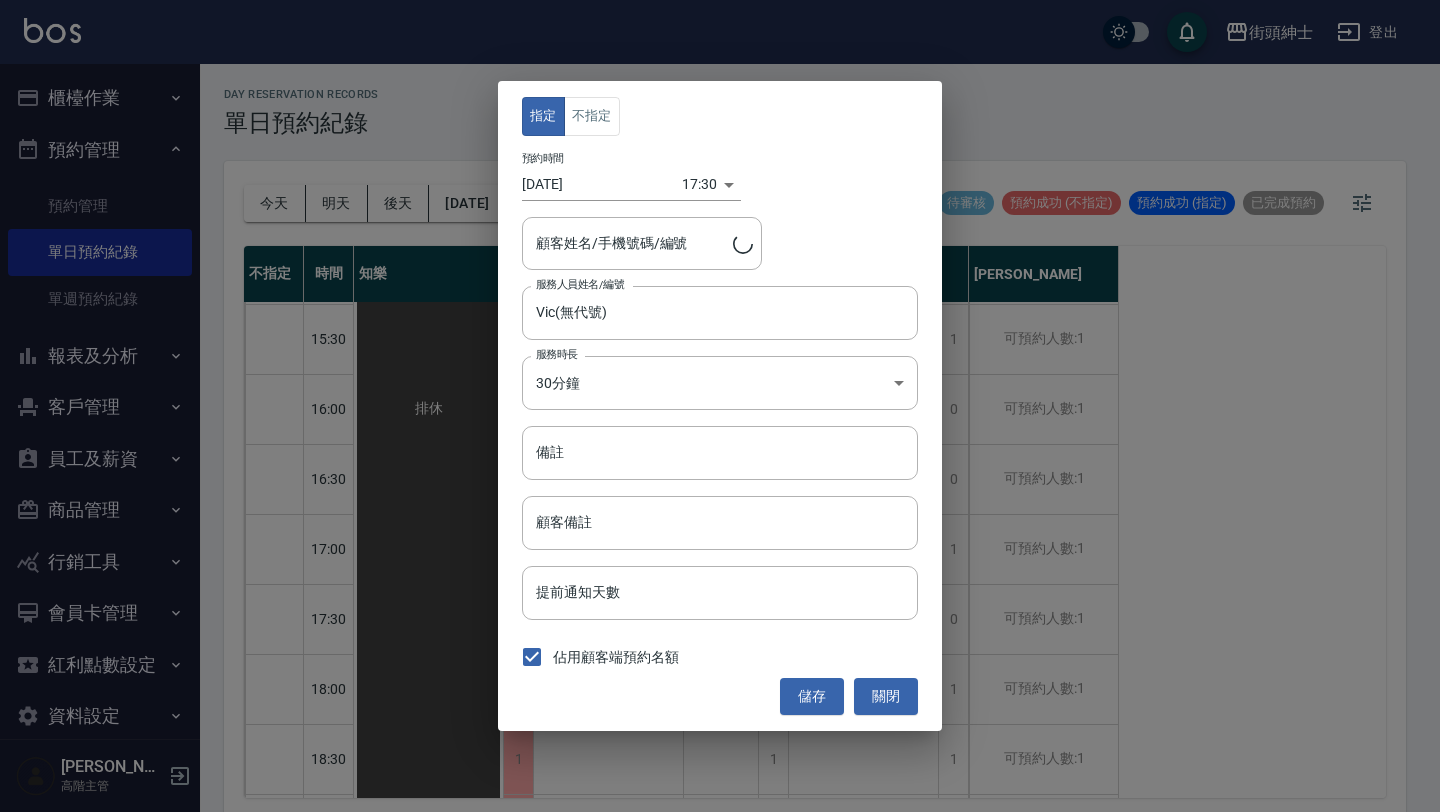 type on "狗狗/0917563231" 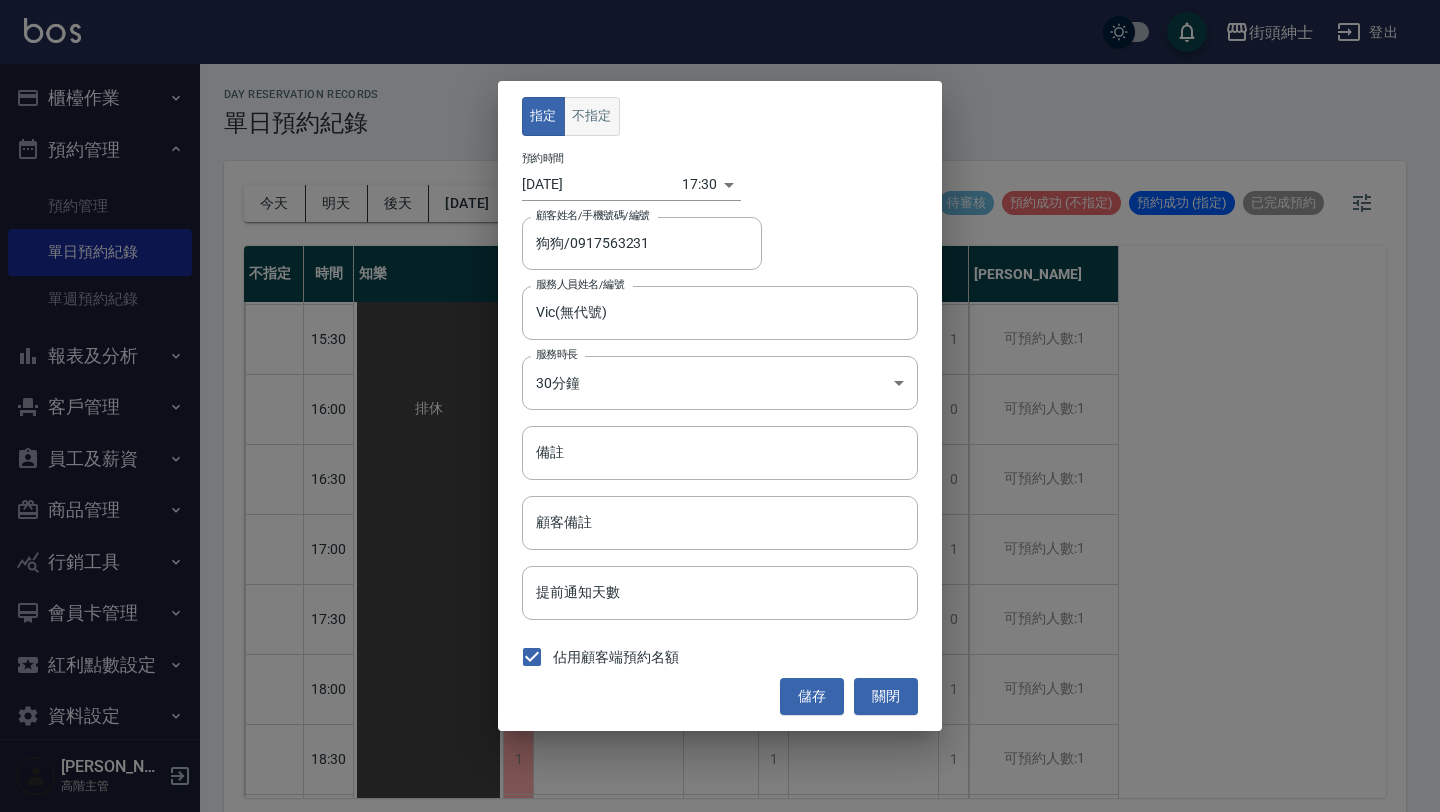 click on "不指定" at bounding box center [592, 116] 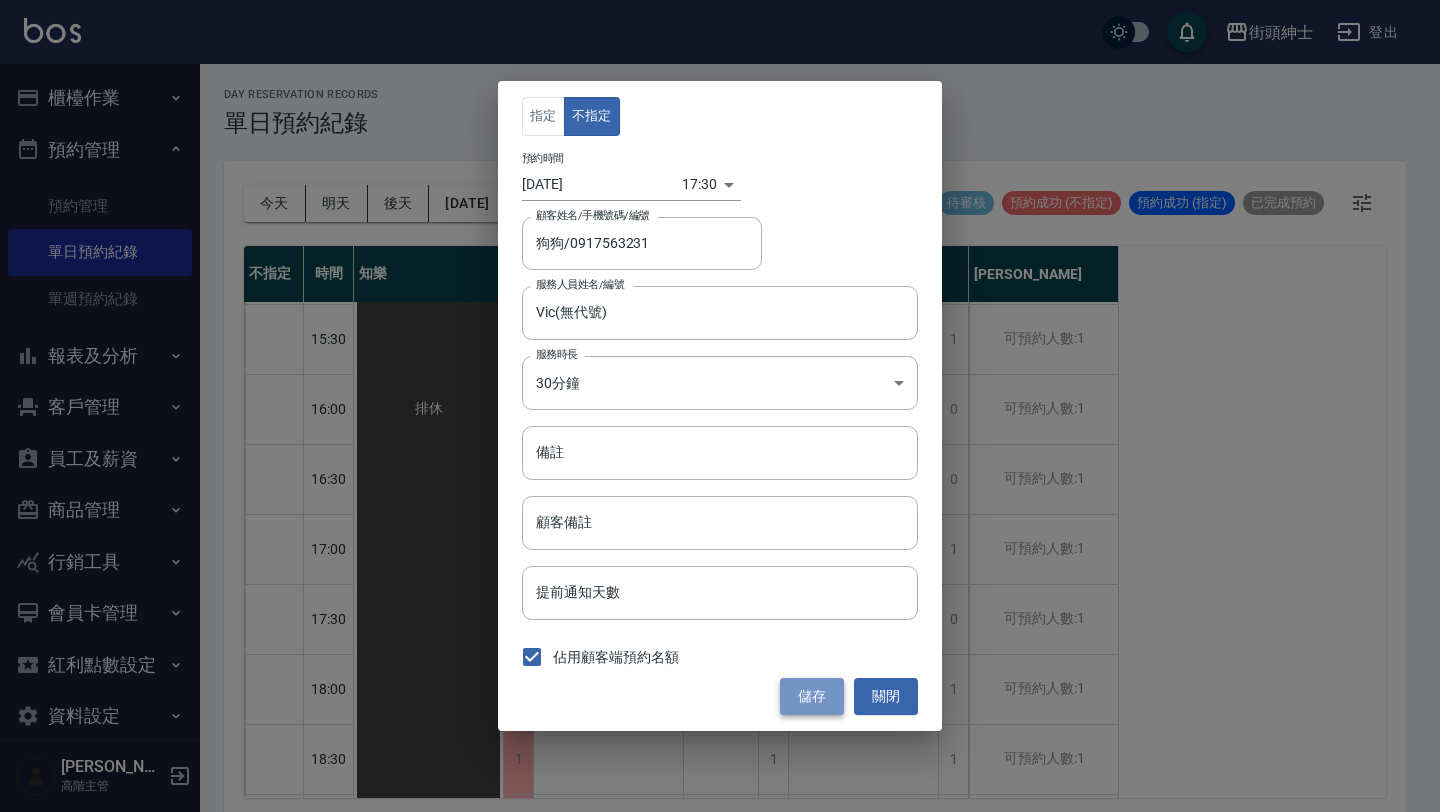 click on "儲存" at bounding box center (812, 696) 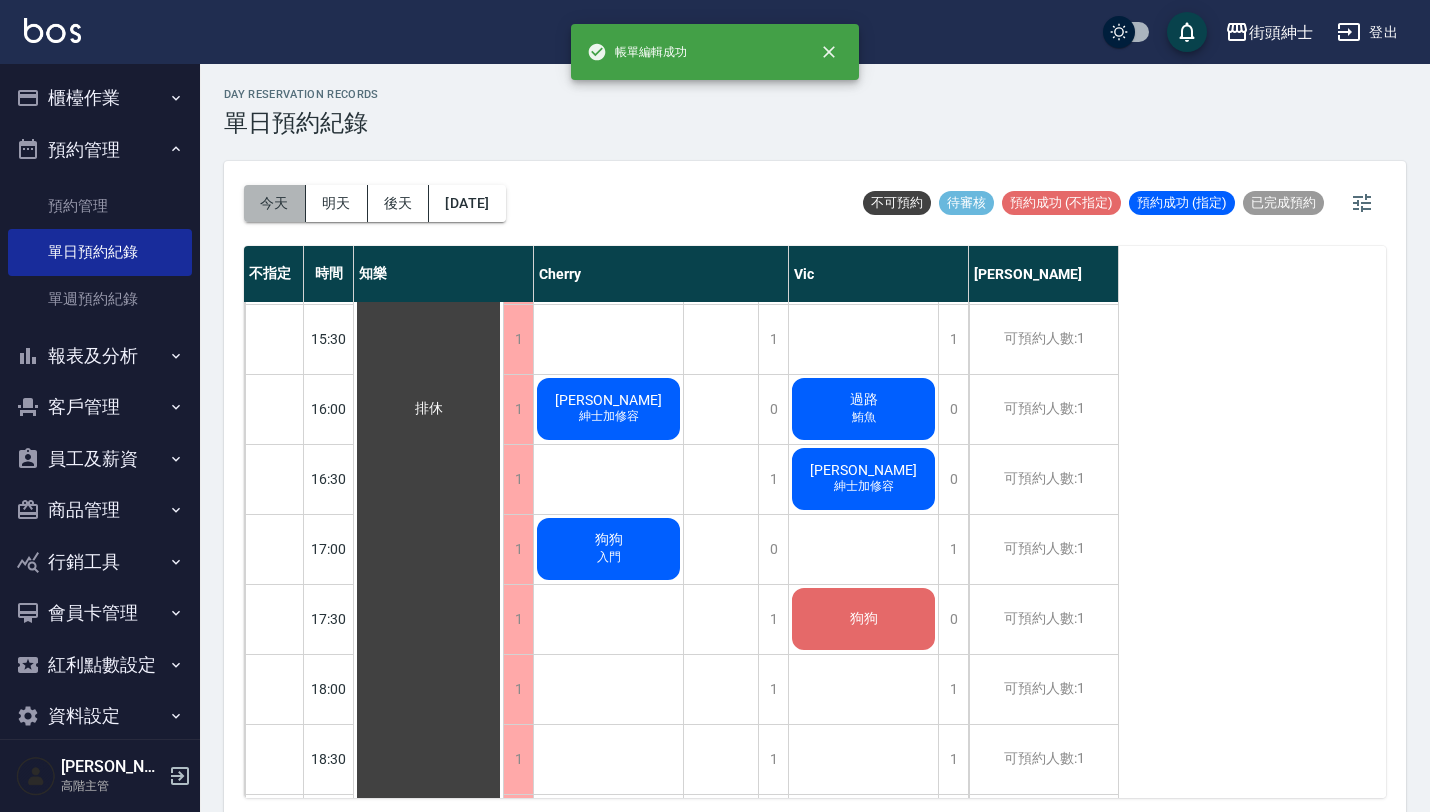 click on "今天" at bounding box center (275, 203) 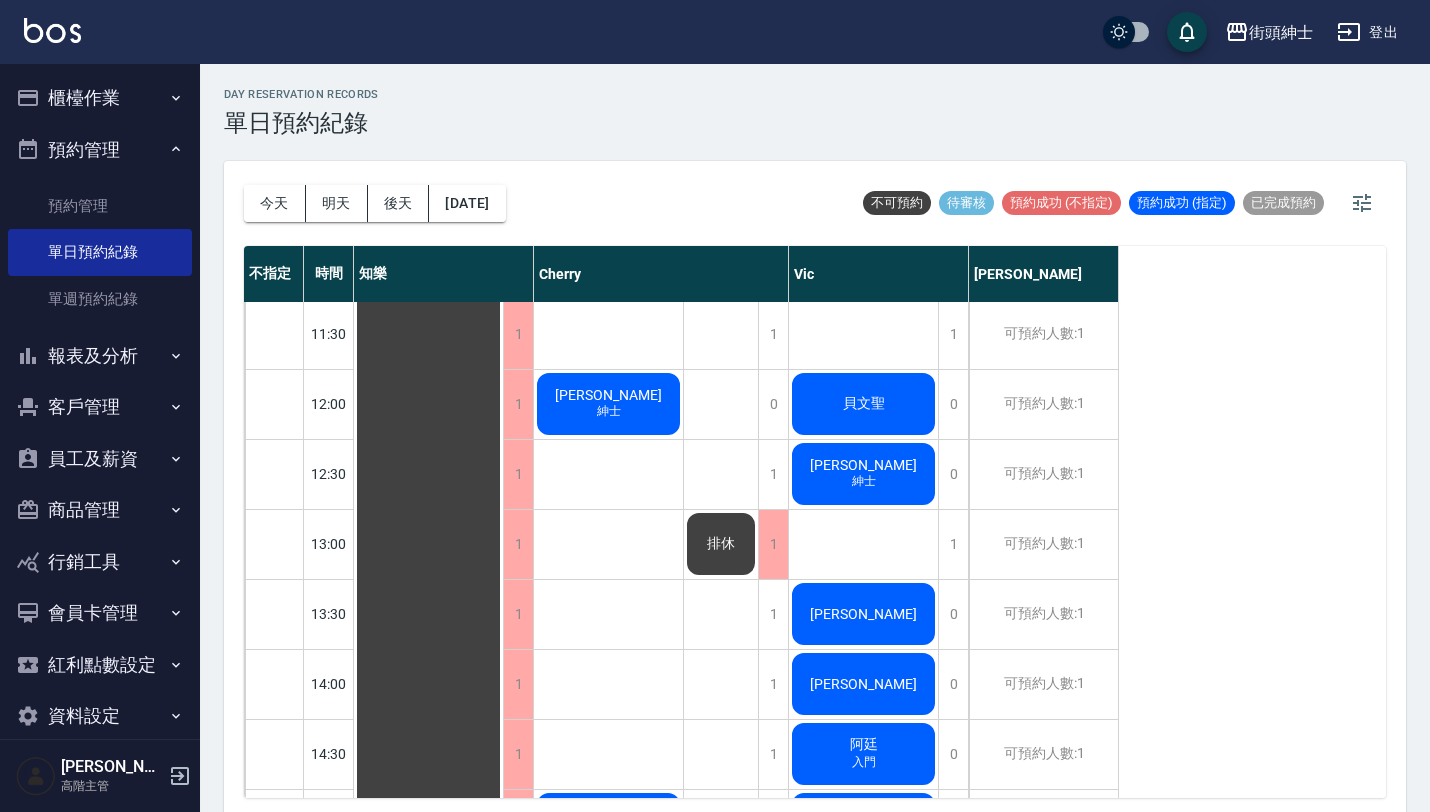scroll, scrollTop: 354, scrollLeft: 0, axis: vertical 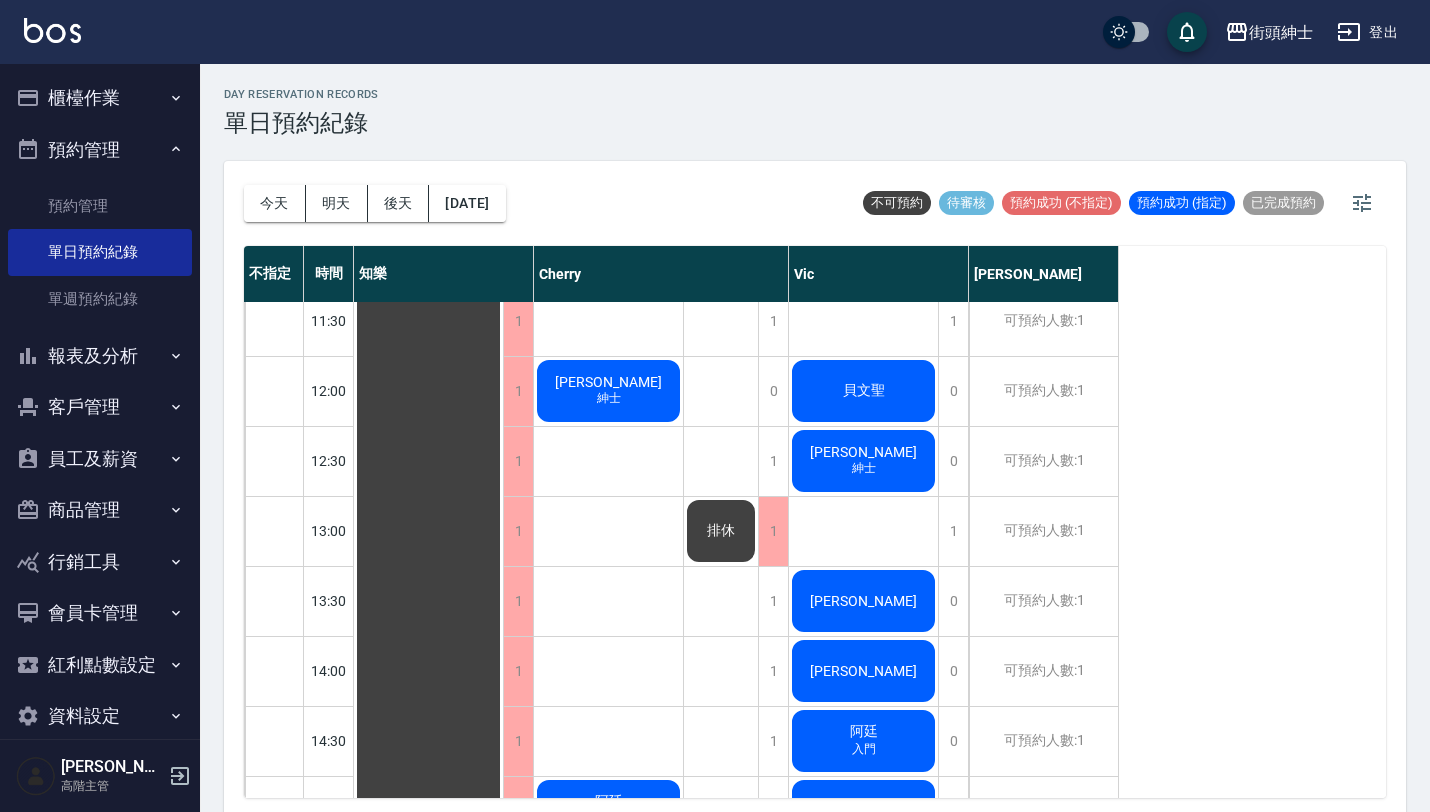 click on "[DATE] [DATE] [DATE] [DATE]" at bounding box center (375, 203) 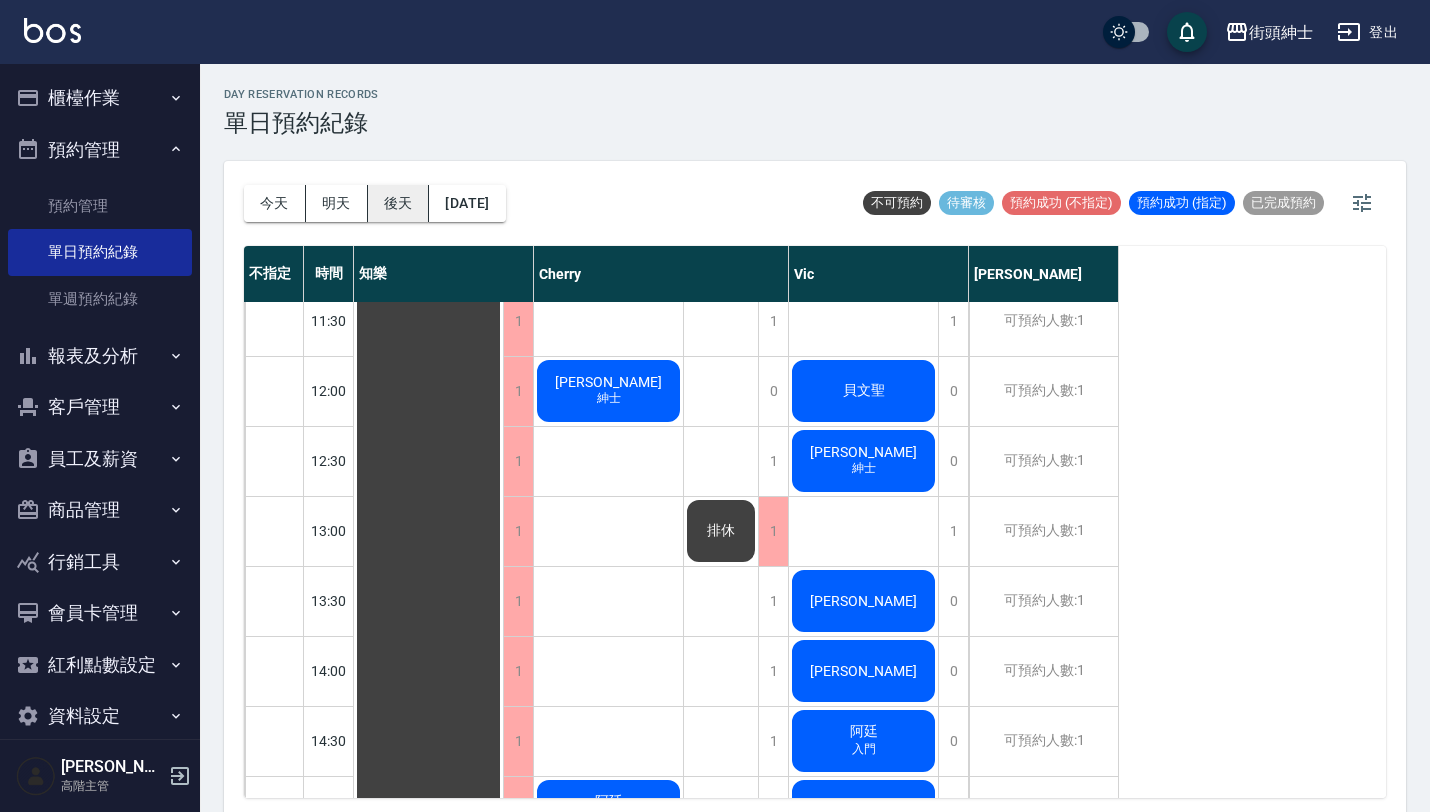 click on "後天" at bounding box center [399, 203] 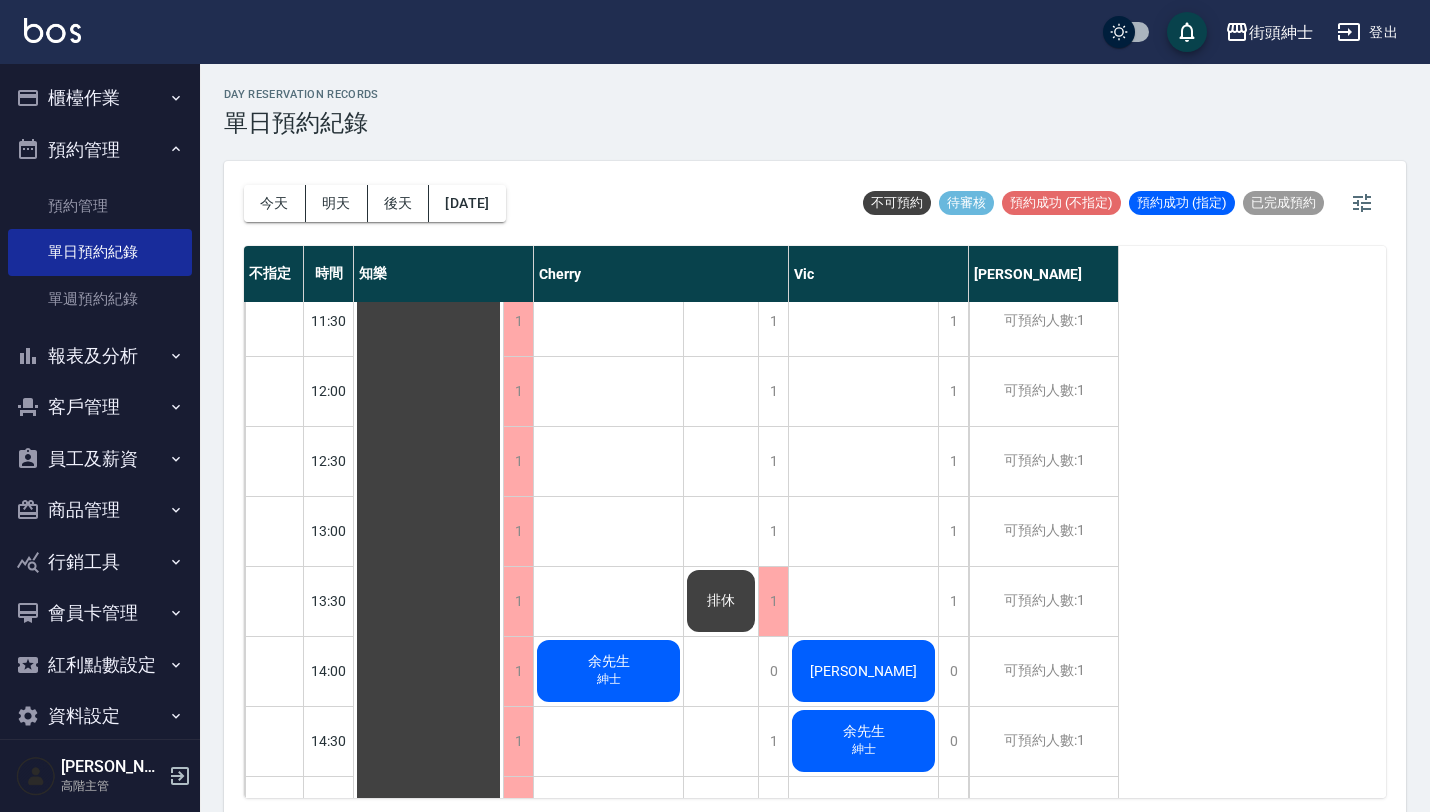 scroll, scrollTop: 546, scrollLeft: 0, axis: vertical 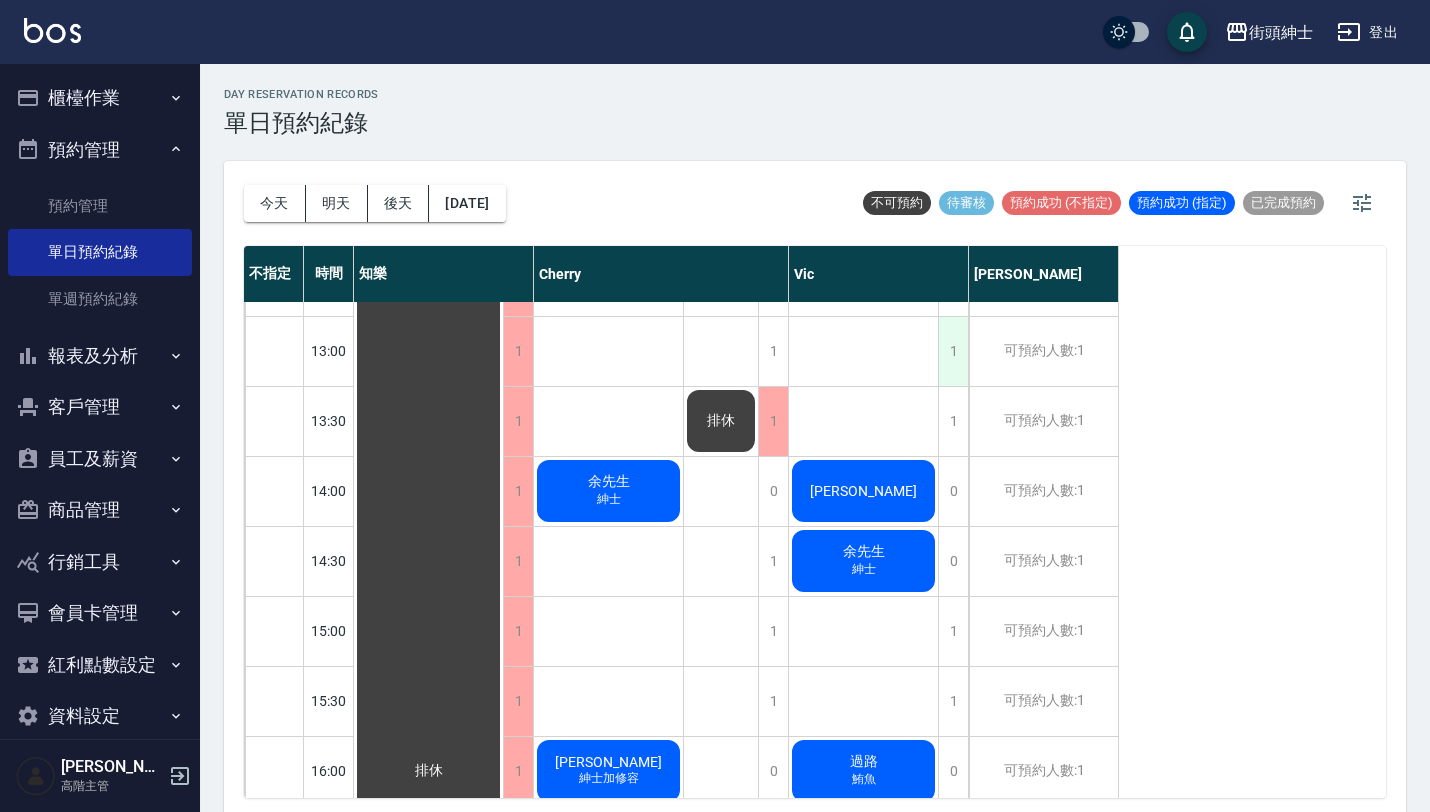 click on "1" at bounding box center (953, 351) 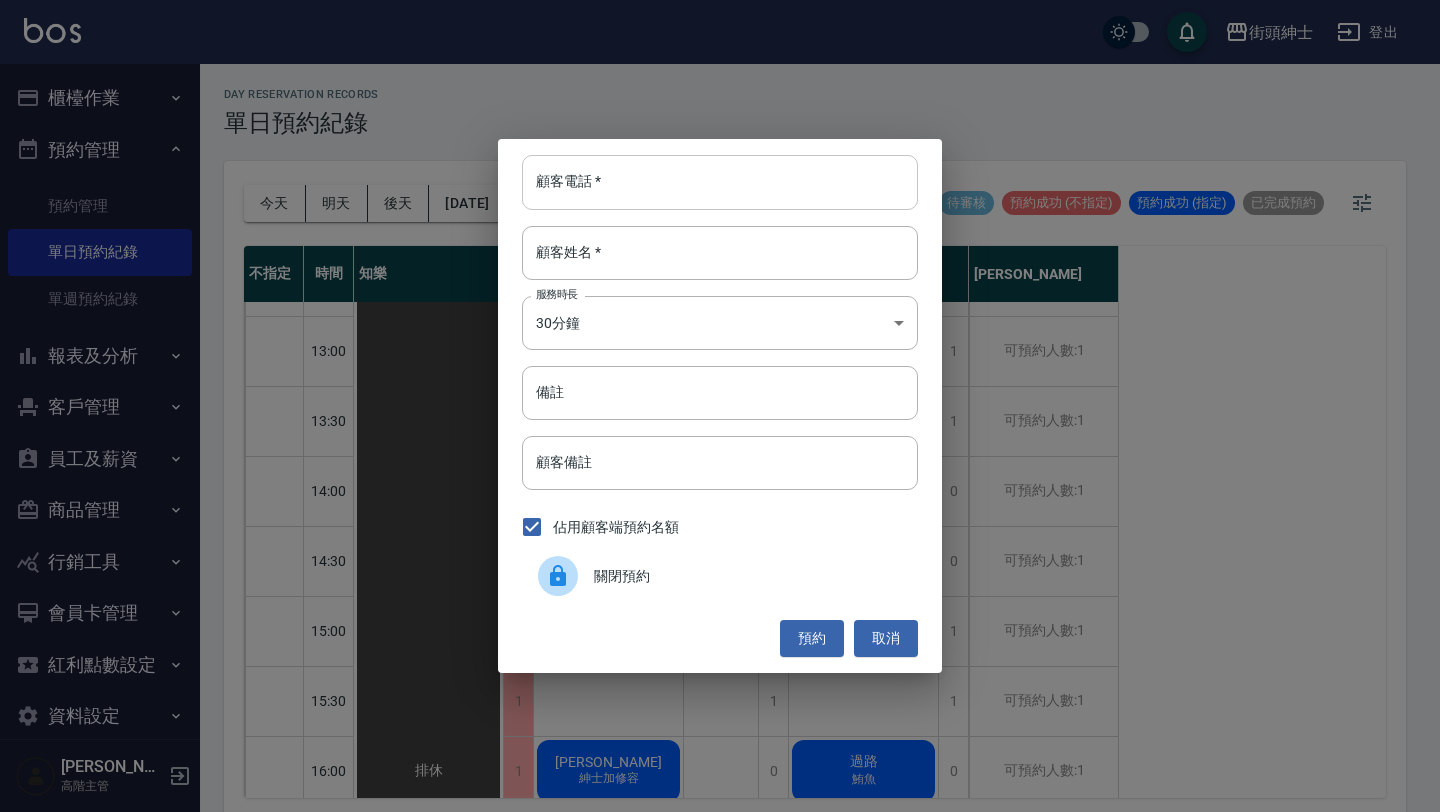 click on "顧客電話   *" at bounding box center (720, 182) 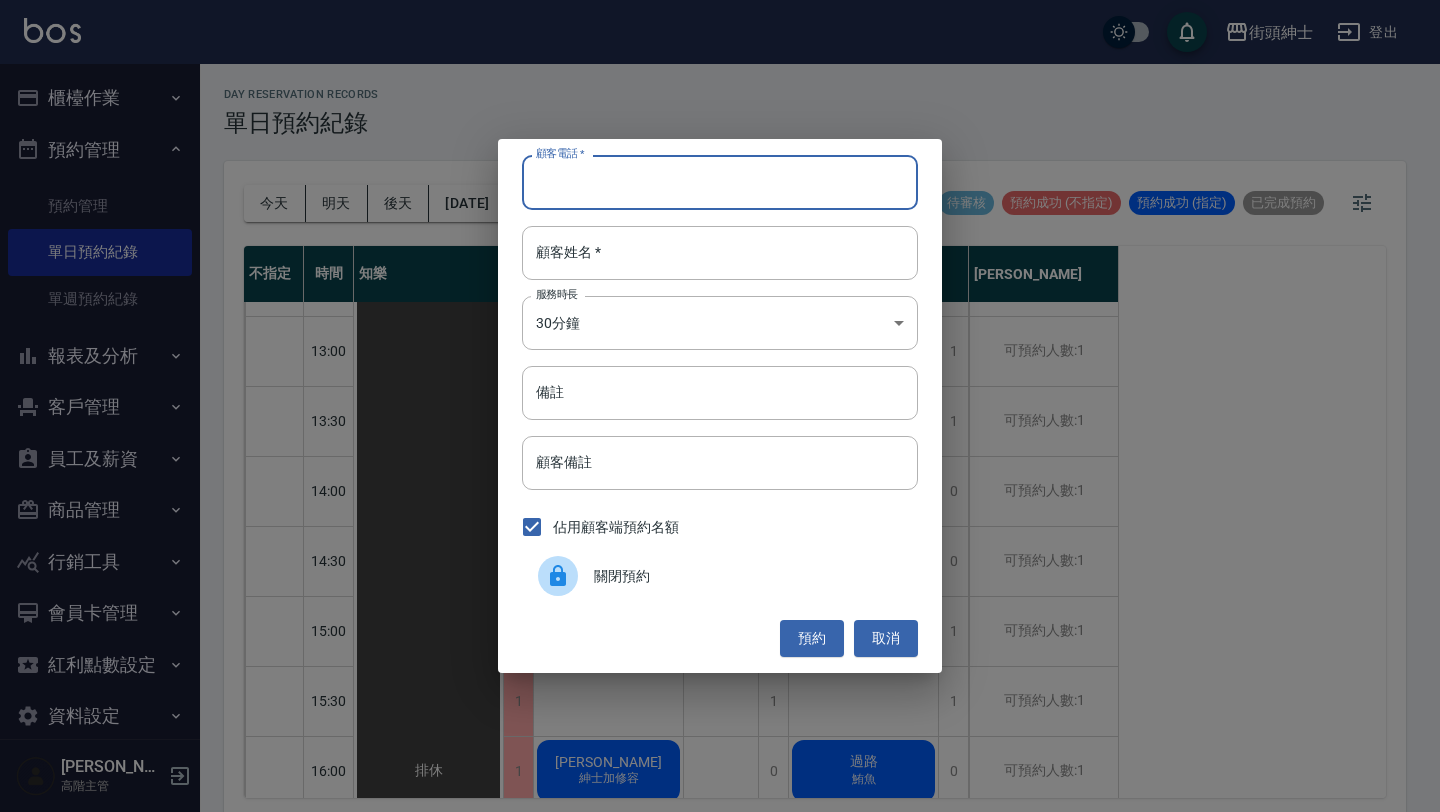 paste on "稱呼：[PERSON_NAME] 電話：[PHONE_NUMBER]" 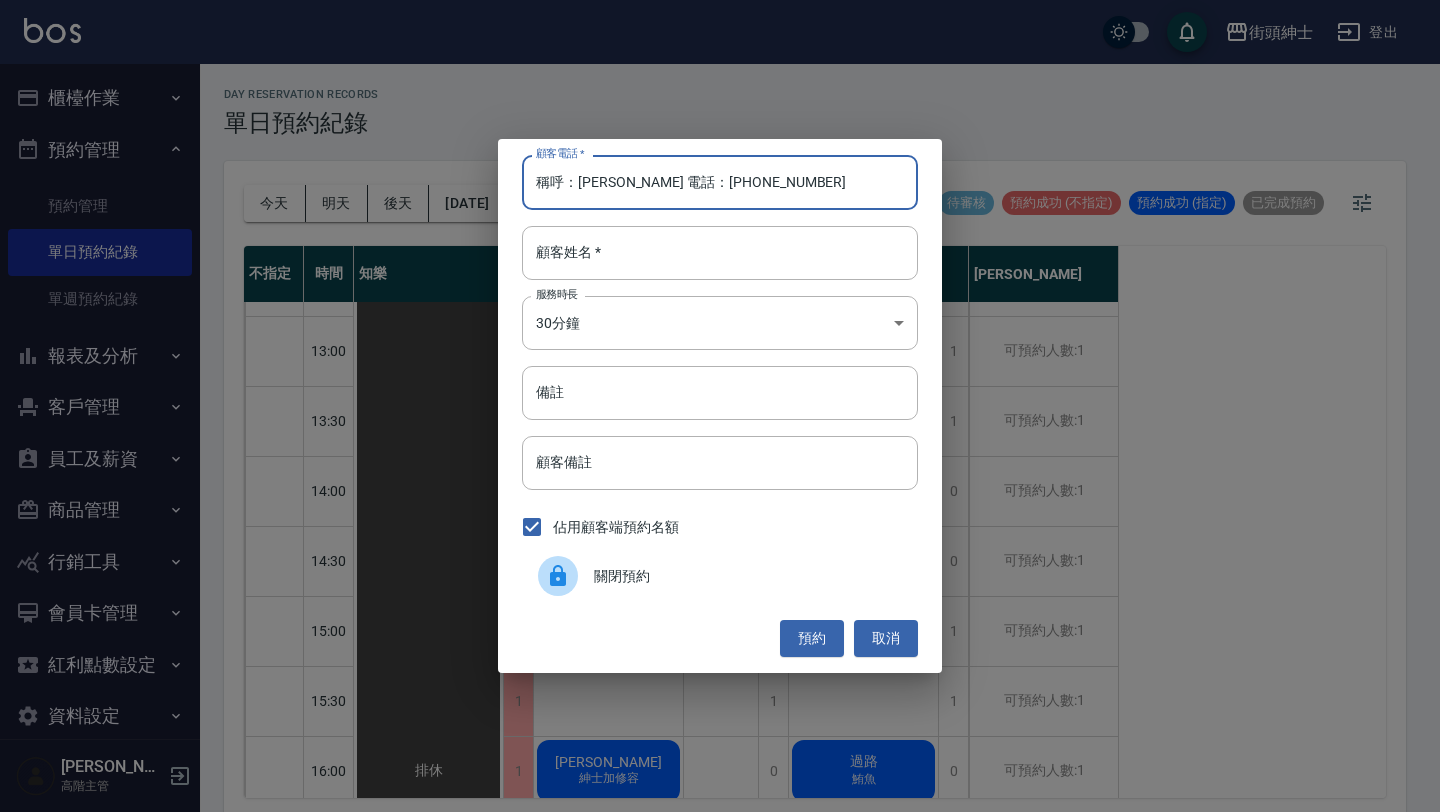 type on "稱呼：[PERSON_NAME] 電話：[PHONE_NUMBER]" 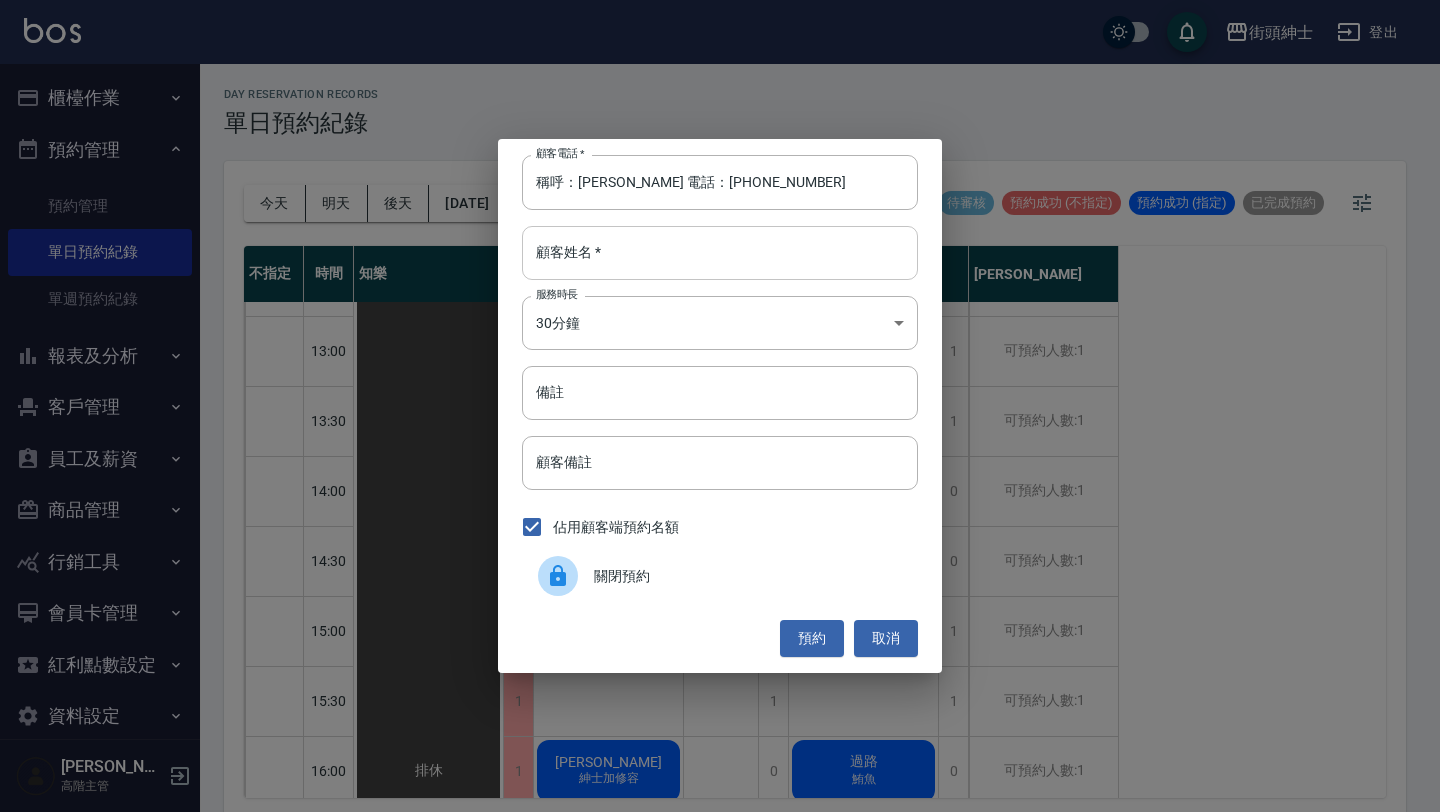 click on "顧客姓名   *" at bounding box center [720, 253] 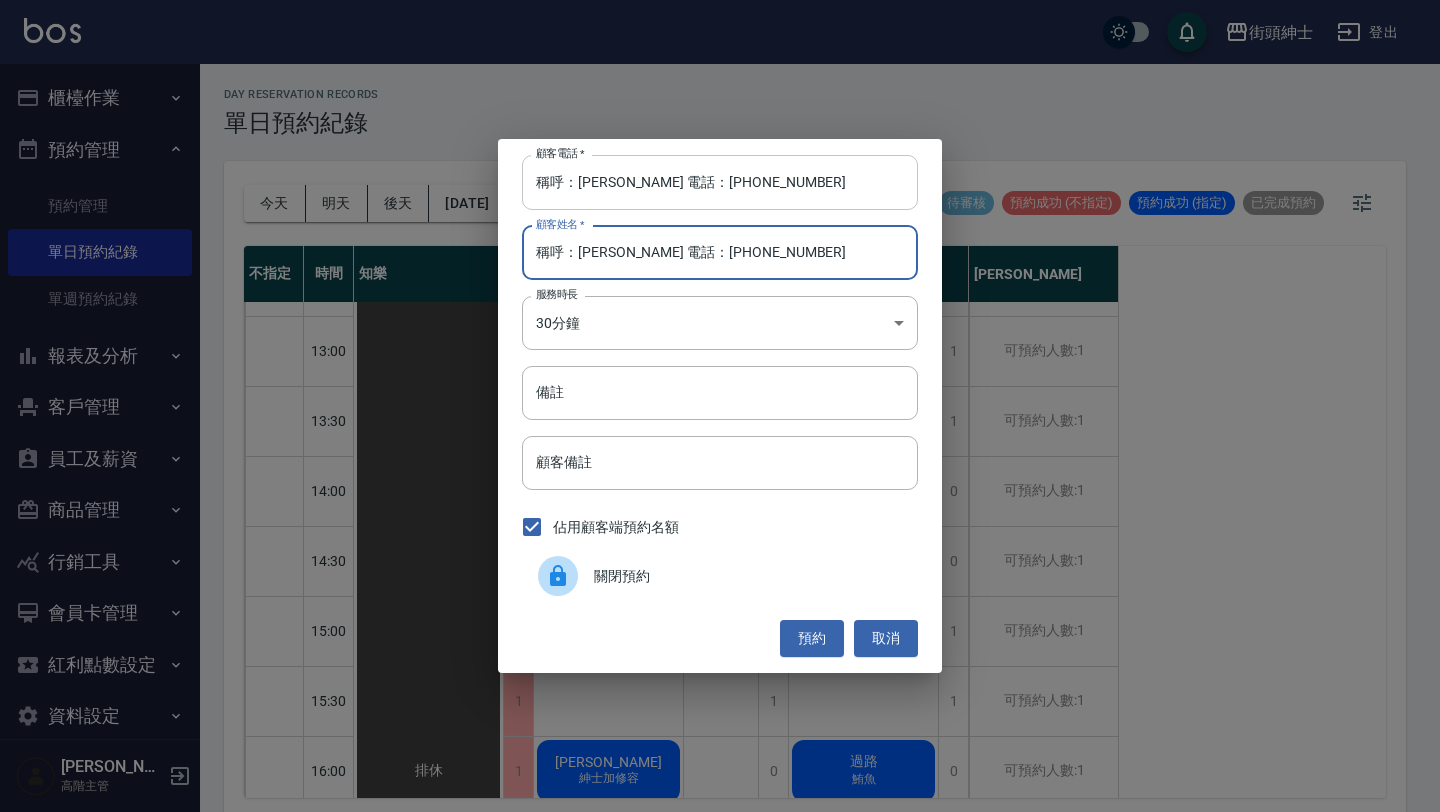 type on "稱呼：[PERSON_NAME] 電話：[PHONE_NUMBER]" 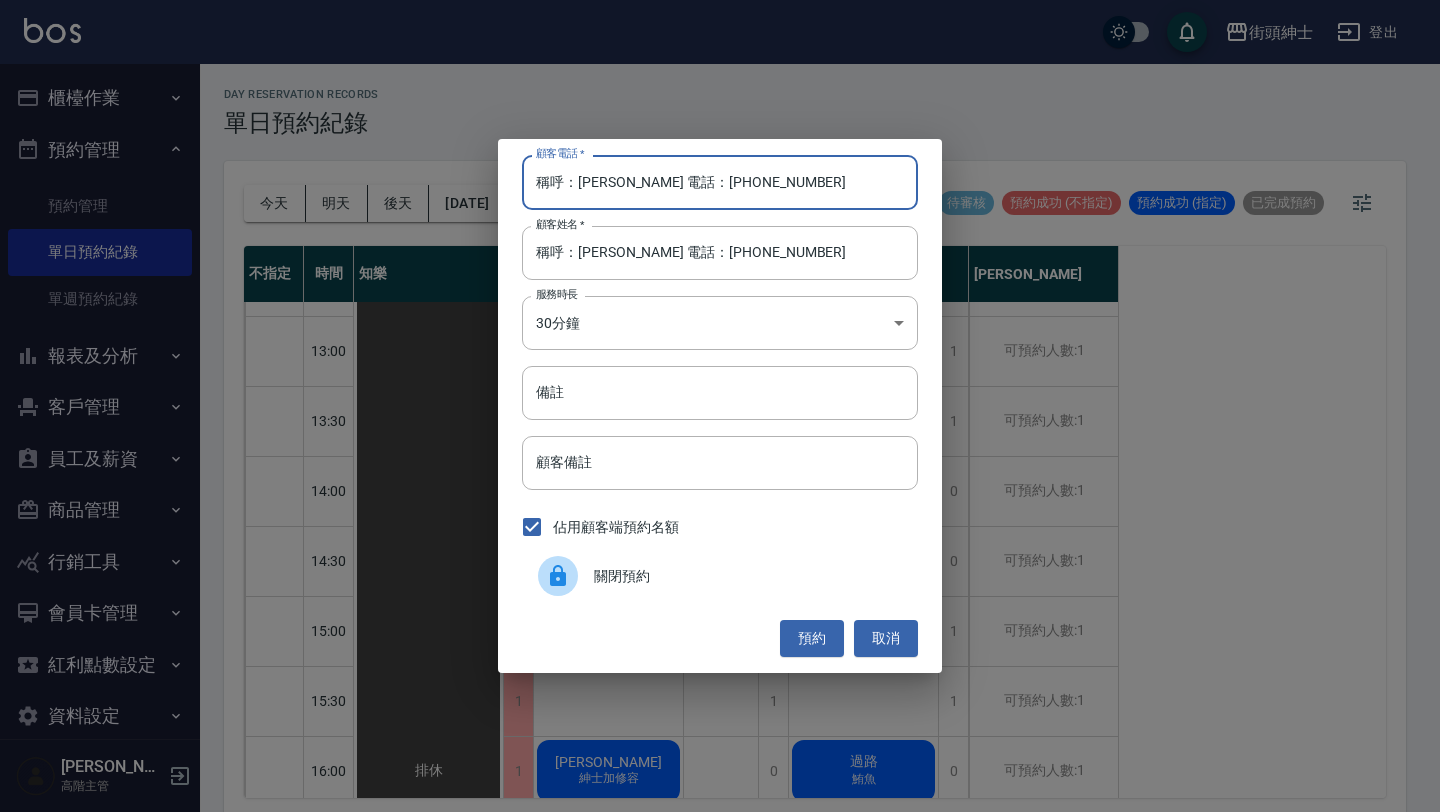drag, startPoint x: 665, startPoint y: 187, endPoint x: 375, endPoint y: 191, distance: 290.0276 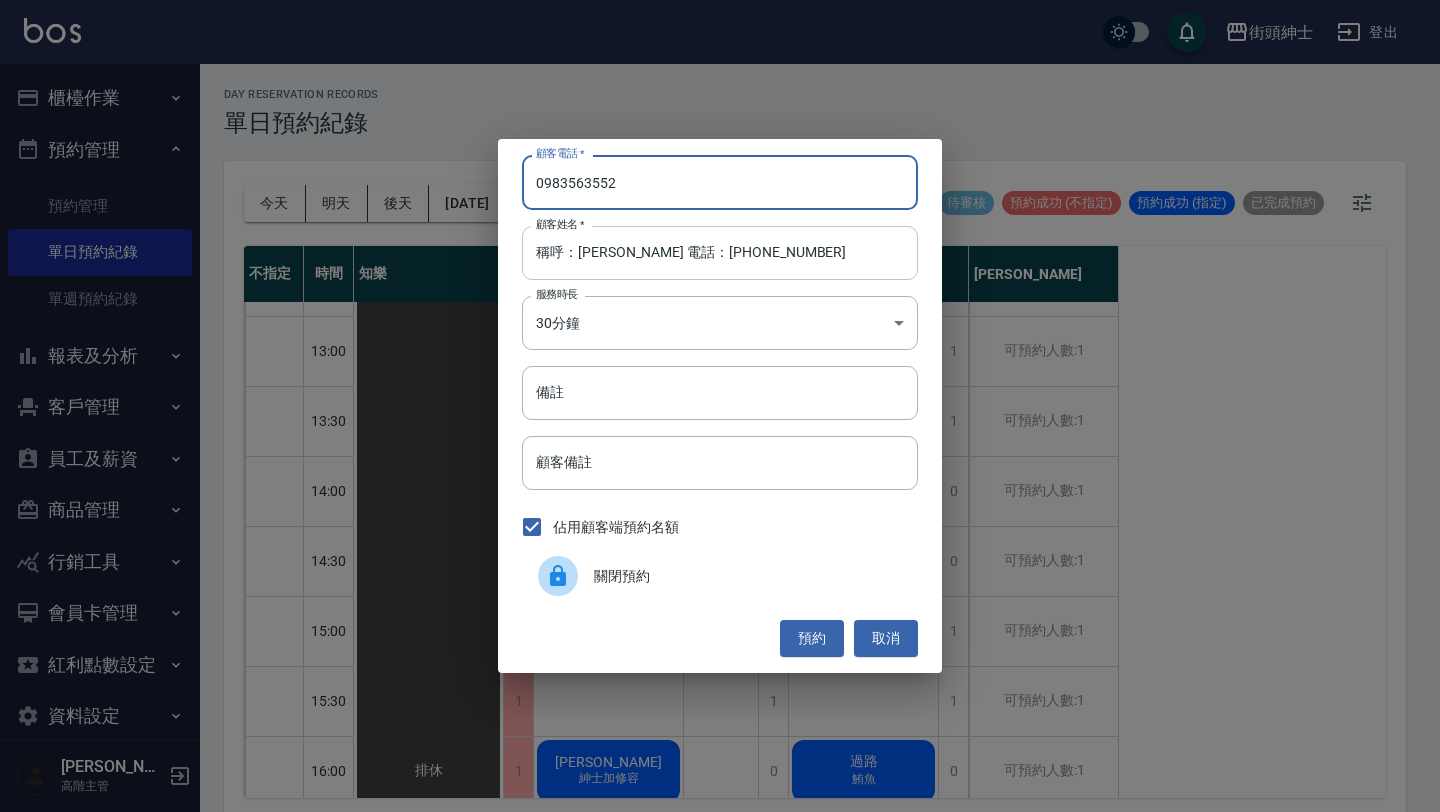 type on "0983563552" 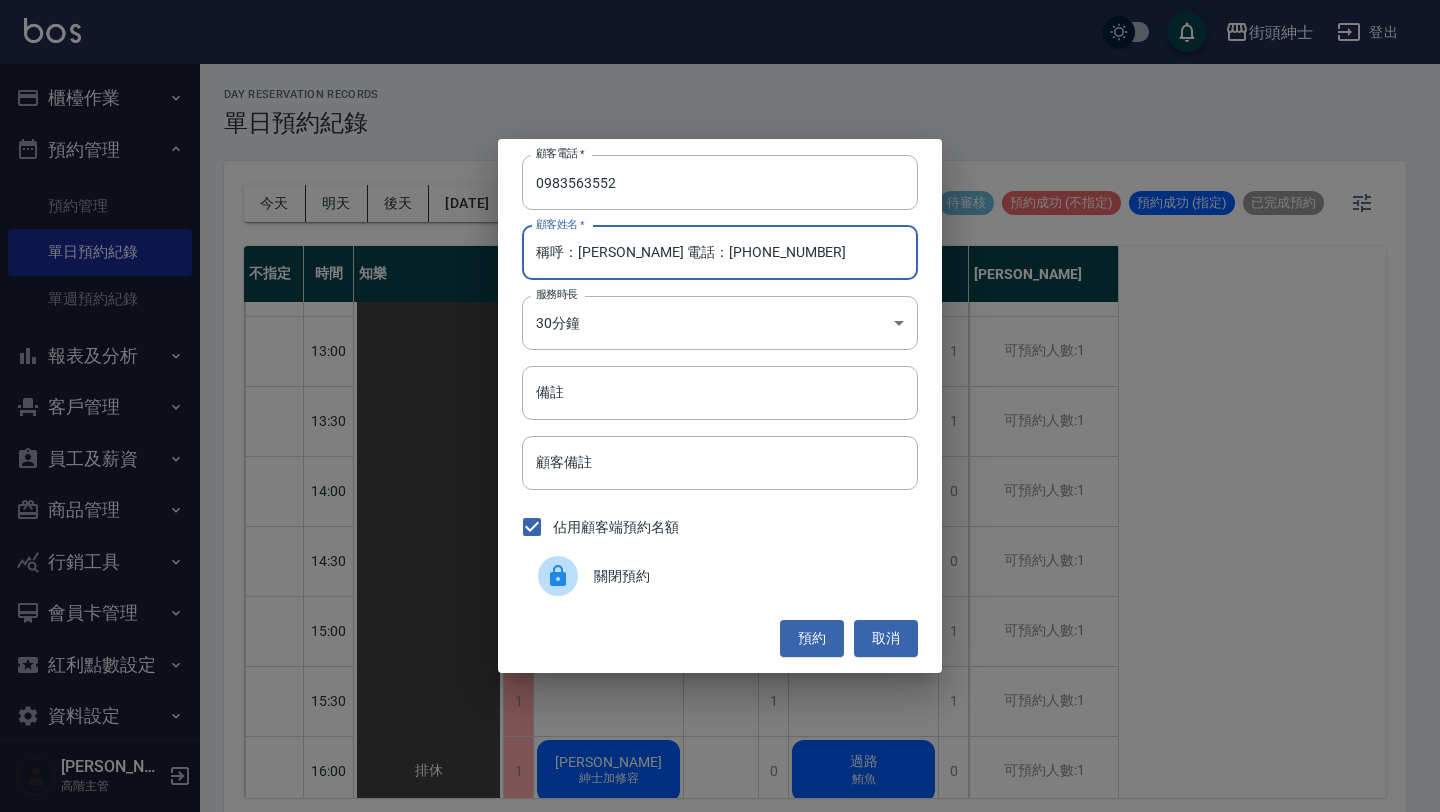 drag, startPoint x: 580, startPoint y: 257, endPoint x: 413, endPoint y: 257, distance: 167 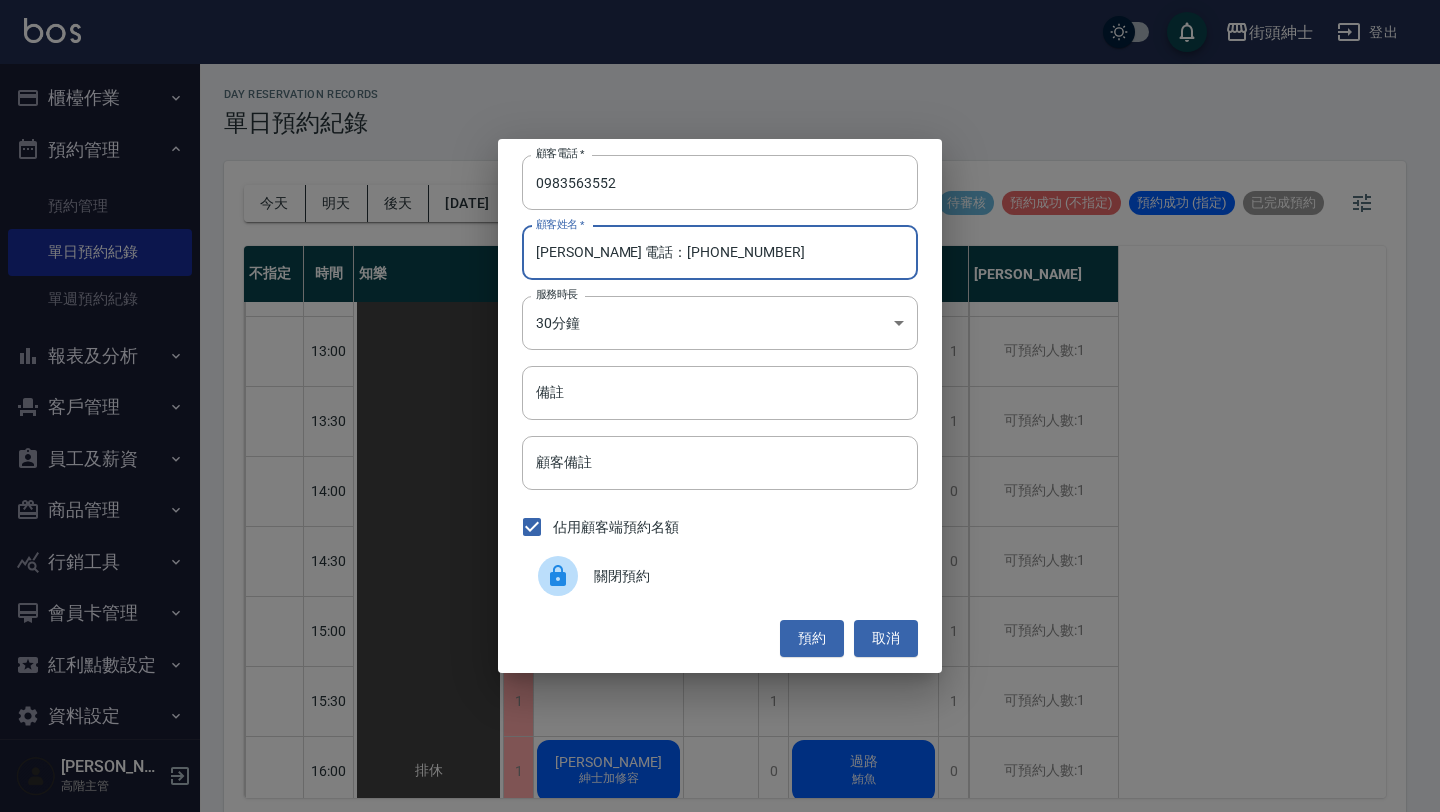 drag, startPoint x: 577, startPoint y: 250, endPoint x: 803, endPoint y: 258, distance: 226.14156 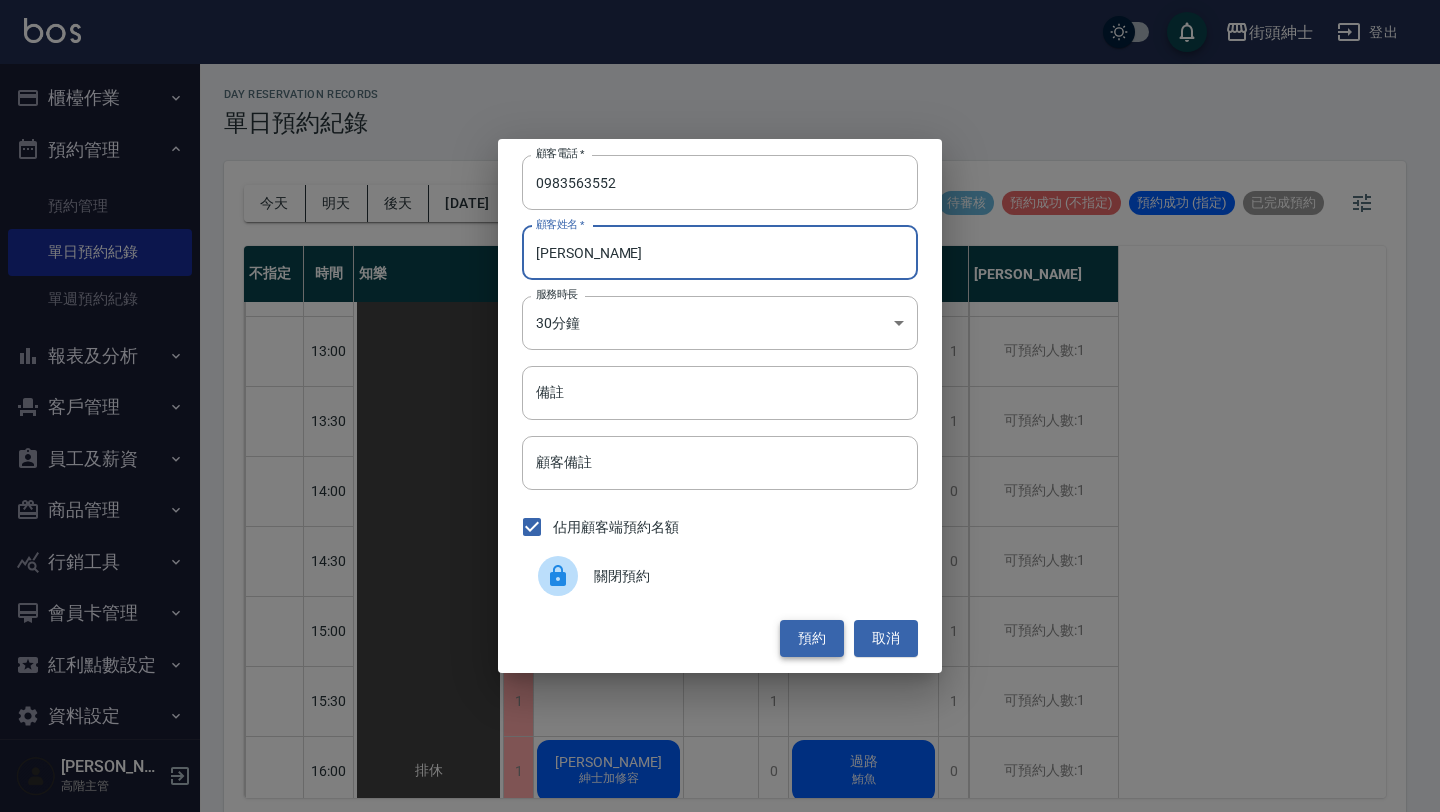 type on "[PERSON_NAME]" 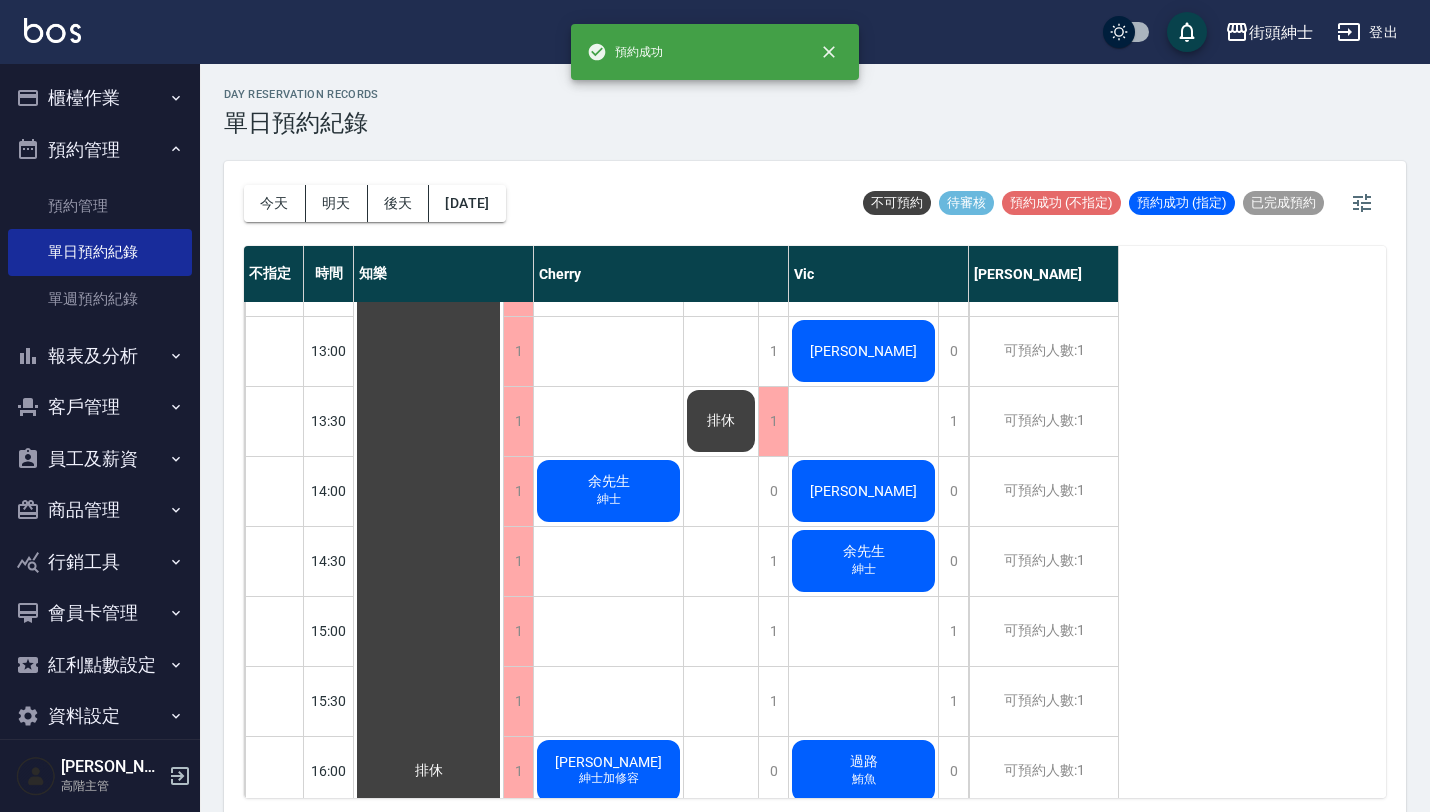 click on "[PERSON_NAME]" at bounding box center (428, 771) 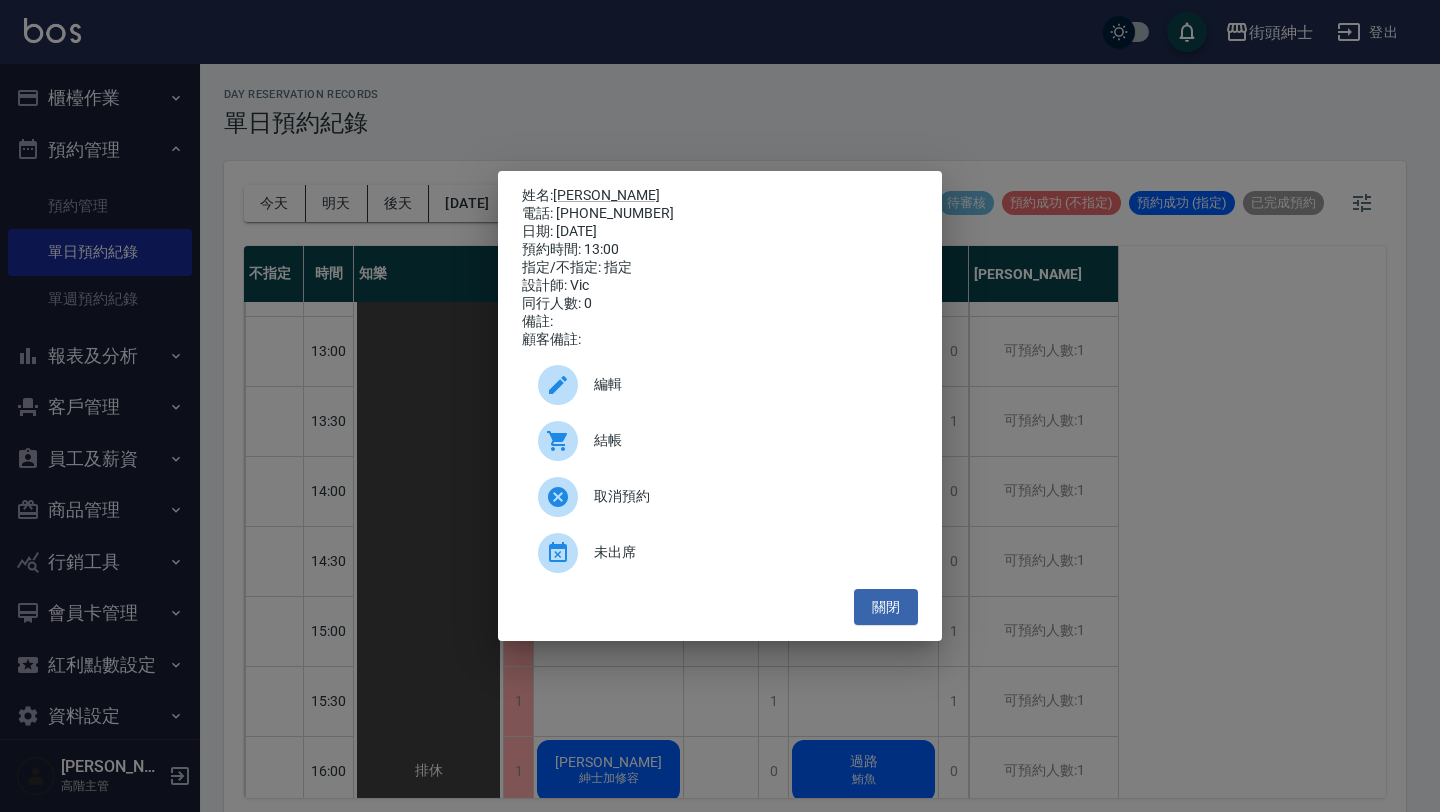click on "編輯" at bounding box center (720, 385) 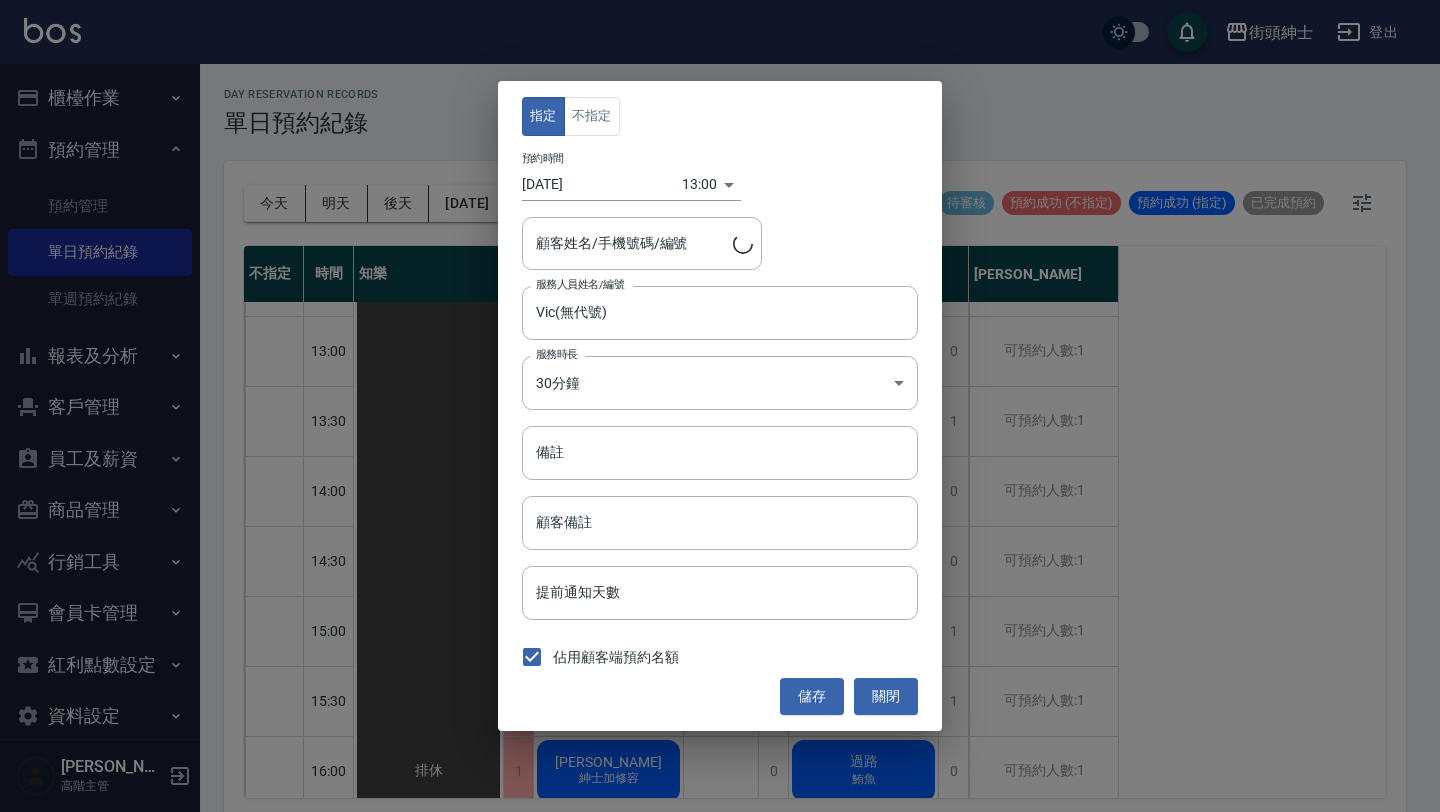 type on "[PERSON_NAME]/0983563552" 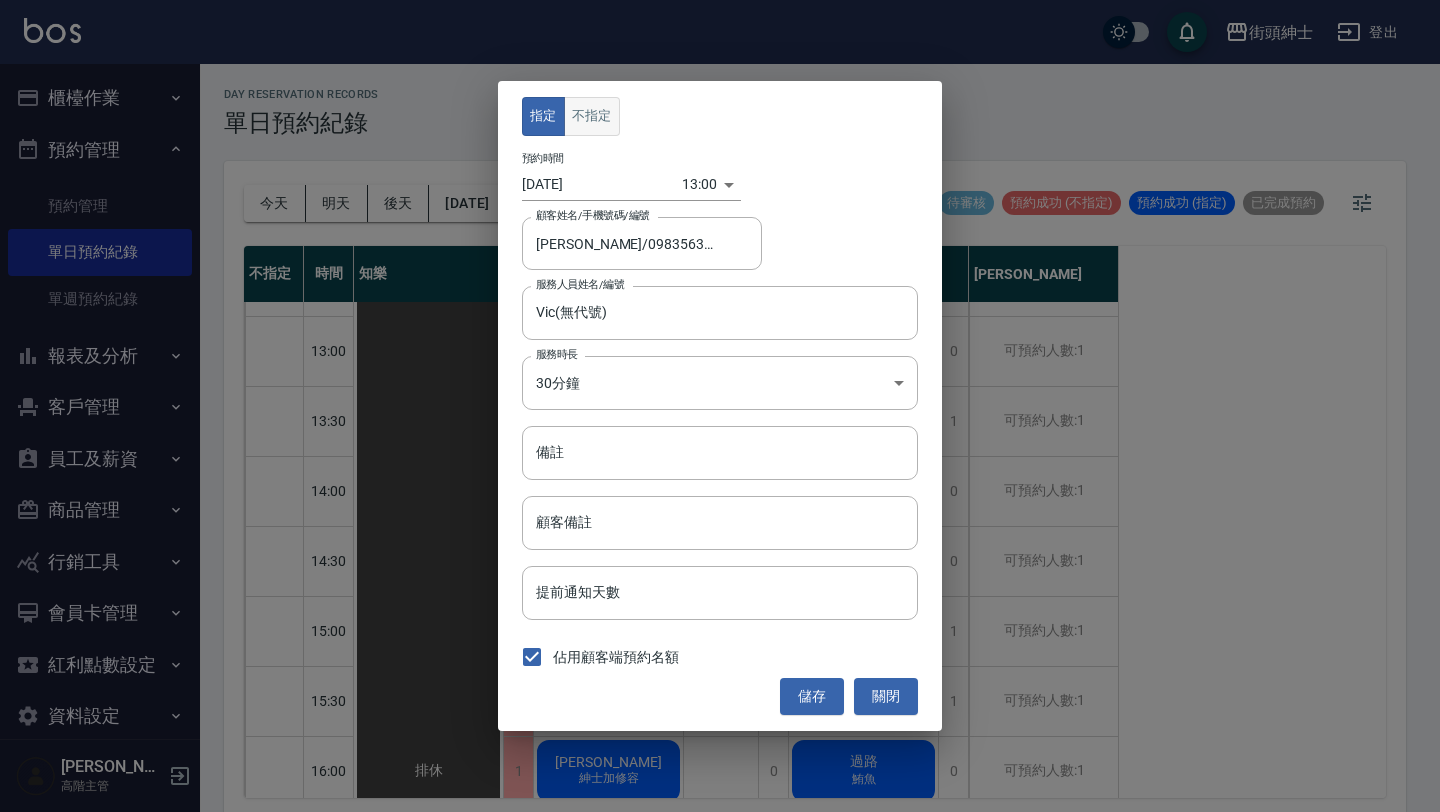 click on "不指定" at bounding box center [592, 116] 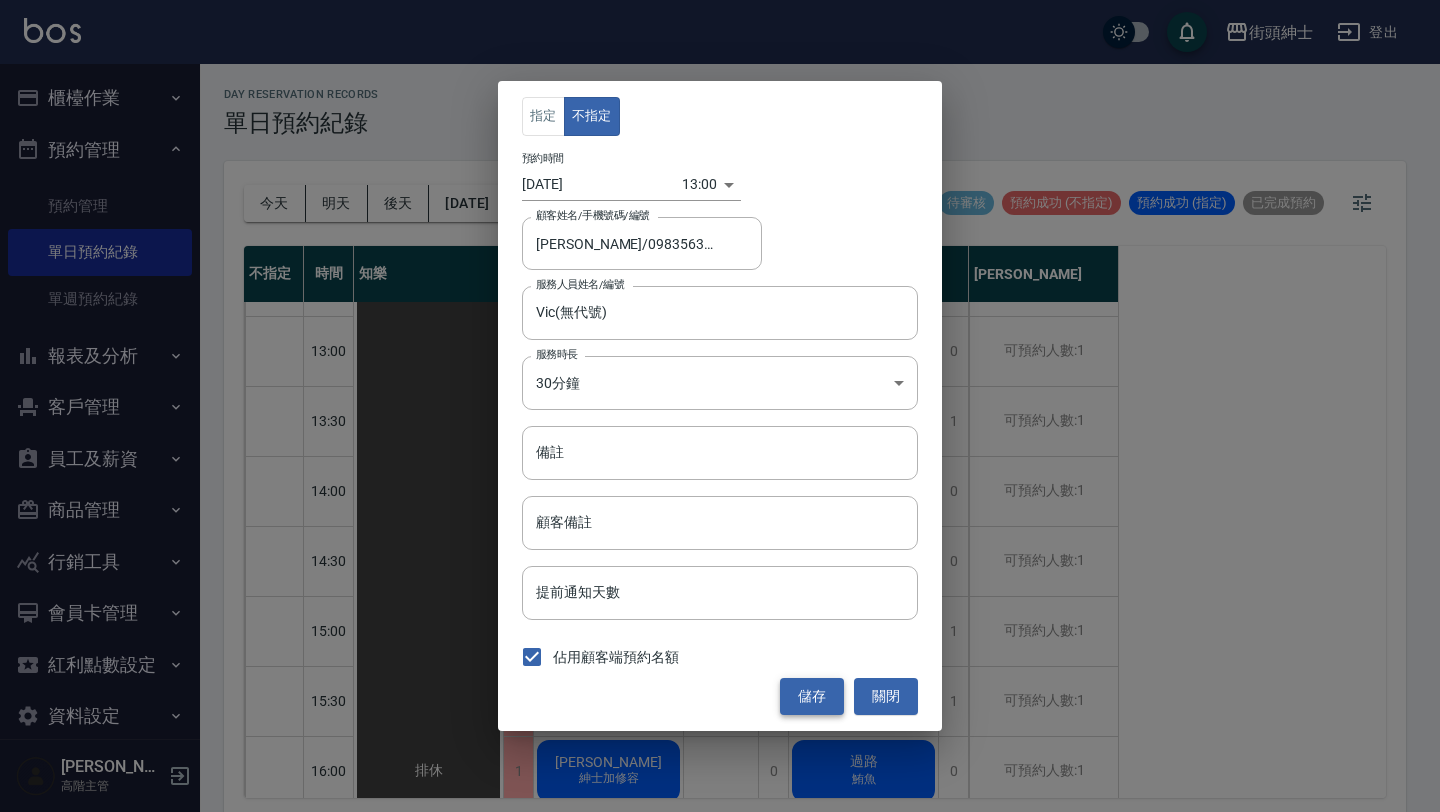 click on "儲存" at bounding box center (812, 696) 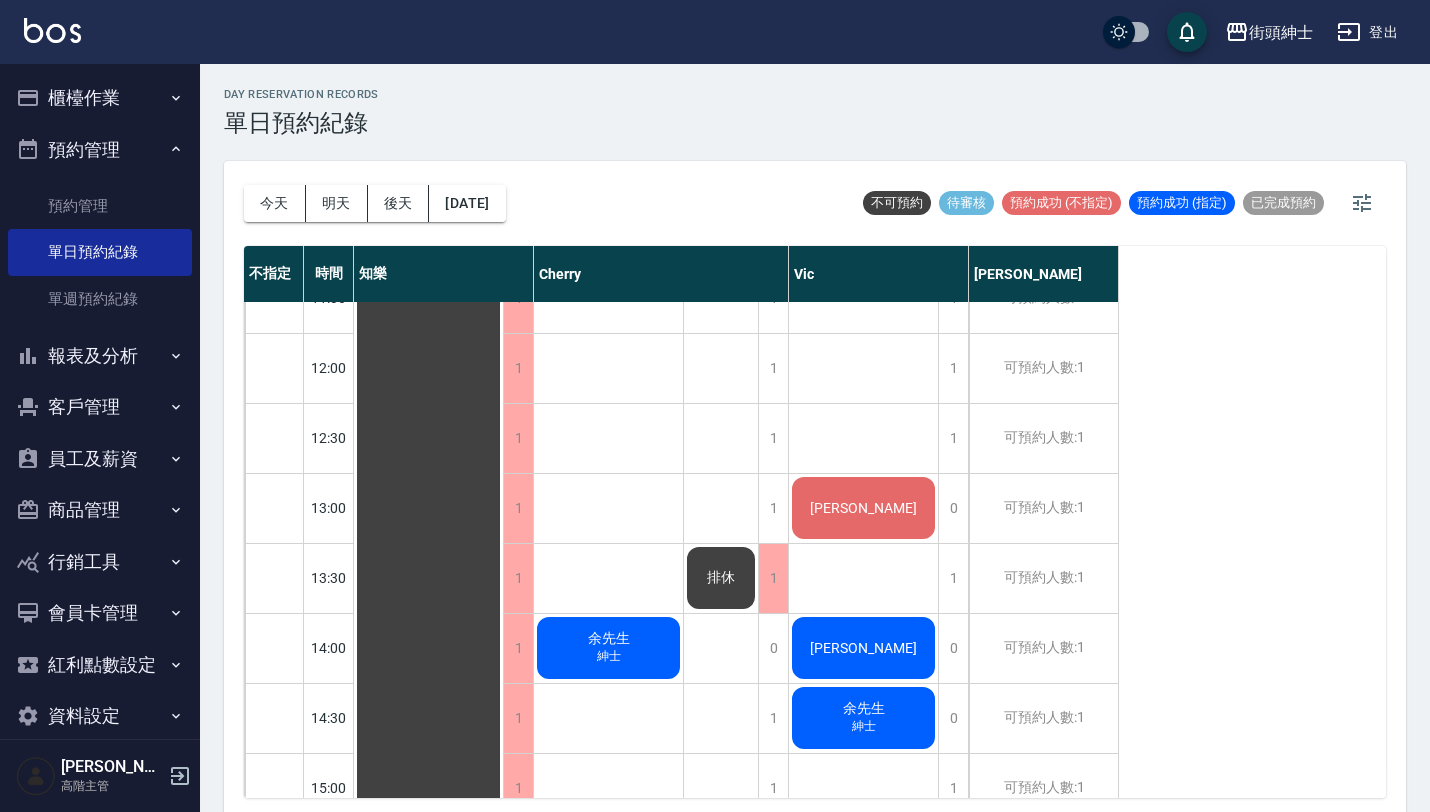 scroll, scrollTop: 341, scrollLeft: 0, axis: vertical 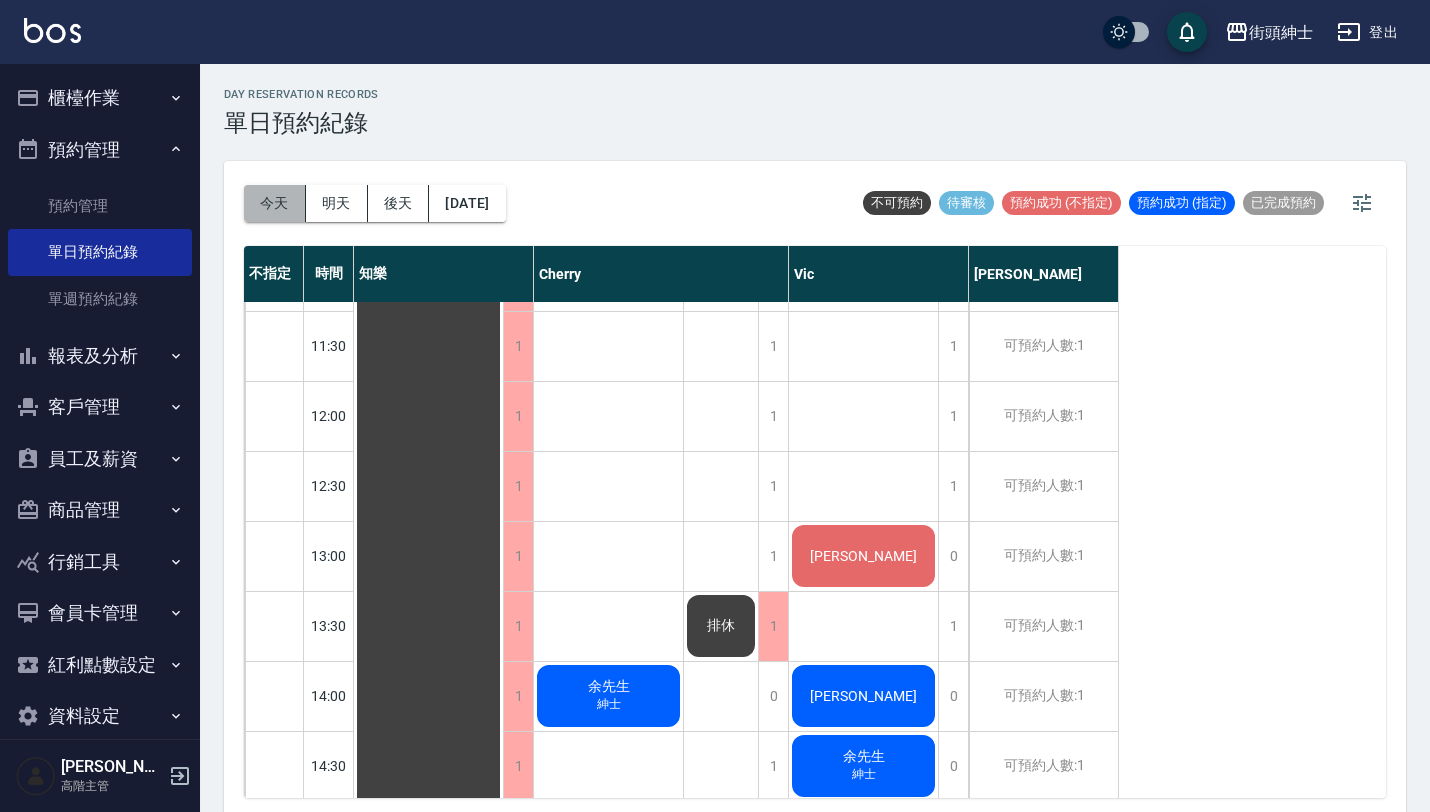 click on "今天" at bounding box center (275, 203) 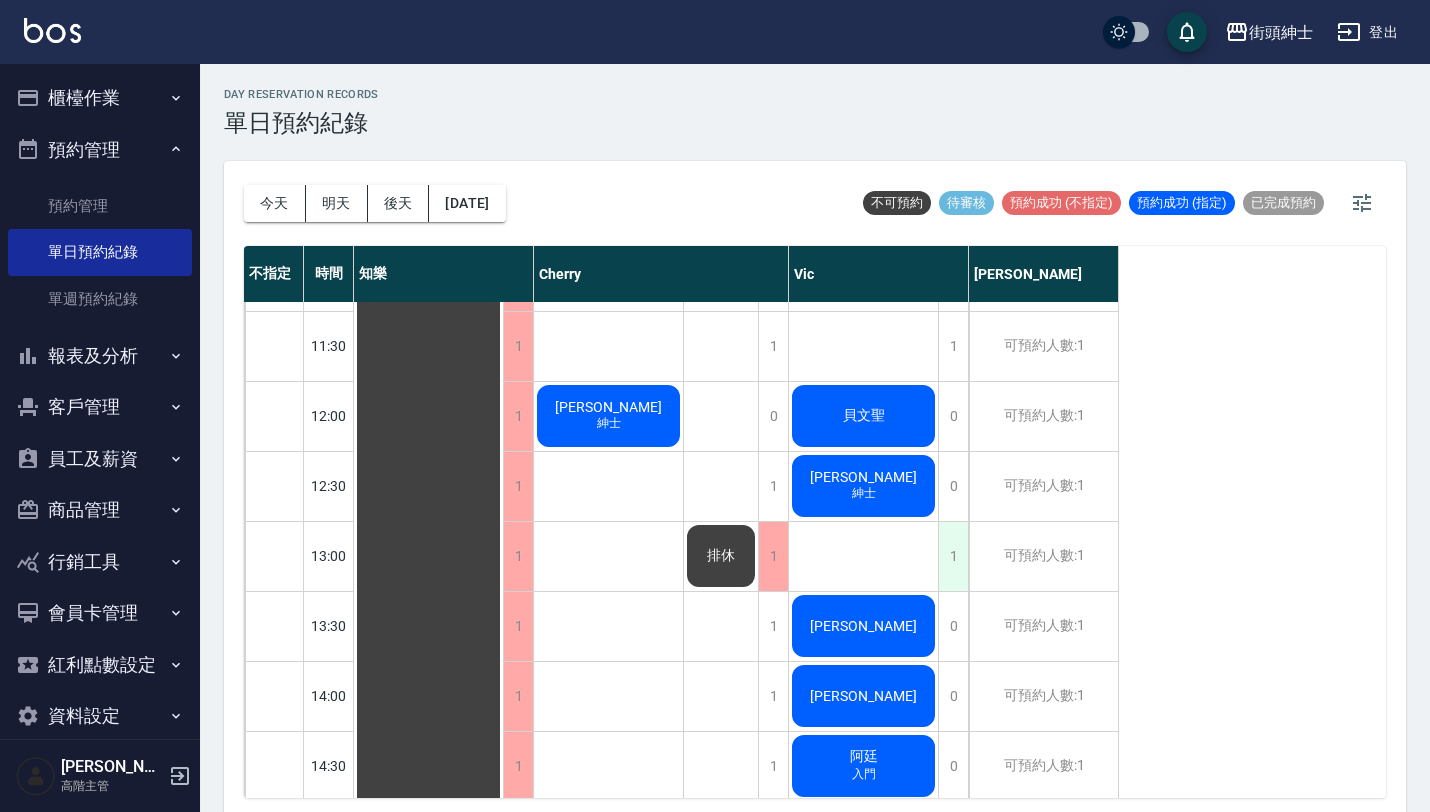 click on "1" at bounding box center (953, 556) 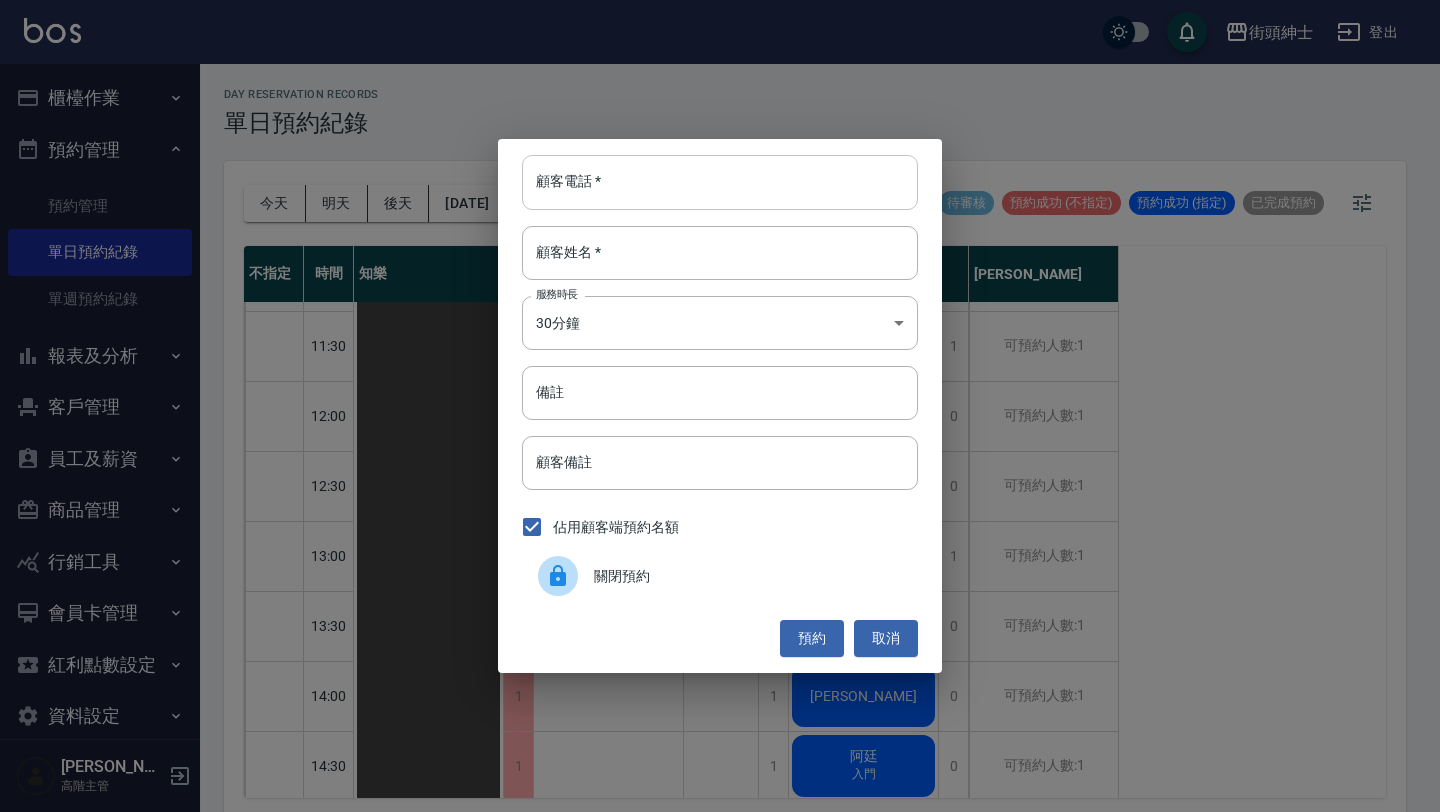 click on "顧客電話   *" at bounding box center (720, 182) 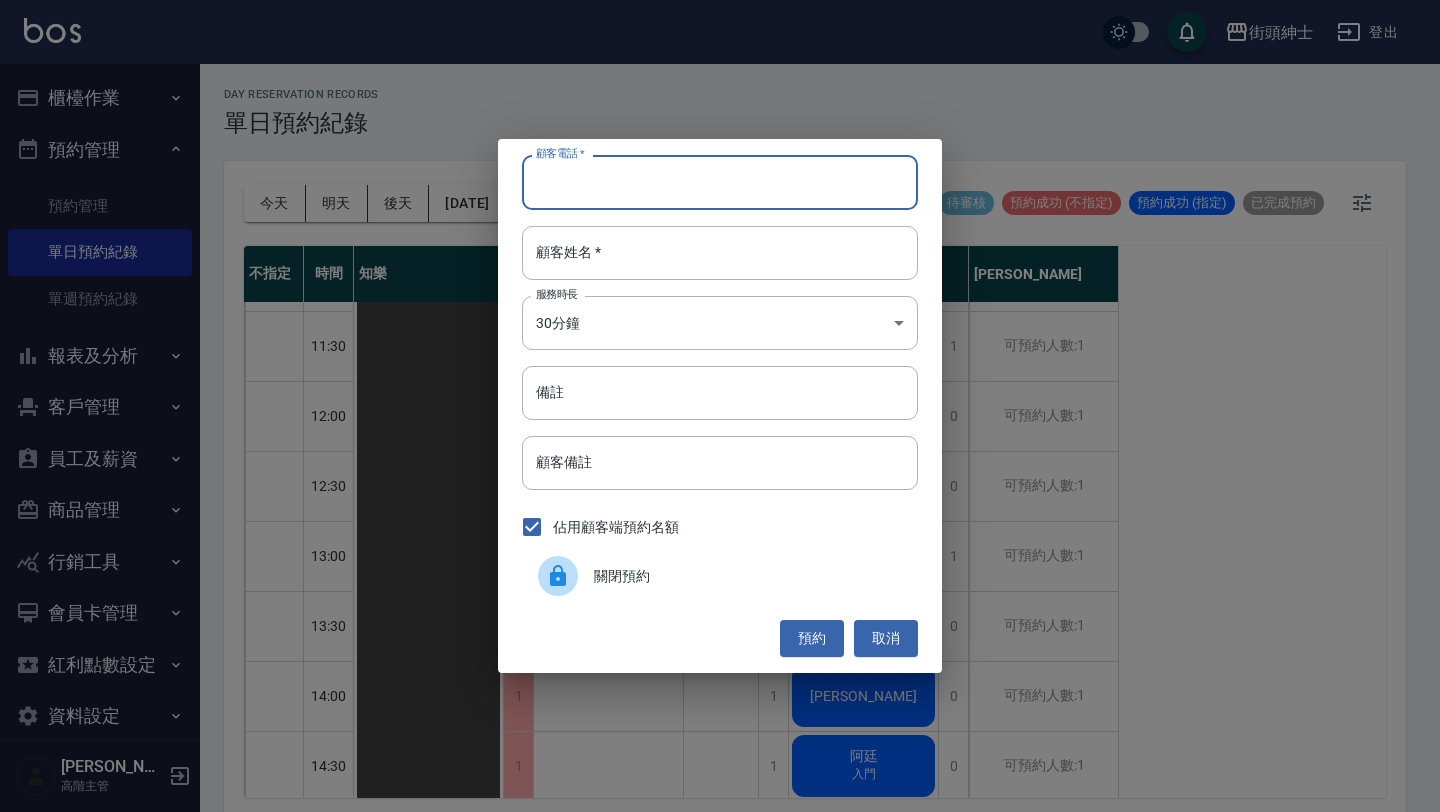 paste on "稱呼：[PERSON_NAME]  電話：[PHONE_NUMBER]" 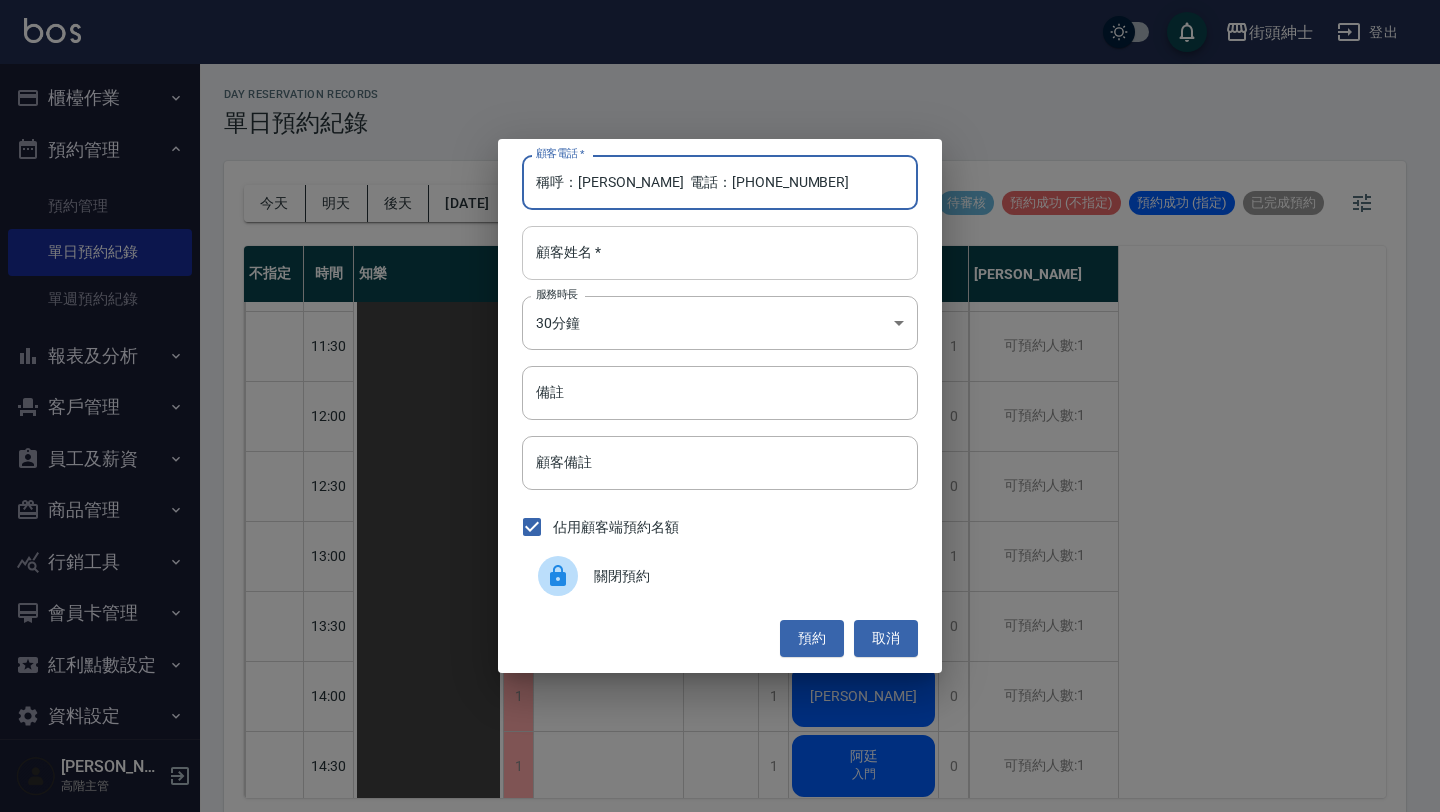 type on "稱呼：[PERSON_NAME]  電話：[PHONE_NUMBER]" 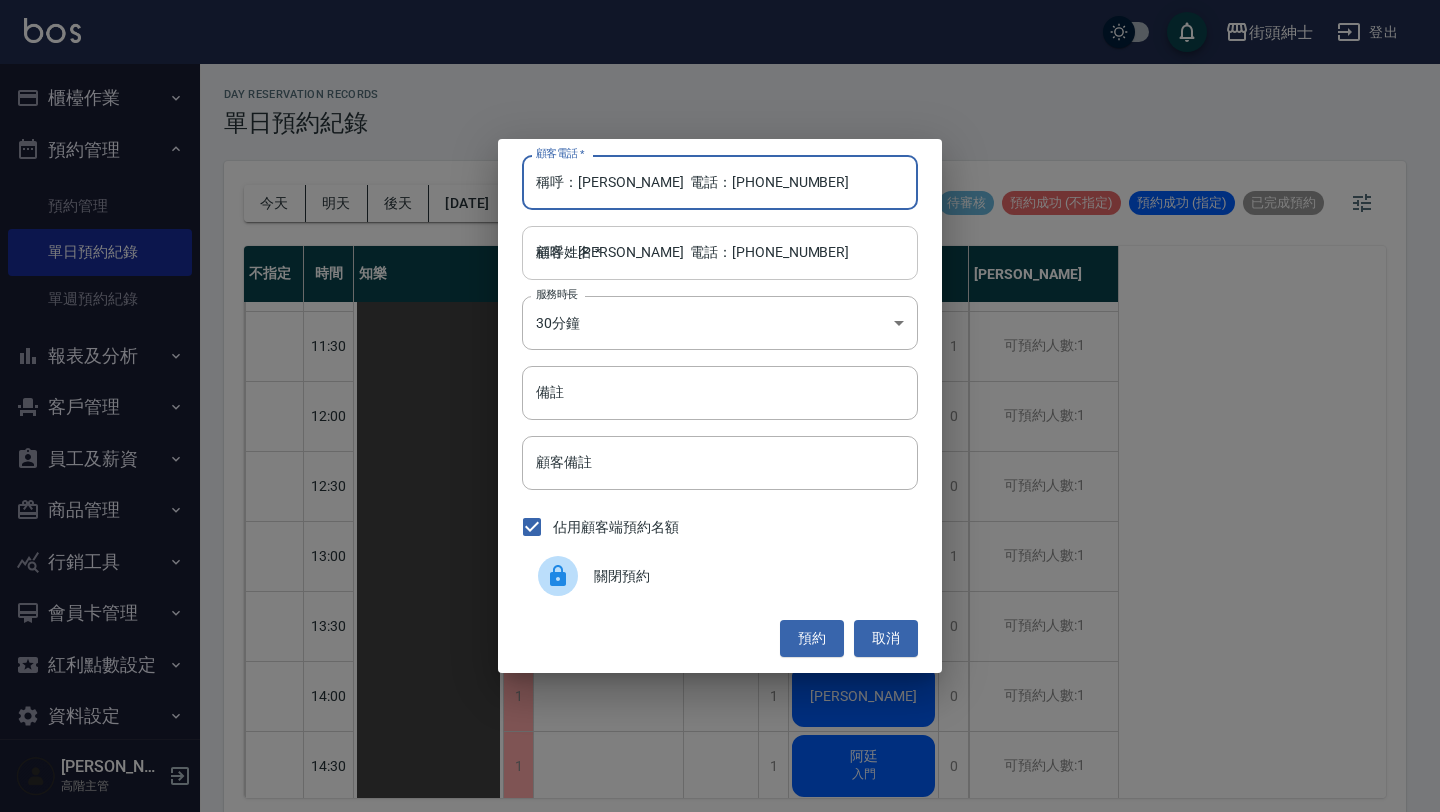 click on "稱呼：[PERSON_NAME]  電話：[PHONE_NUMBER]" at bounding box center [720, 253] 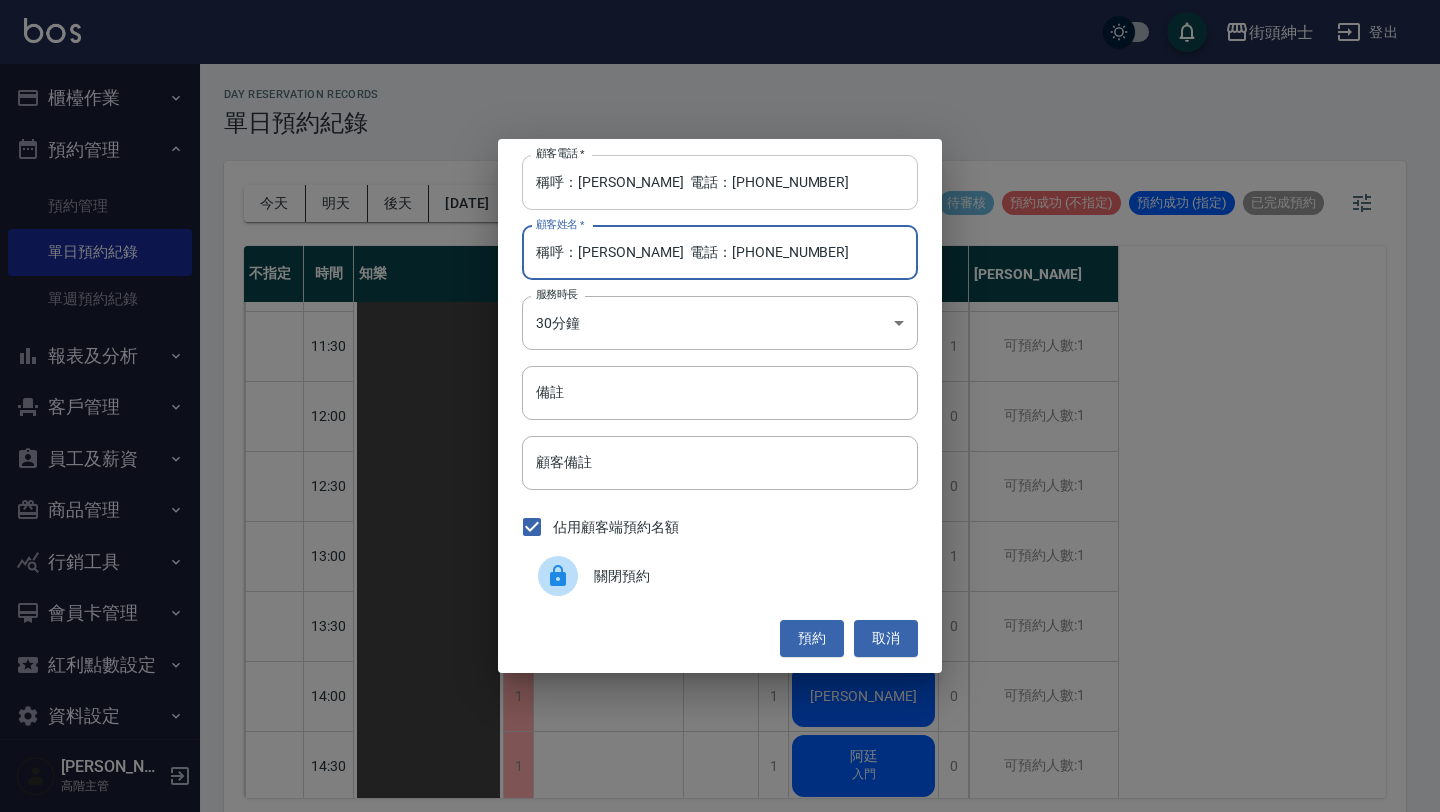 type on "稱呼：[PERSON_NAME]  電話：[PHONE_NUMBER]" 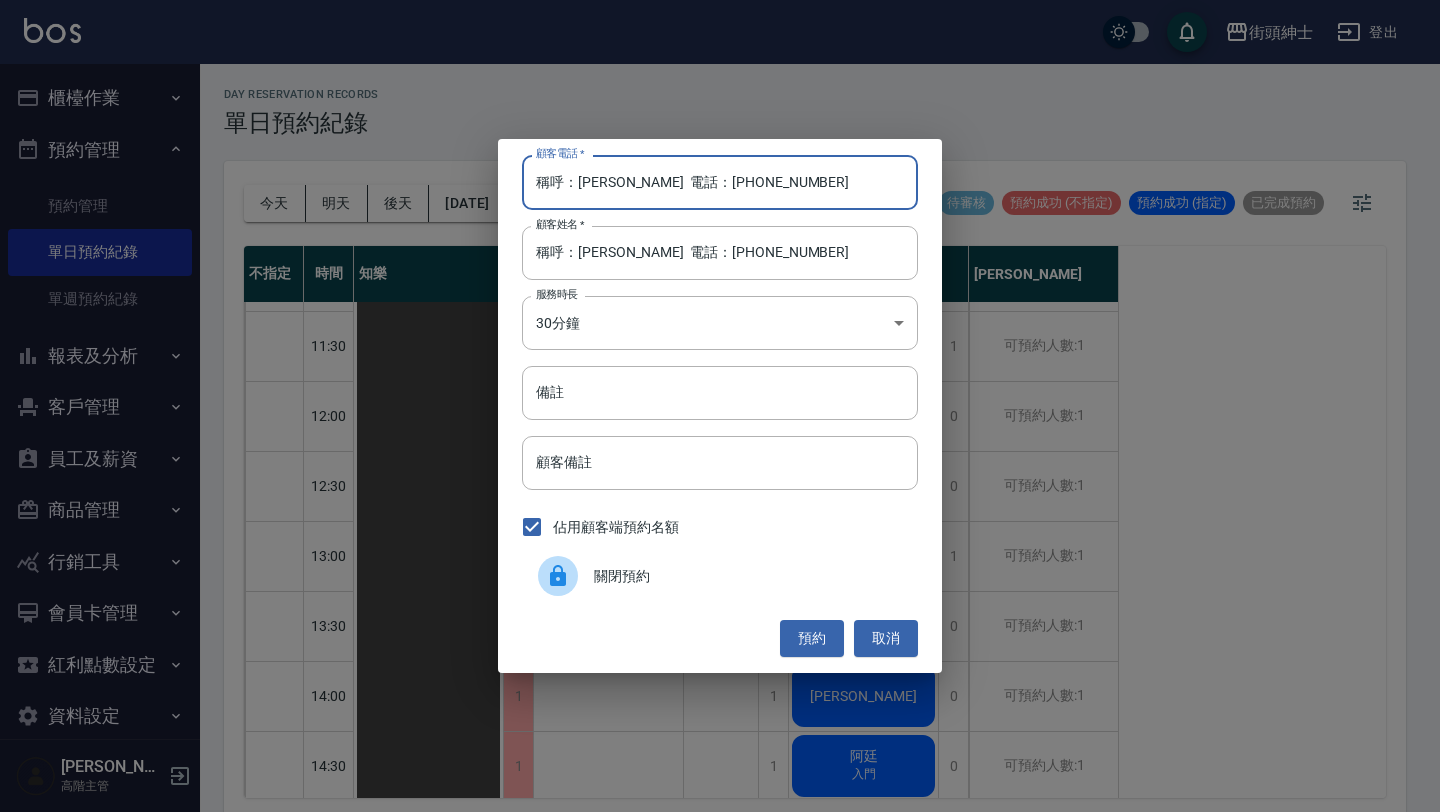 drag, startPoint x: 663, startPoint y: 184, endPoint x: 390, endPoint y: 169, distance: 273.41177 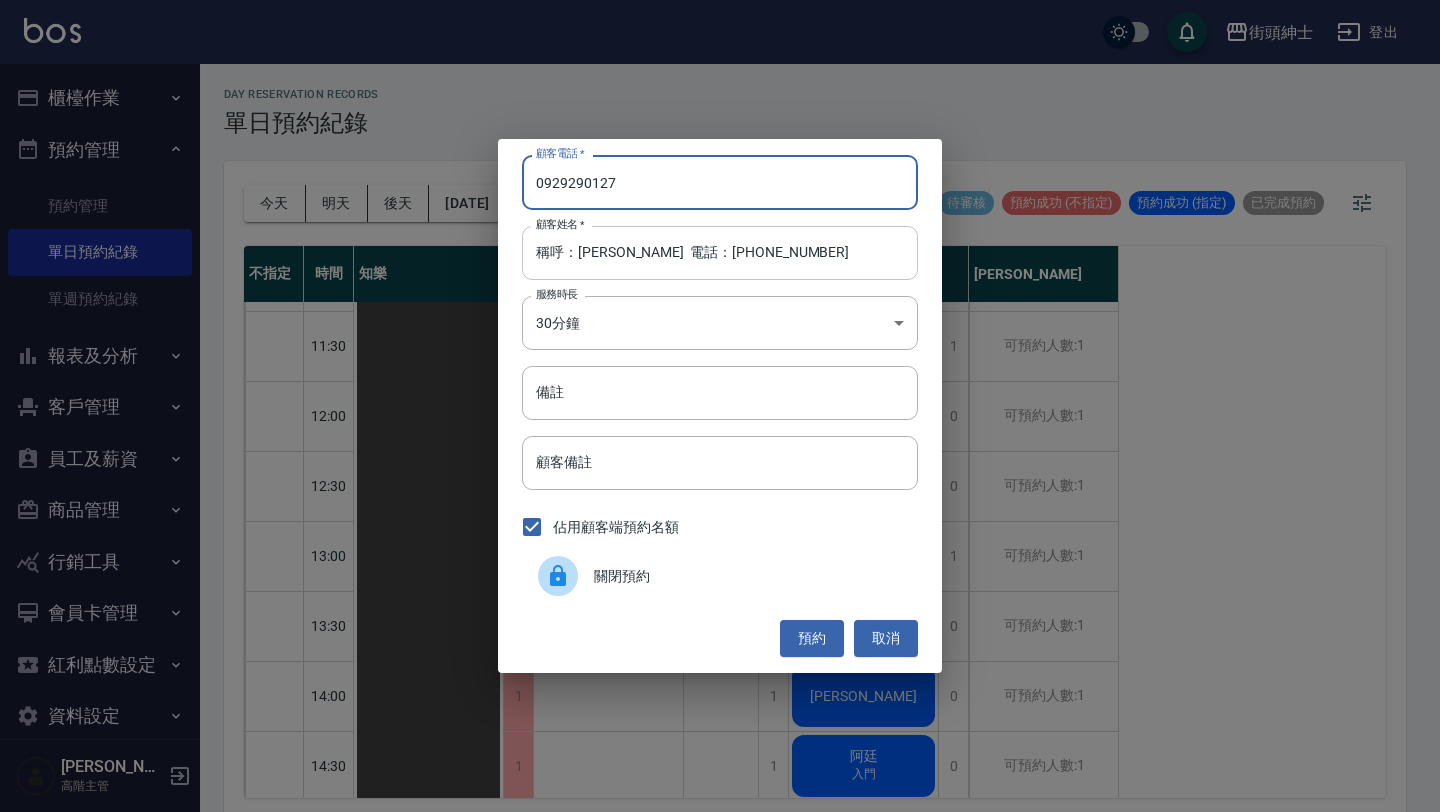 type on "0929290127" 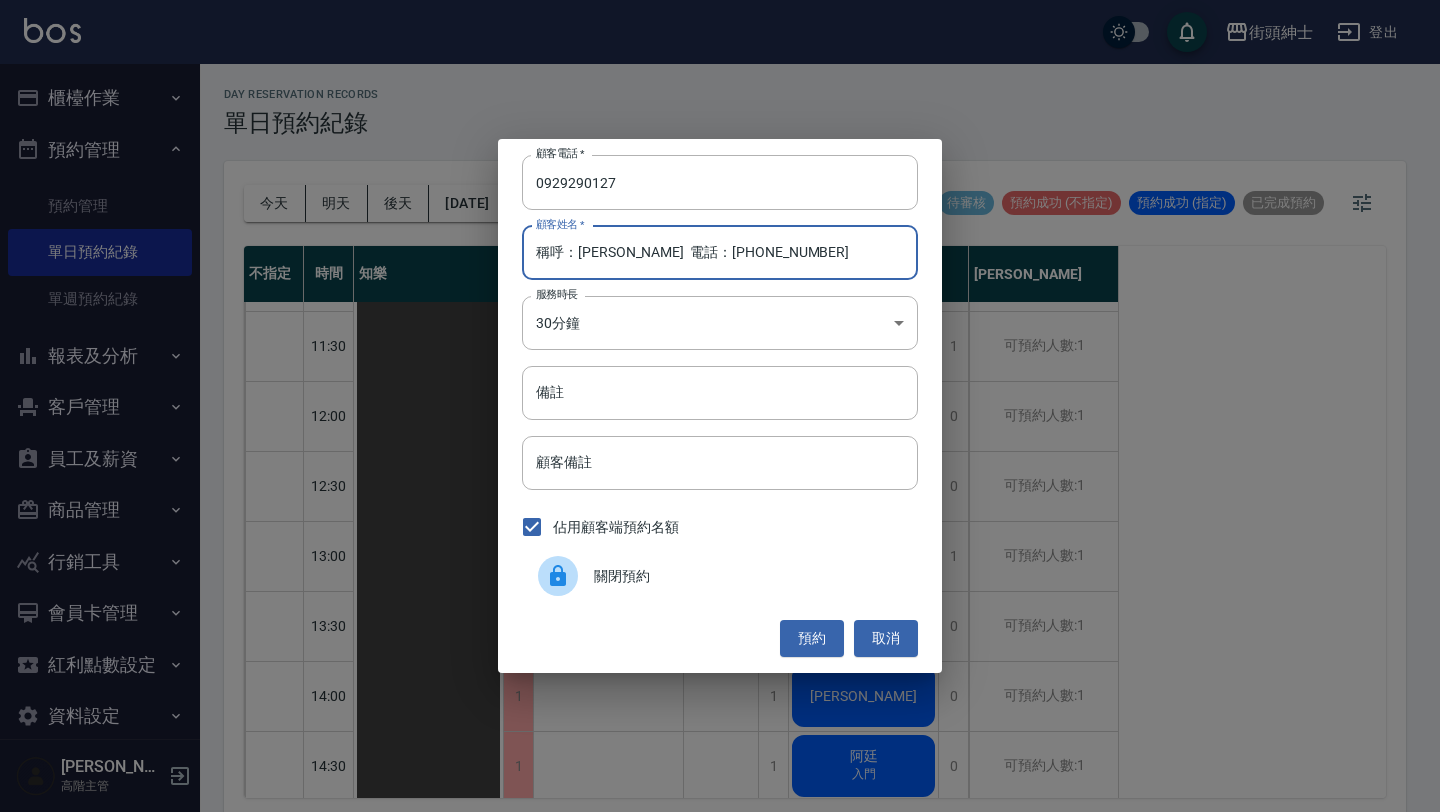 drag, startPoint x: 578, startPoint y: 261, endPoint x: 455, endPoint y: 257, distance: 123.065025 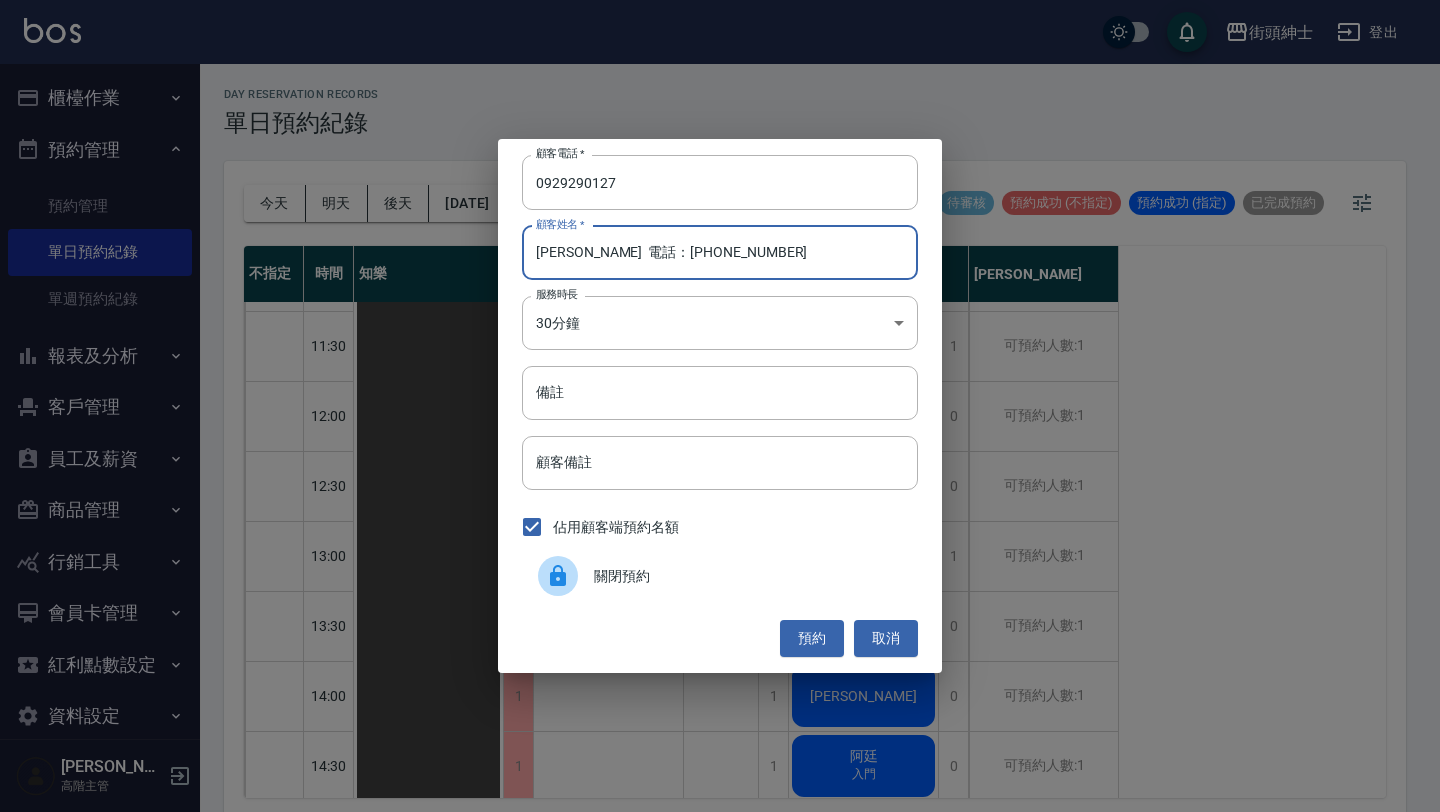 drag, startPoint x: 573, startPoint y: 254, endPoint x: 805, endPoint y: 253, distance: 232.00215 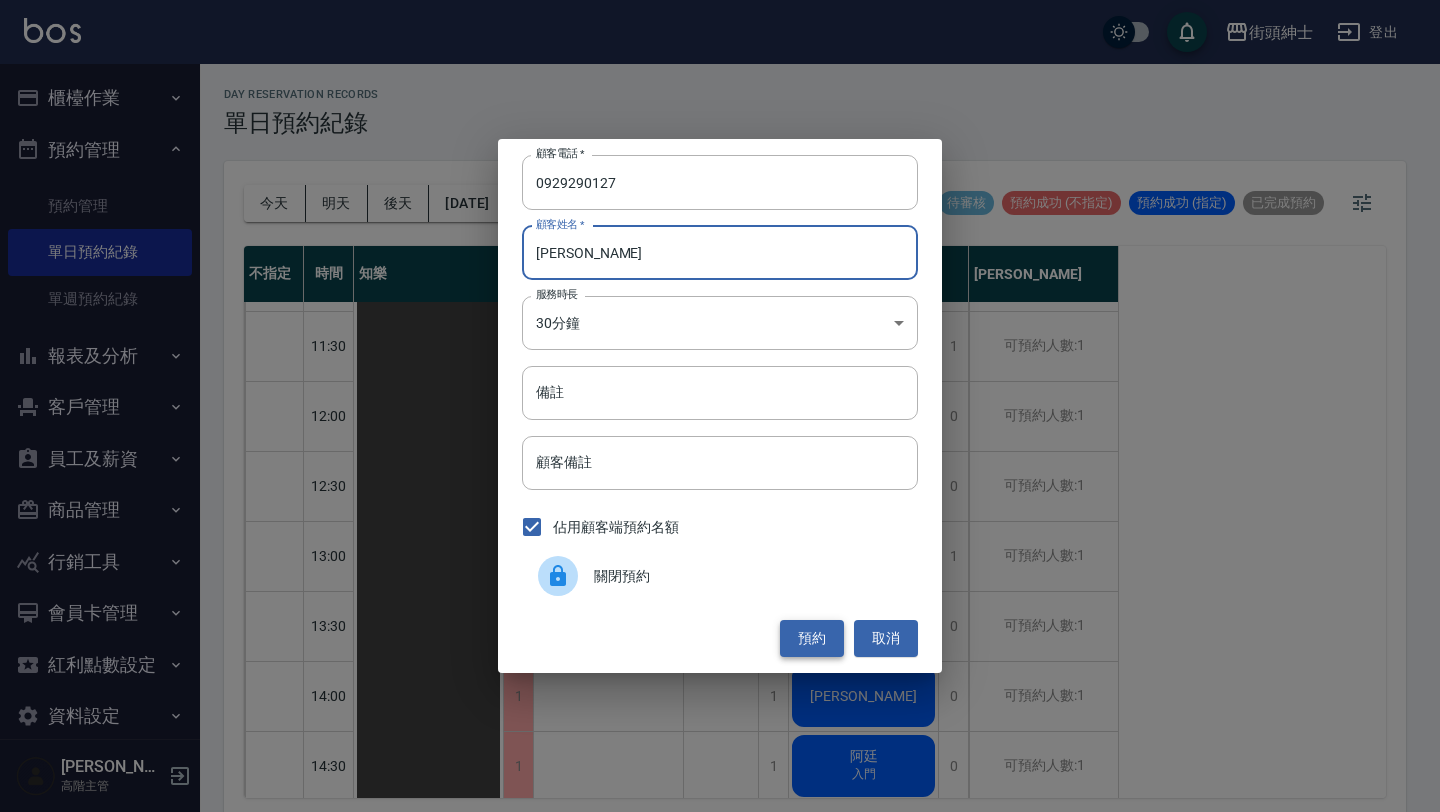 type on "[PERSON_NAME]" 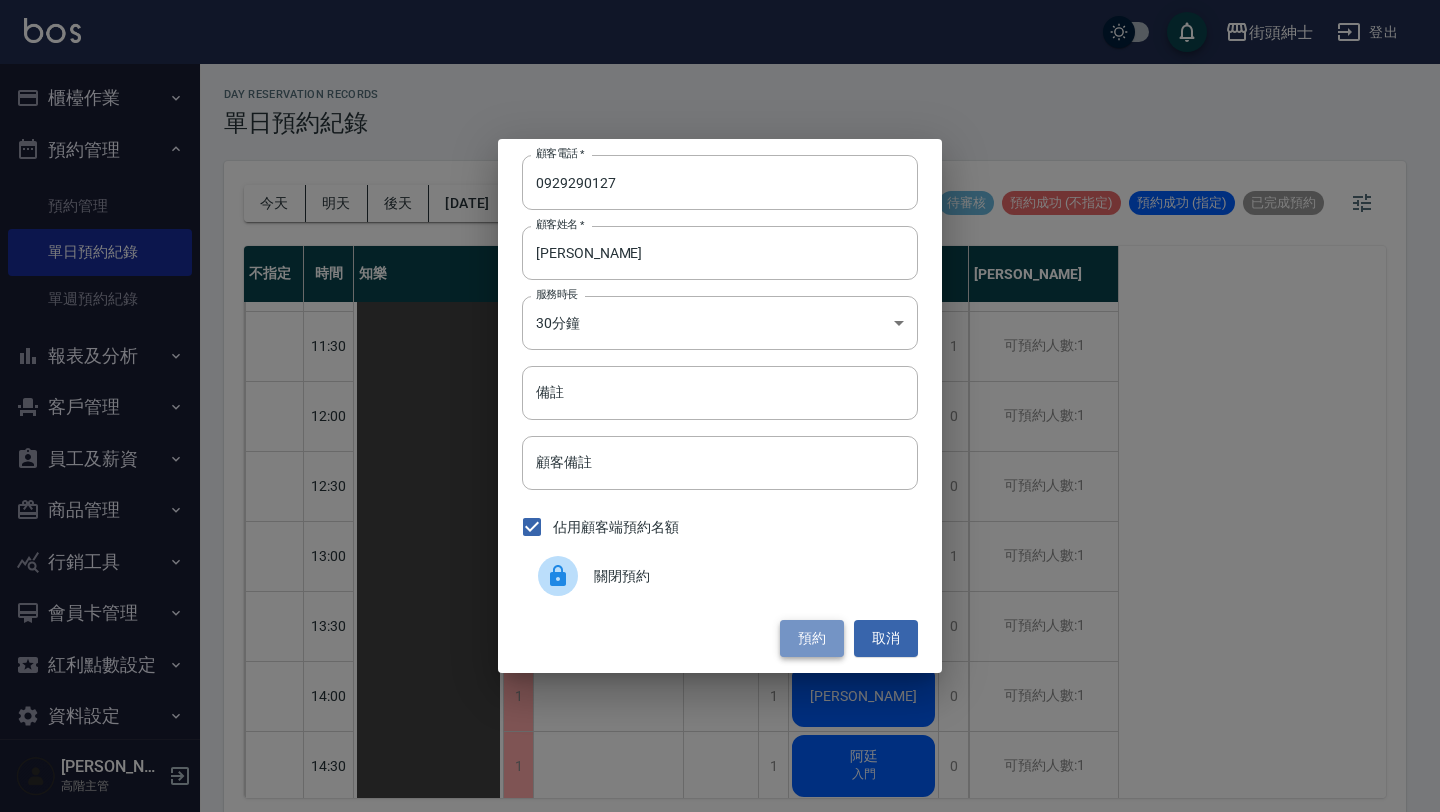 click on "預約" at bounding box center (812, 638) 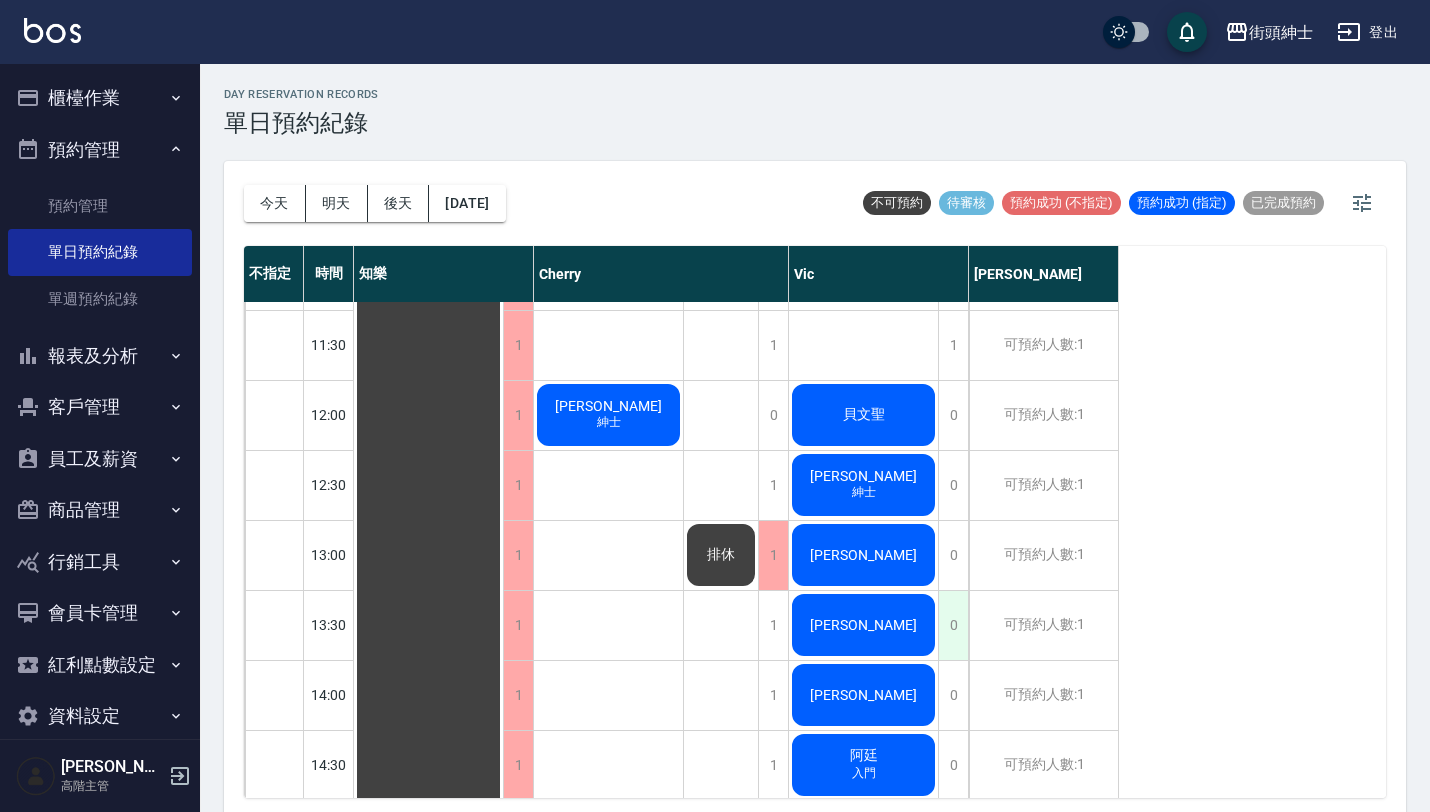 scroll, scrollTop: 338, scrollLeft: 0, axis: vertical 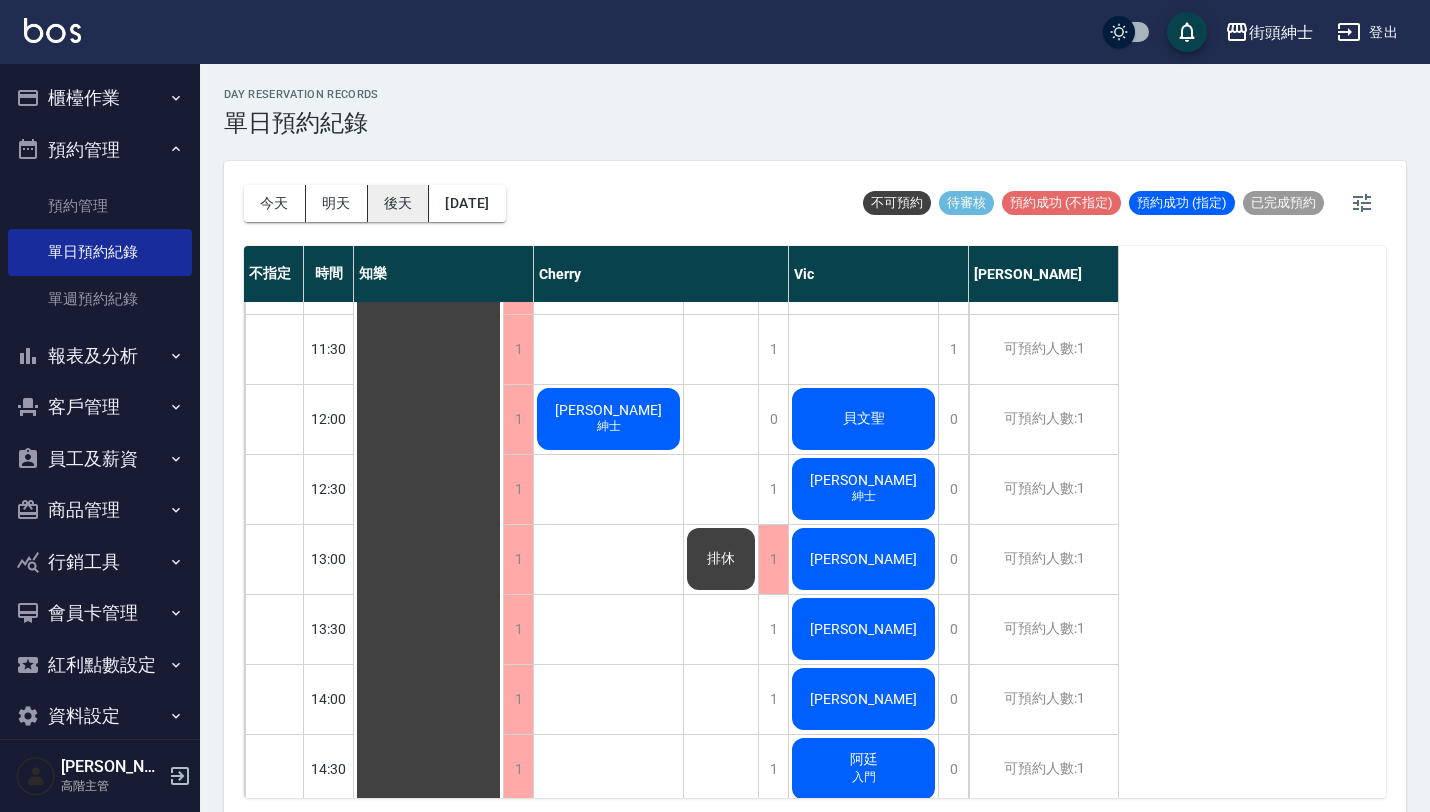 click on "後天" at bounding box center [399, 203] 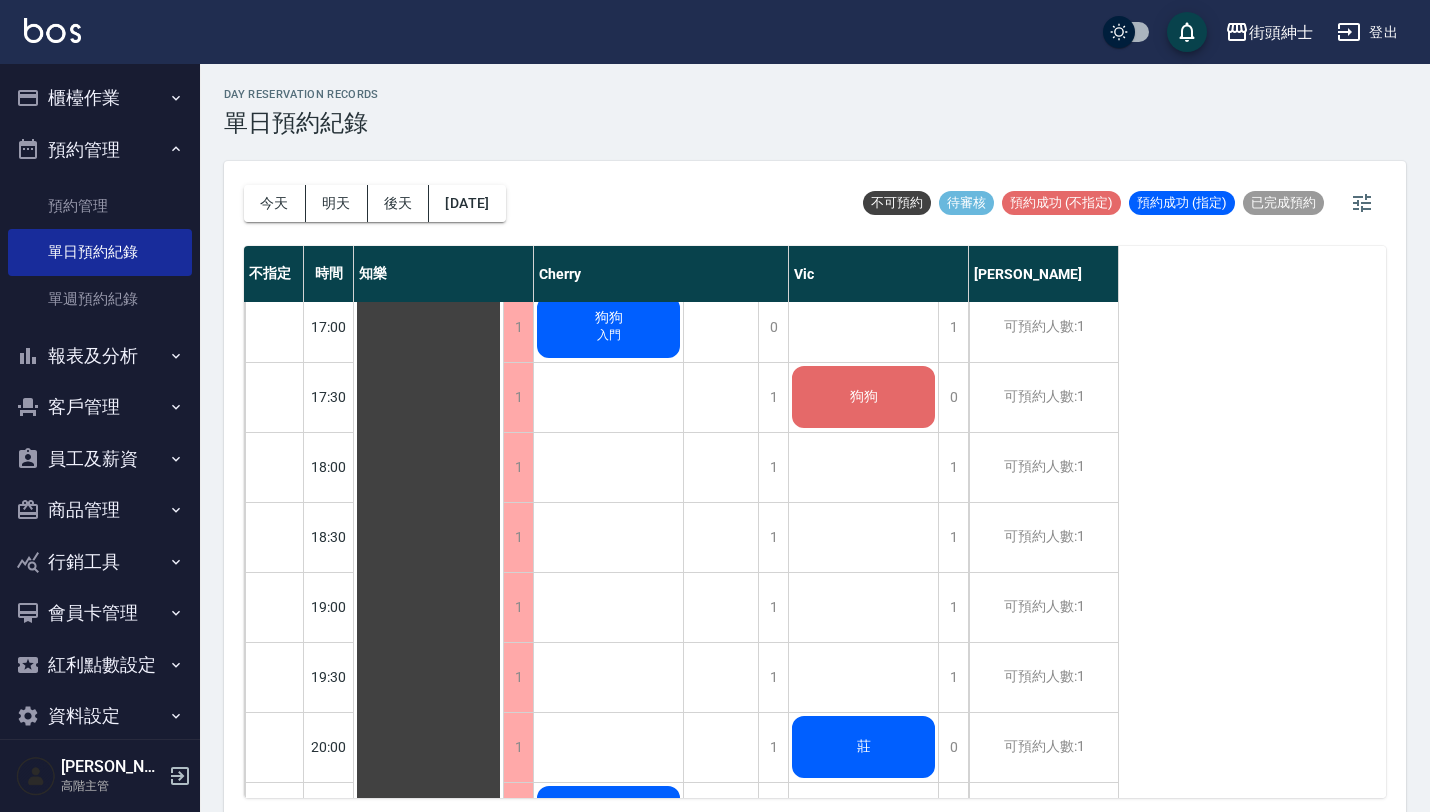 scroll, scrollTop: 1159, scrollLeft: 0, axis: vertical 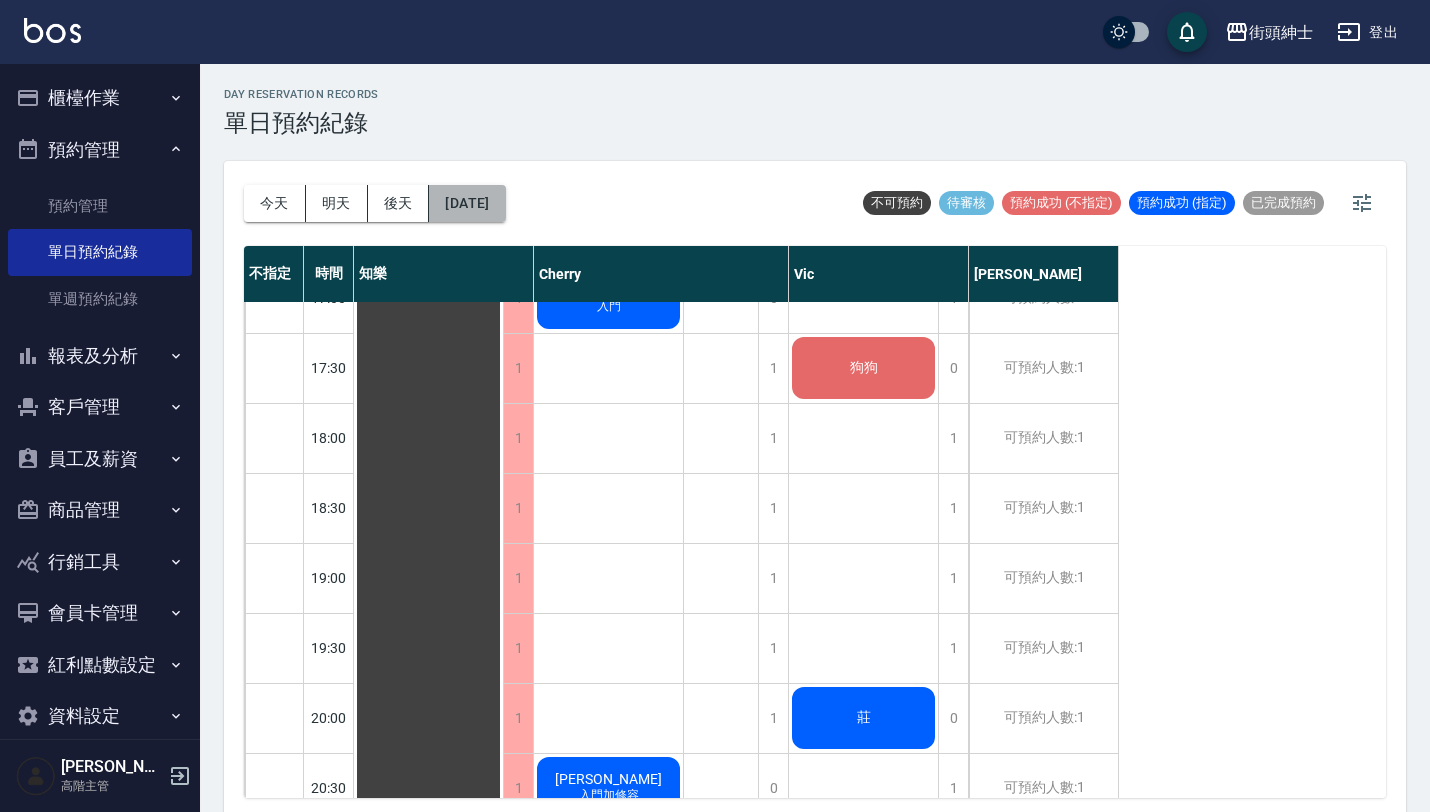 click on "[DATE]" at bounding box center (467, 203) 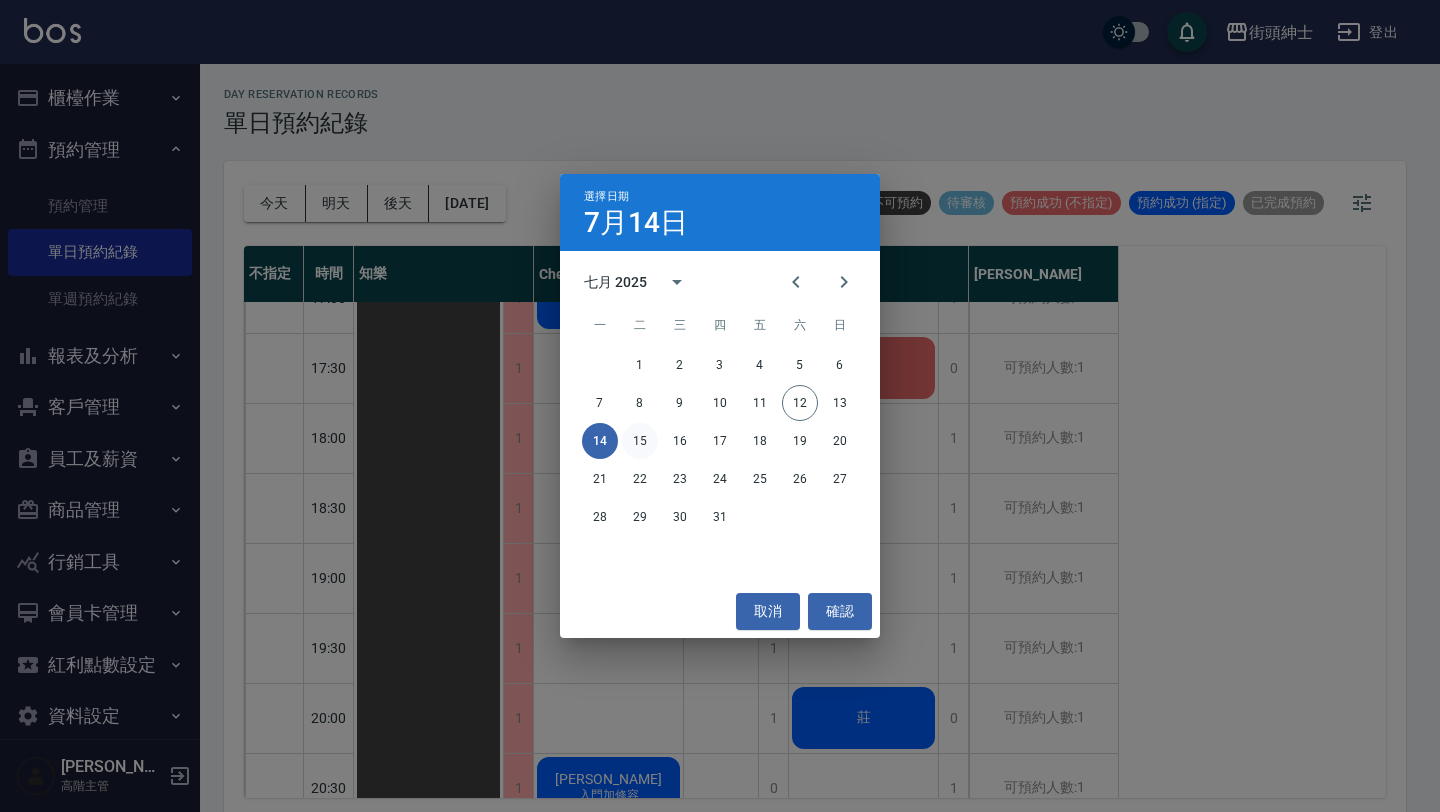 click on "15" at bounding box center (640, 441) 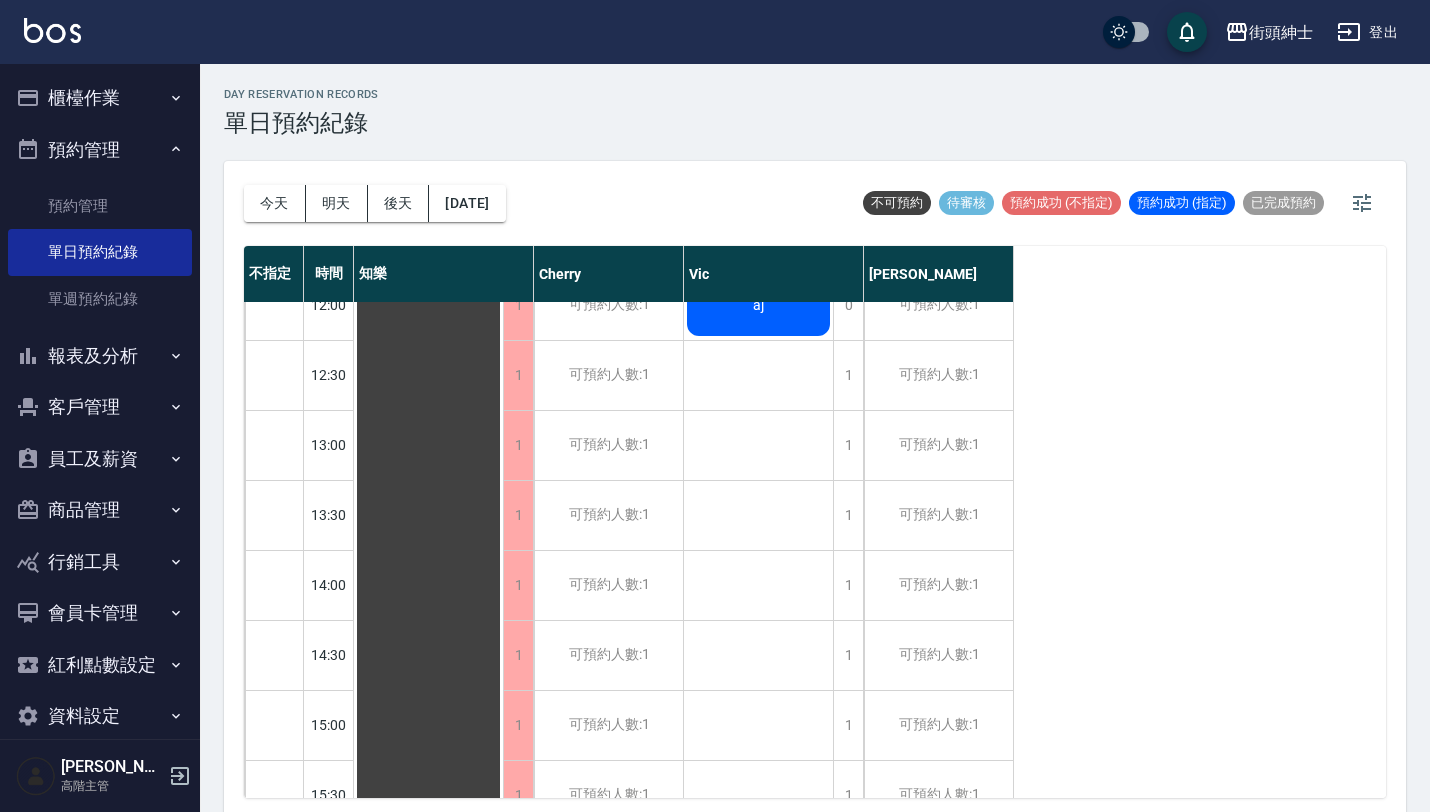 scroll, scrollTop: 361, scrollLeft: 0, axis: vertical 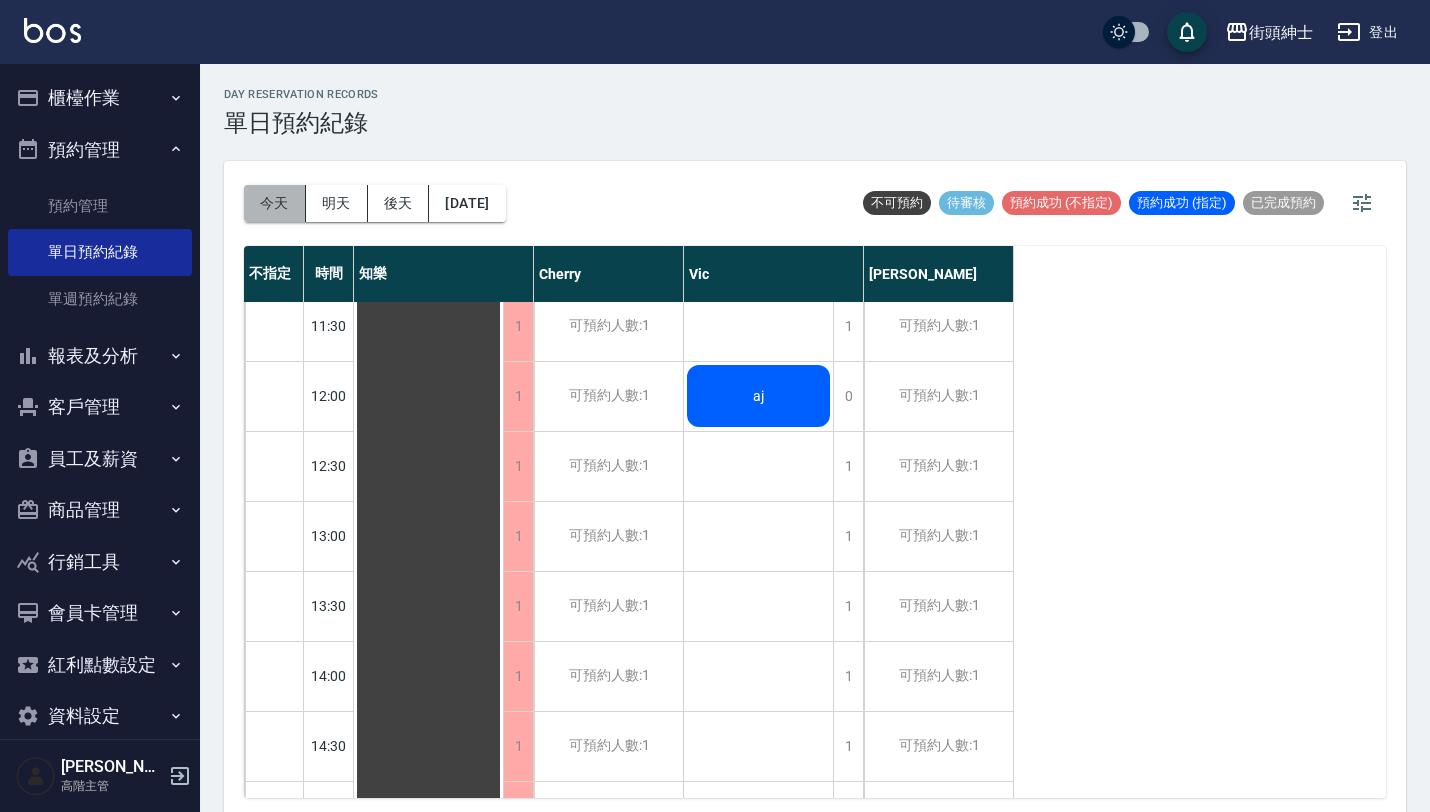 click on "今天" at bounding box center [275, 203] 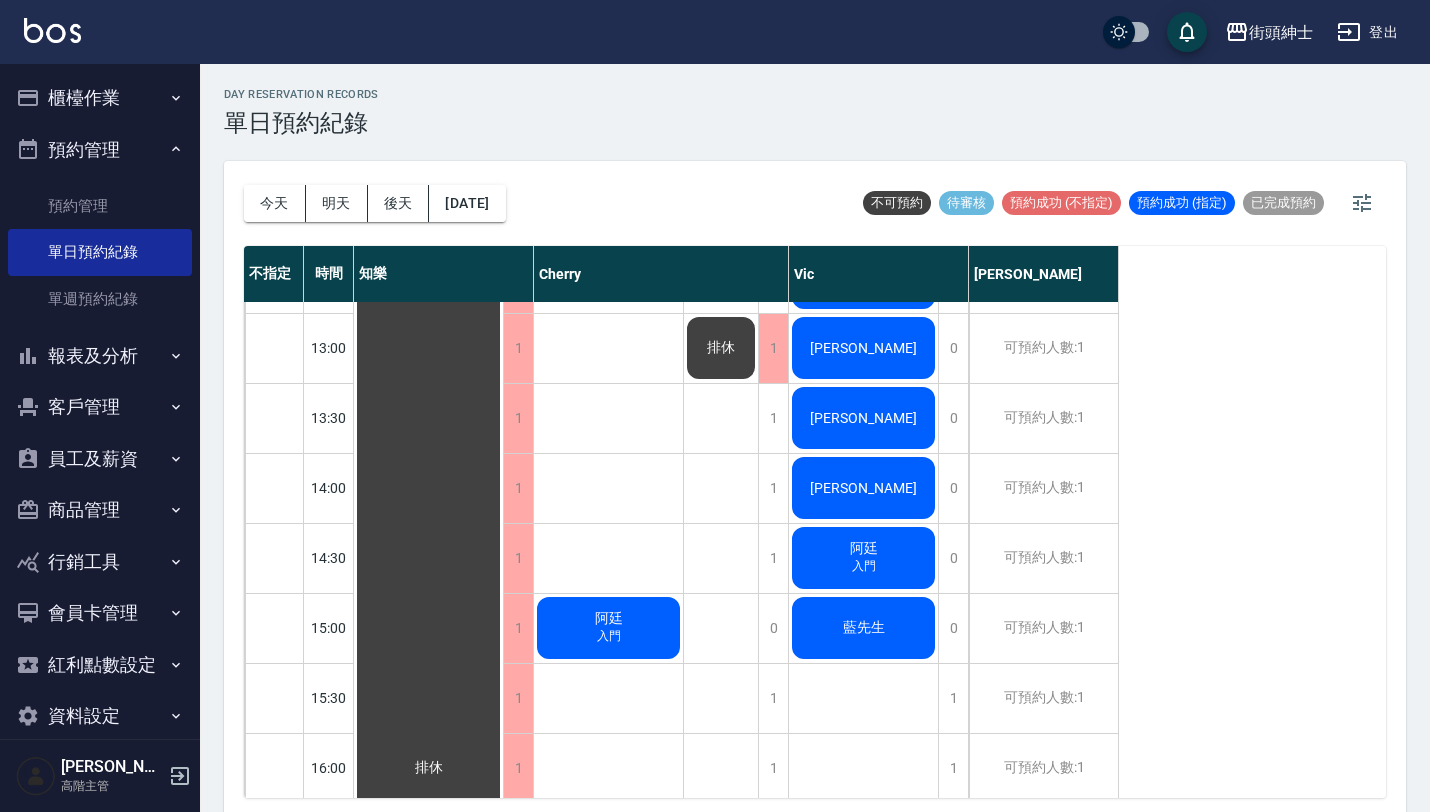 scroll, scrollTop: 548, scrollLeft: 0, axis: vertical 